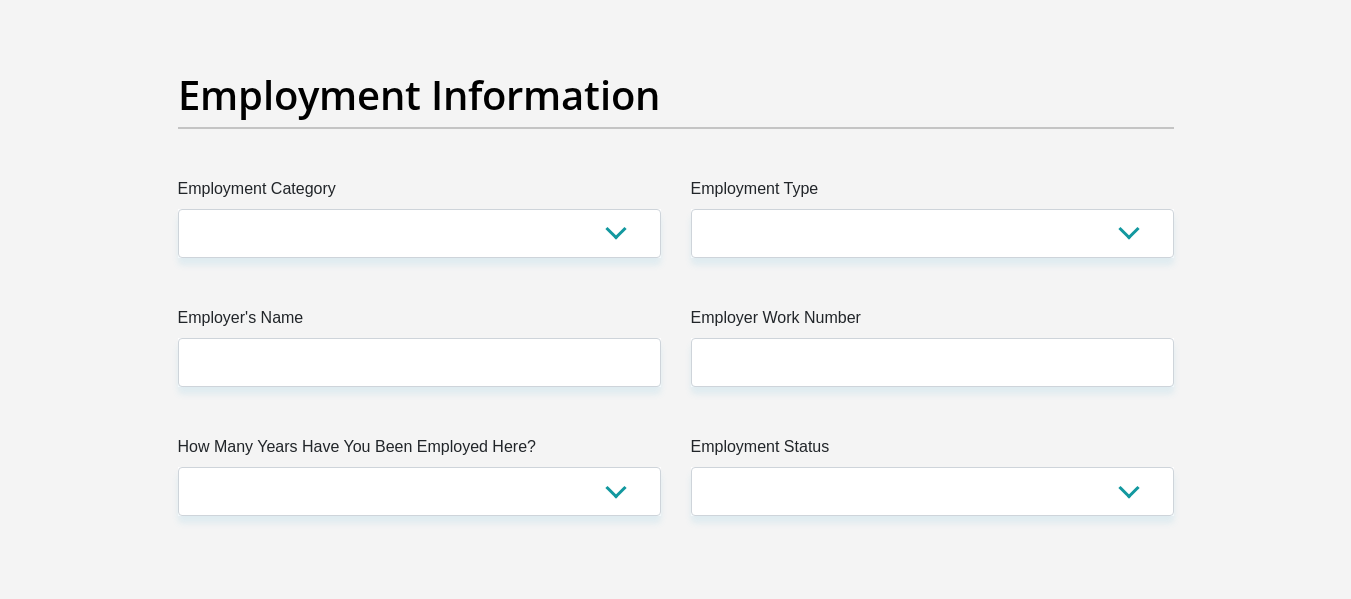 scroll, scrollTop: 3700, scrollLeft: 0, axis: vertical 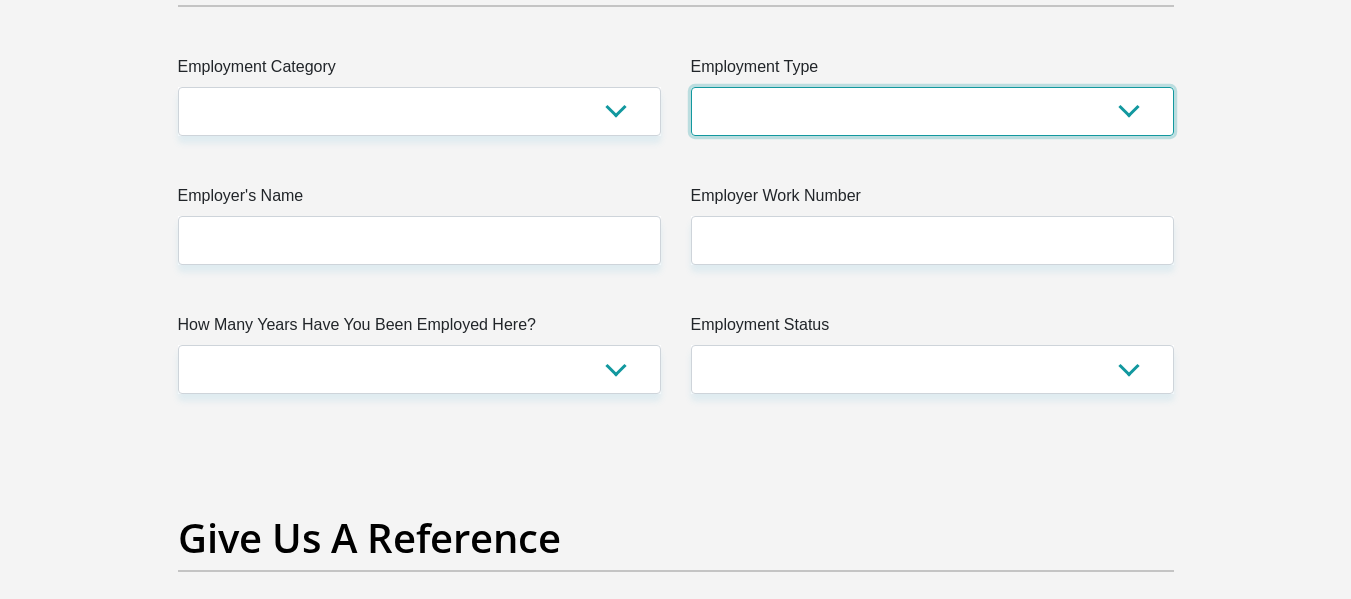 click on "College/Lecturer
Craft Seller
Creative
Driver
Executive
Farmer
Forces - Non Commissioned
Forces - Officer
Hawker
Housewife
Labourer
Licenced Professional
Manager
Miner
Non Licenced Professional
Office Staff/Clerk
Outside Worker
Pensioner
Permanent Teacher
Production/Manufacturing
Sales
Self-Employed
Semi-Professional Worker
Service Industry  Social Worker  Student" at bounding box center (932, 111) 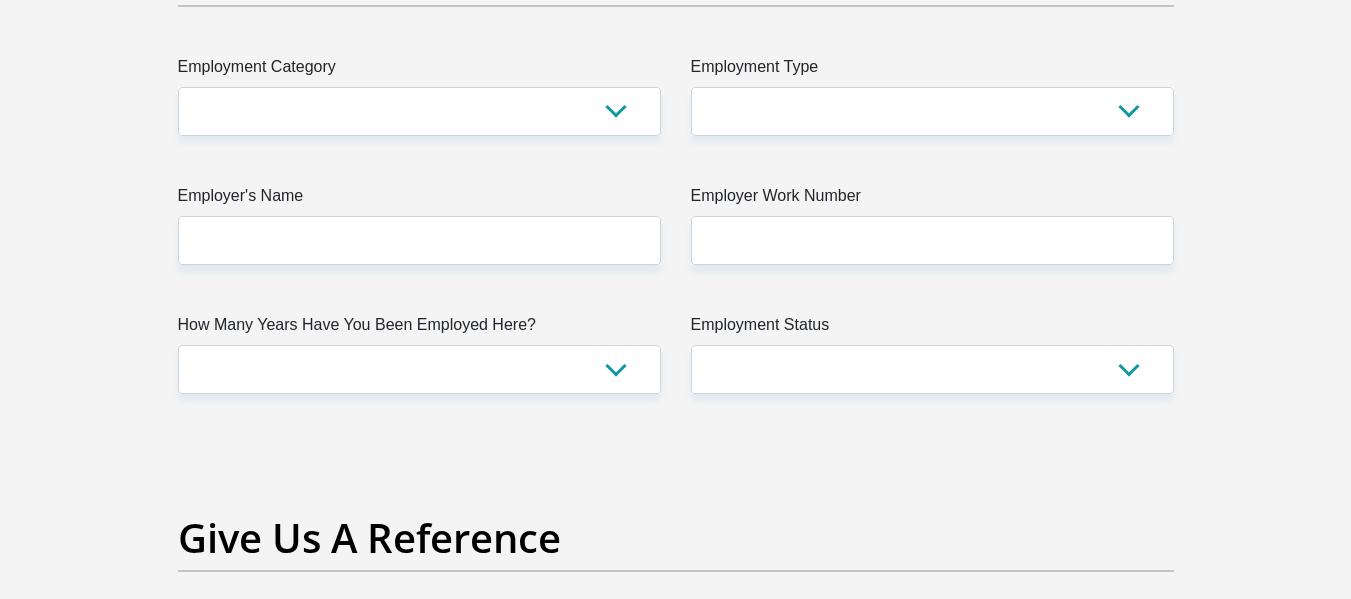 click on "Title
Mr
Ms
Mrs
Dr
Other
First Name
Surname
ID Number
Please input valid ID number
Race
Black
Coloured
Indian
White
Other
Contact Number
Please input valid contact number
Nationality
South Africa
Afghanistan
Aland Islands
Albania  Algeria  Andorra" at bounding box center (676, -133) 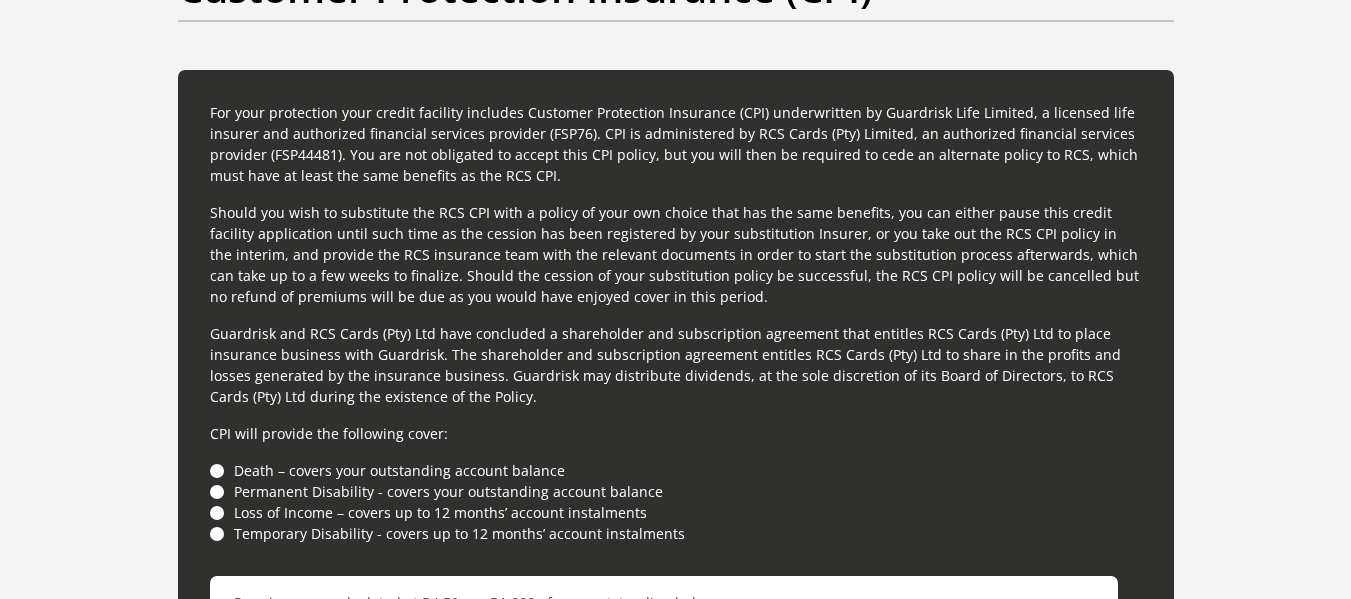 scroll, scrollTop: 5000, scrollLeft: 0, axis: vertical 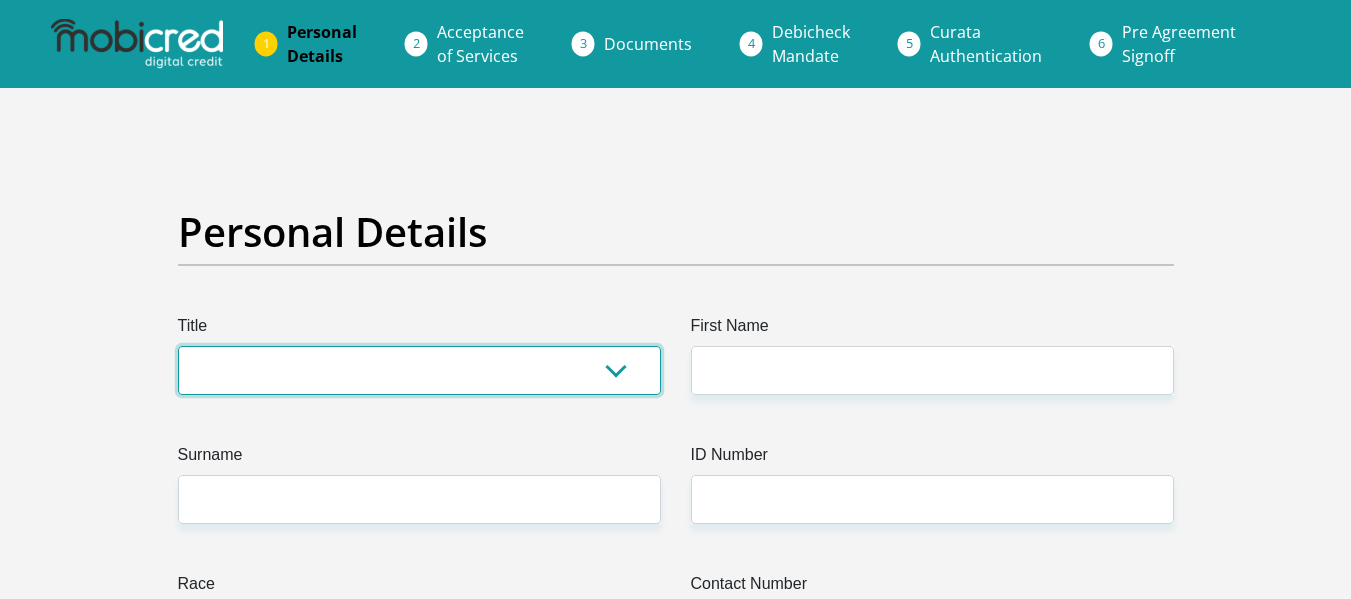 click on "Mr
Ms
Mrs
Dr
Other" at bounding box center (419, 370) 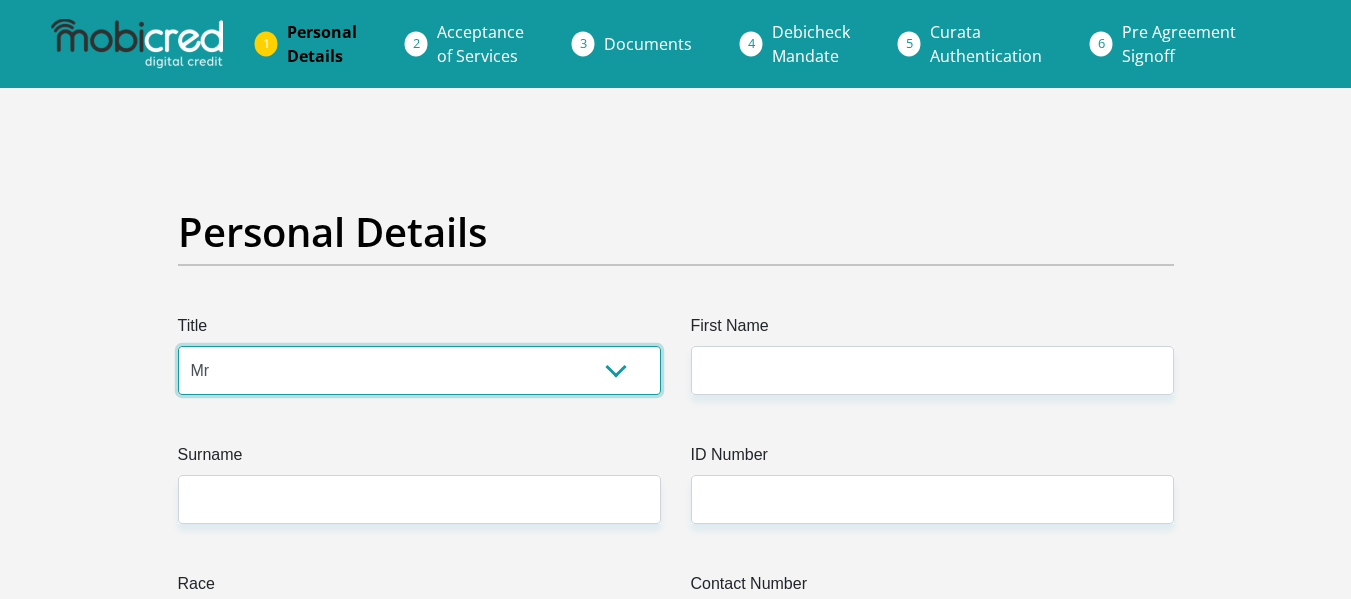 click on "Mr
Ms
Mrs
Dr
Other" at bounding box center [419, 370] 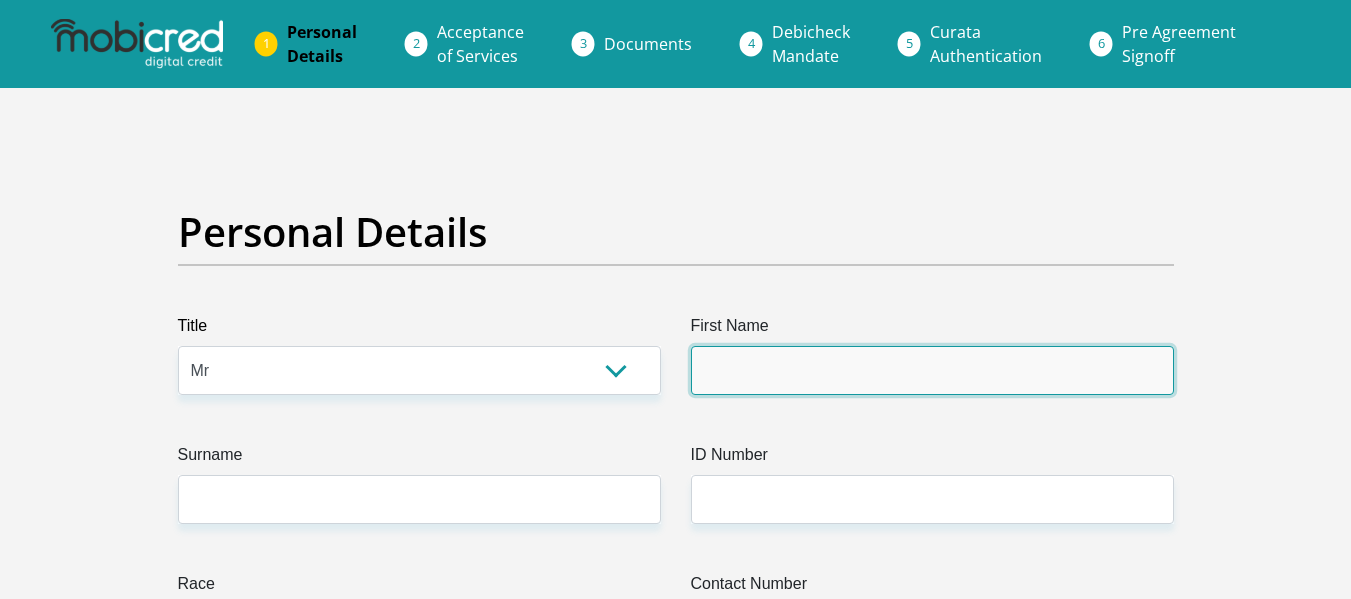 drag, startPoint x: 763, startPoint y: 371, endPoint x: 808, endPoint y: 376, distance: 45.276924 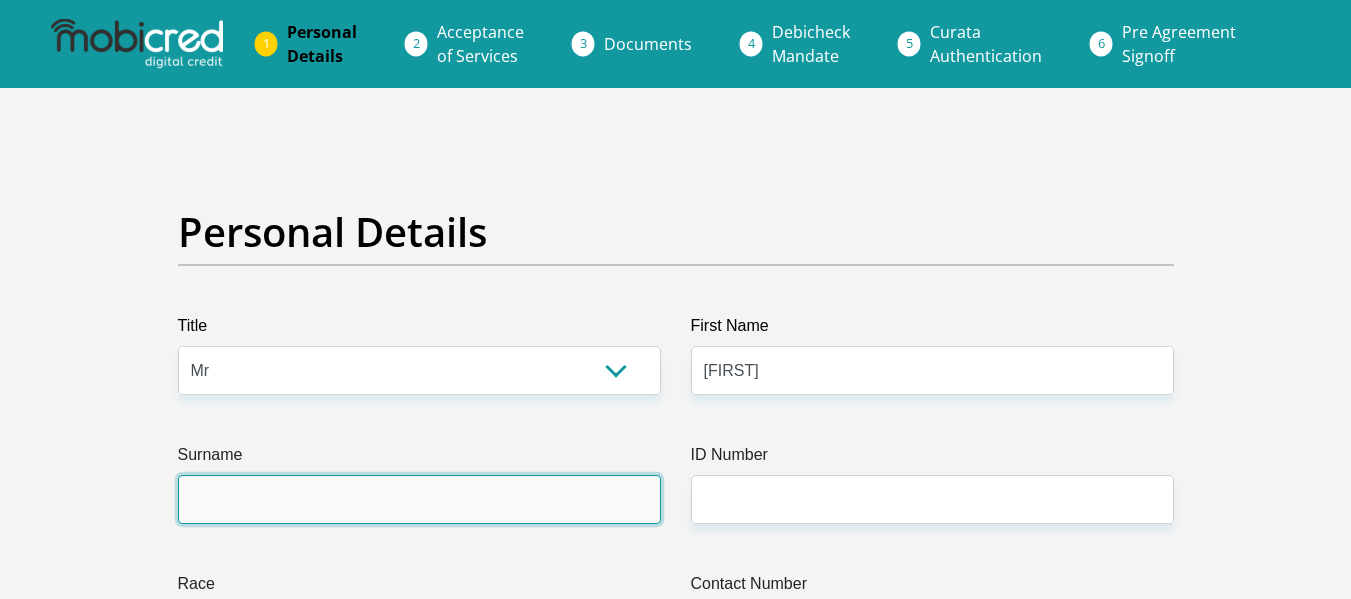 click on "Surname" at bounding box center [419, 499] 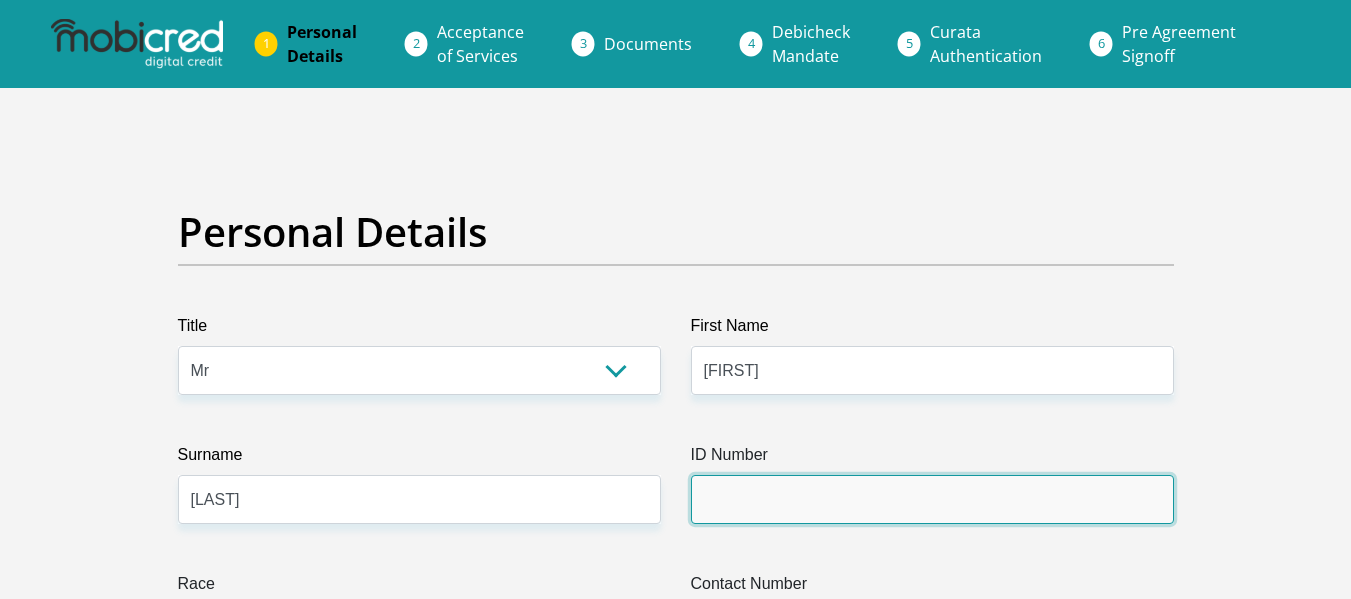 click on "ID Number" at bounding box center [932, 499] 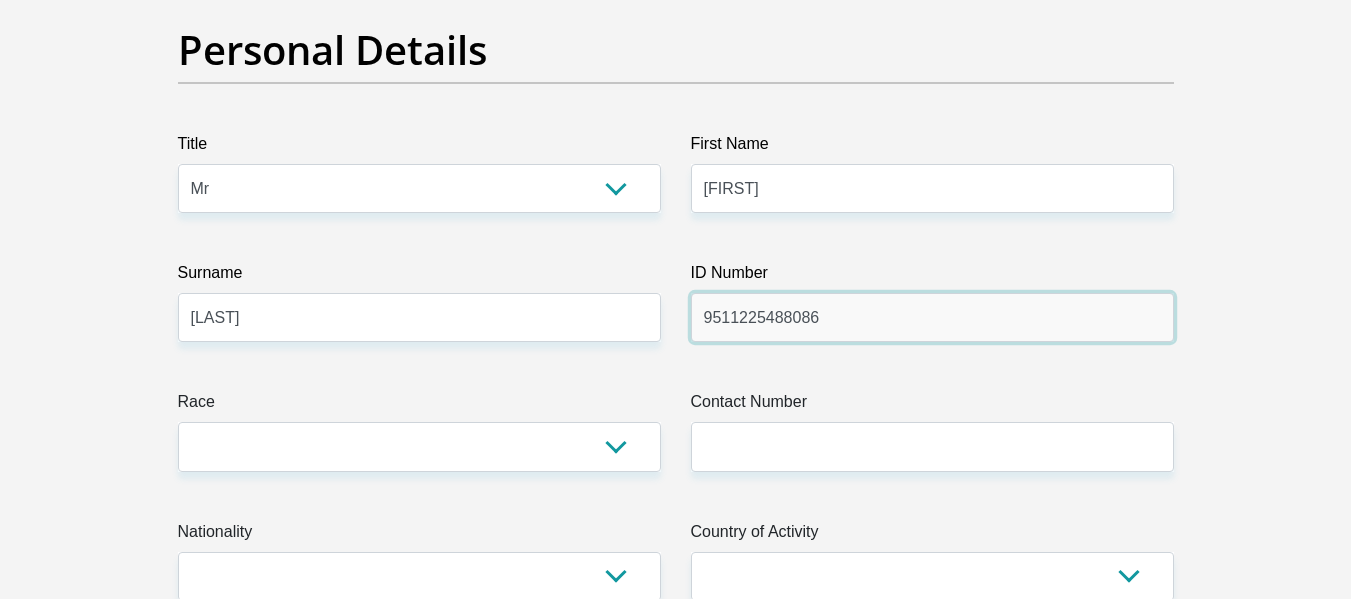 scroll, scrollTop: 200, scrollLeft: 0, axis: vertical 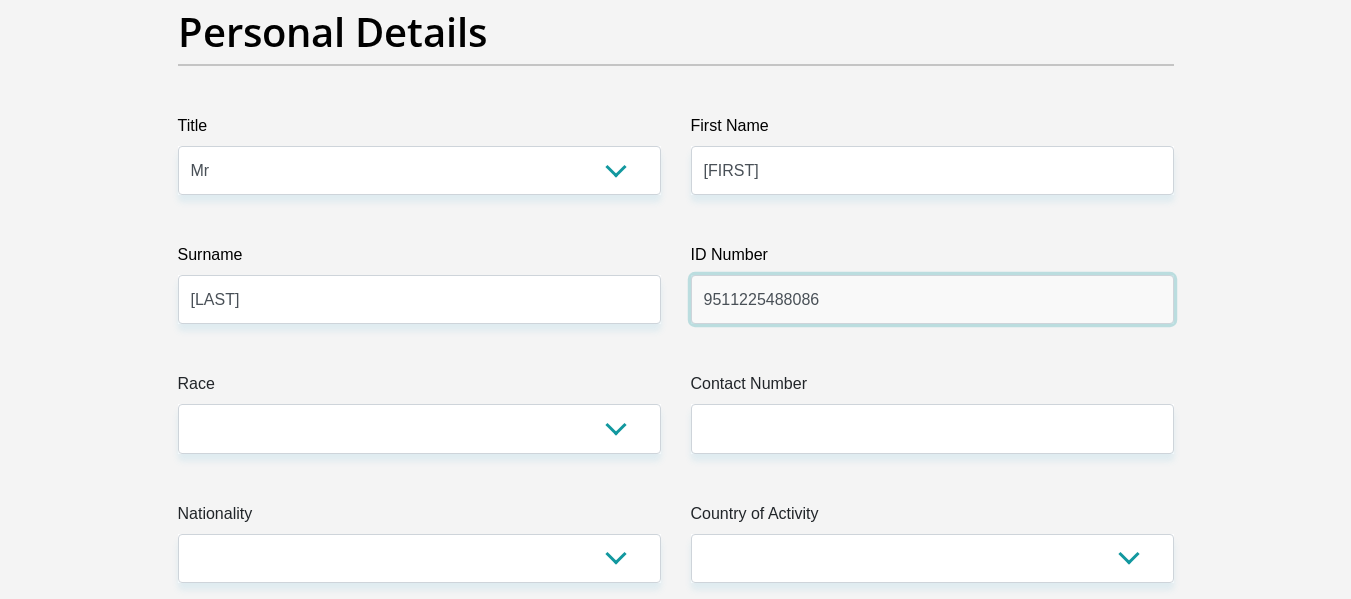 type on "9511225488086" 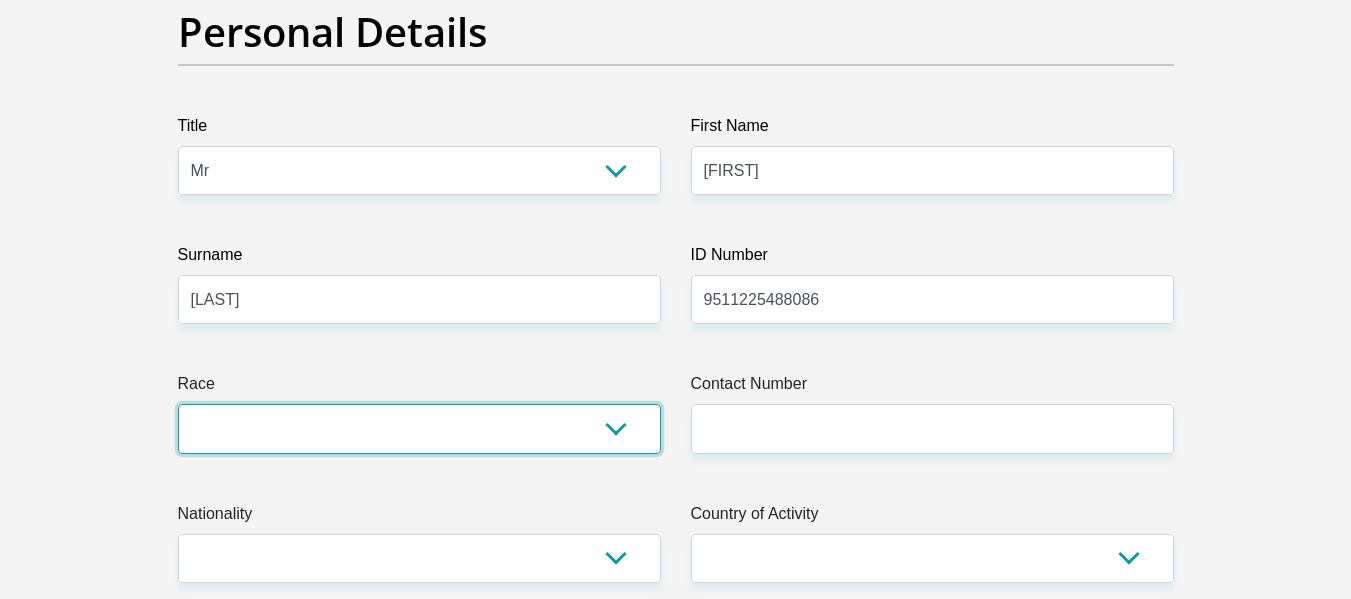click on "Black
Coloured
Indian
White
Other" at bounding box center [419, 428] 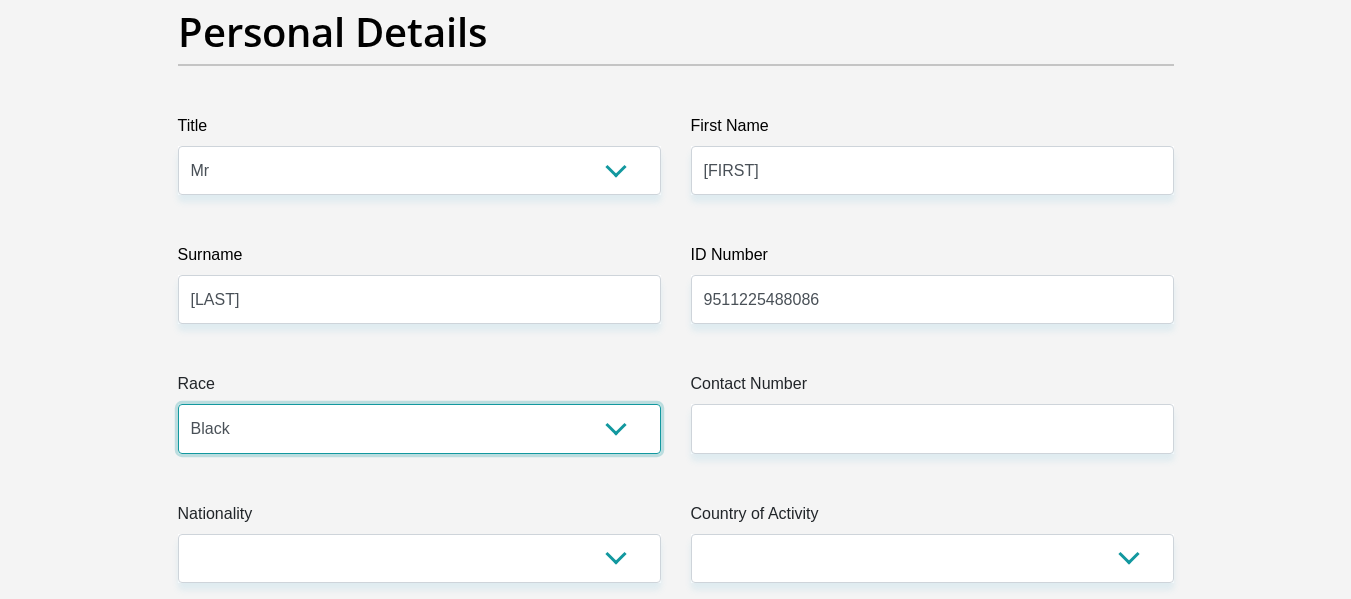 click on "Black
Coloured
Indian
White
Other" at bounding box center [419, 428] 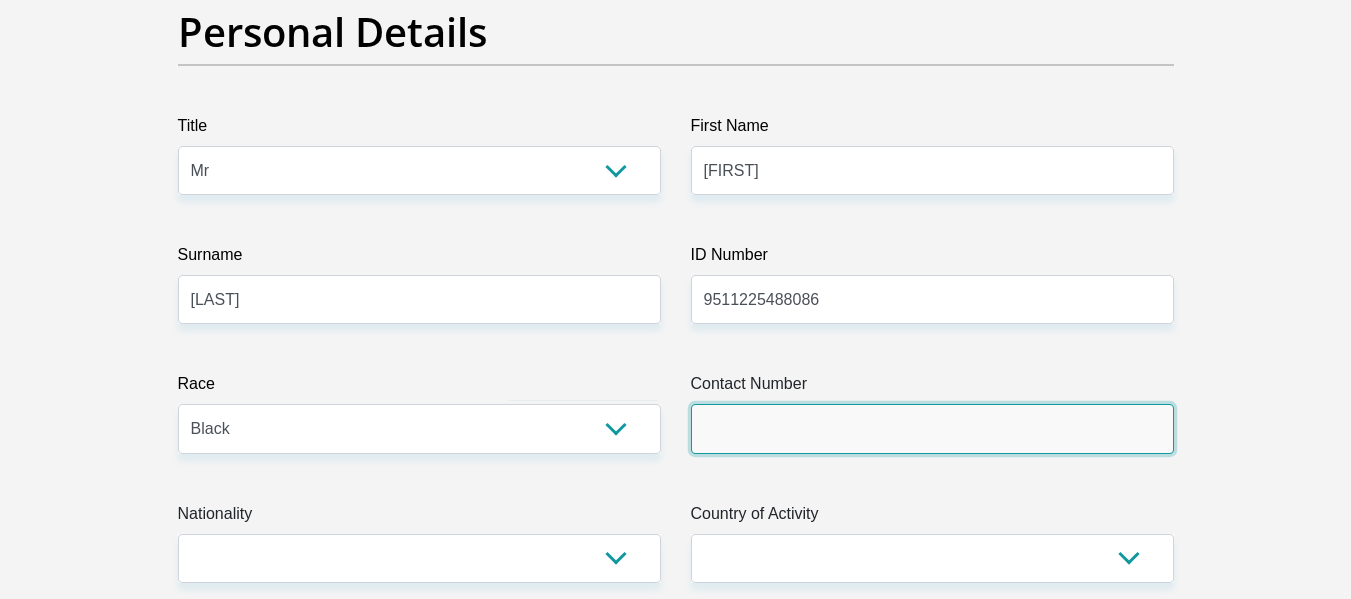 click on "Contact Number" at bounding box center (932, 428) 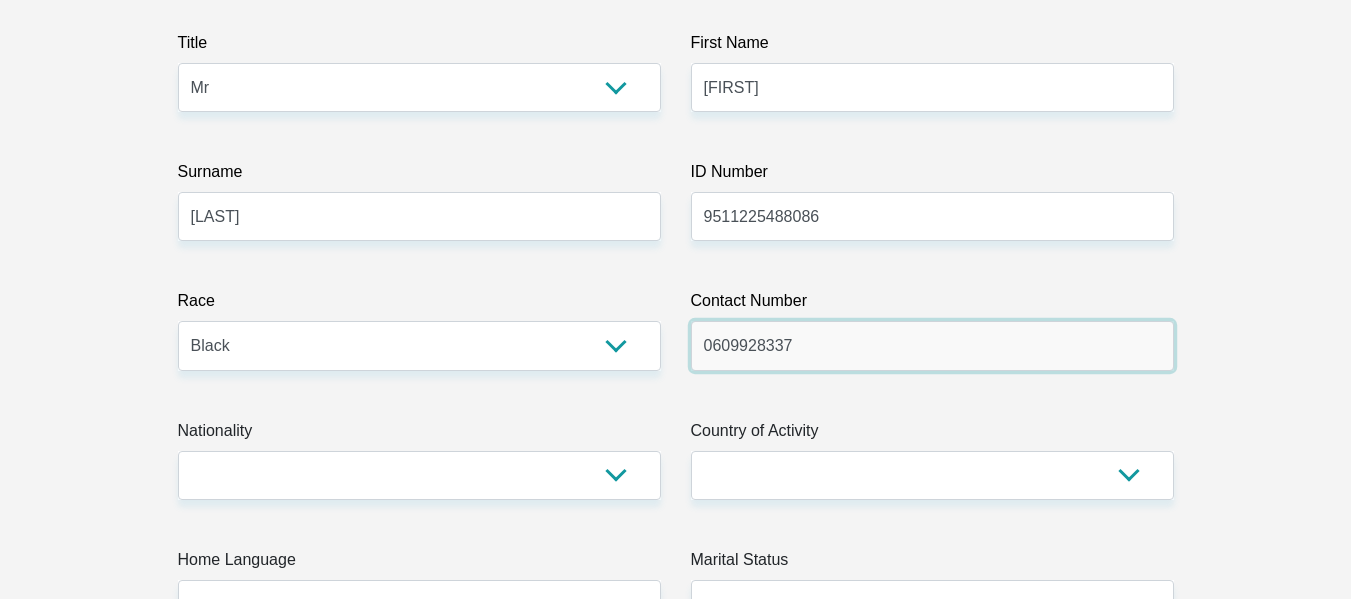 scroll, scrollTop: 300, scrollLeft: 0, axis: vertical 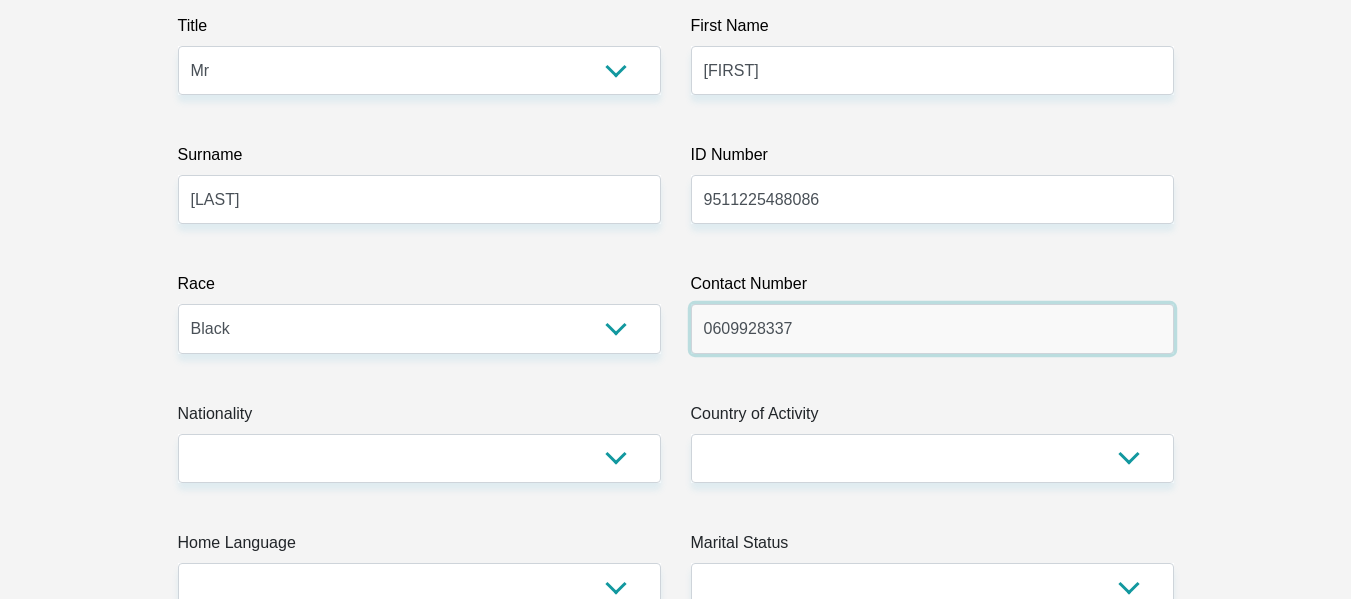 type on "0609928337" 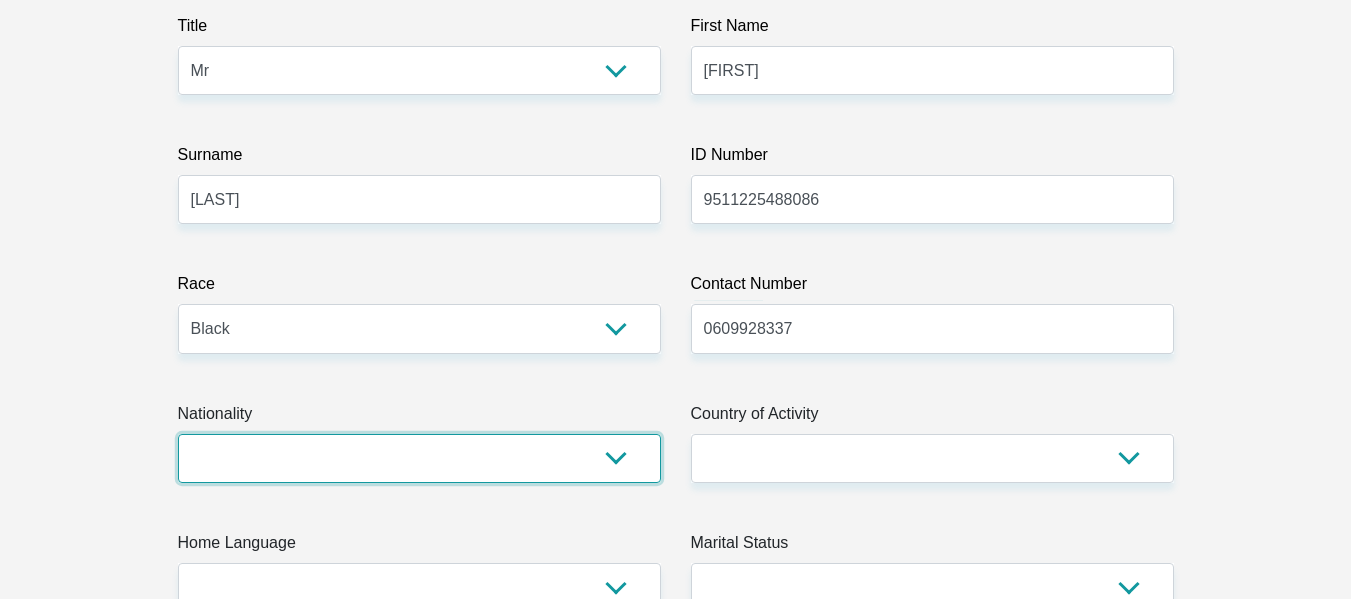 drag, startPoint x: 607, startPoint y: 453, endPoint x: 678, endPoint y: 458, distance: 71.17584 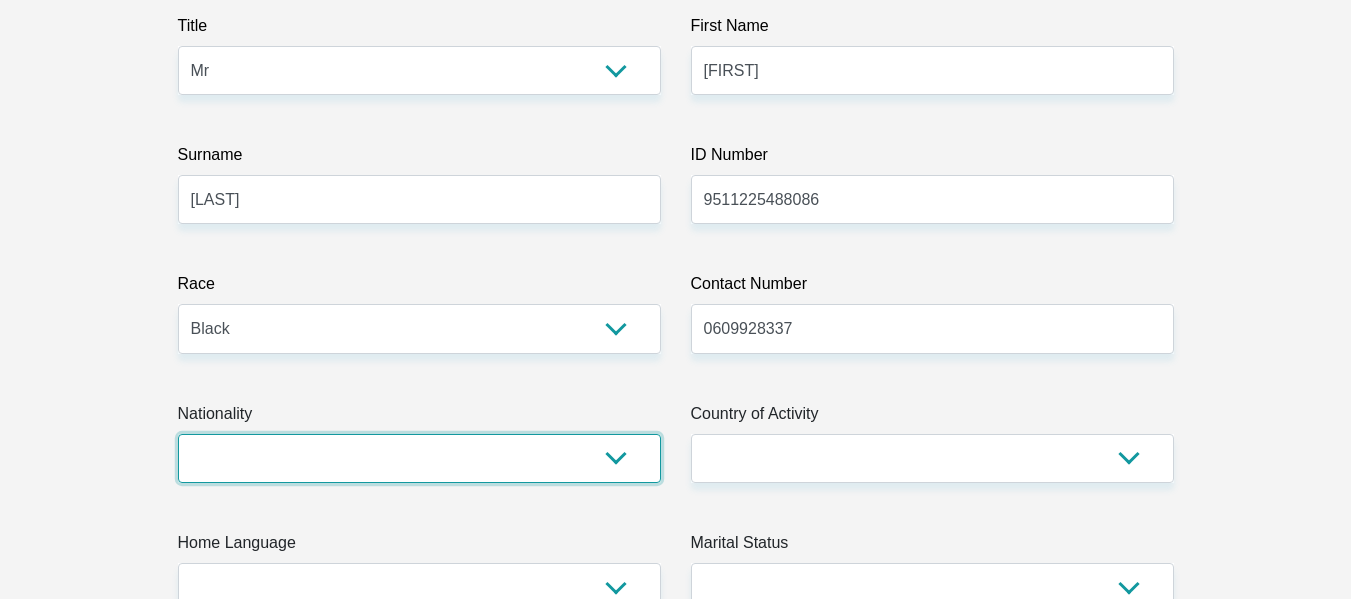 select on "ZAF" 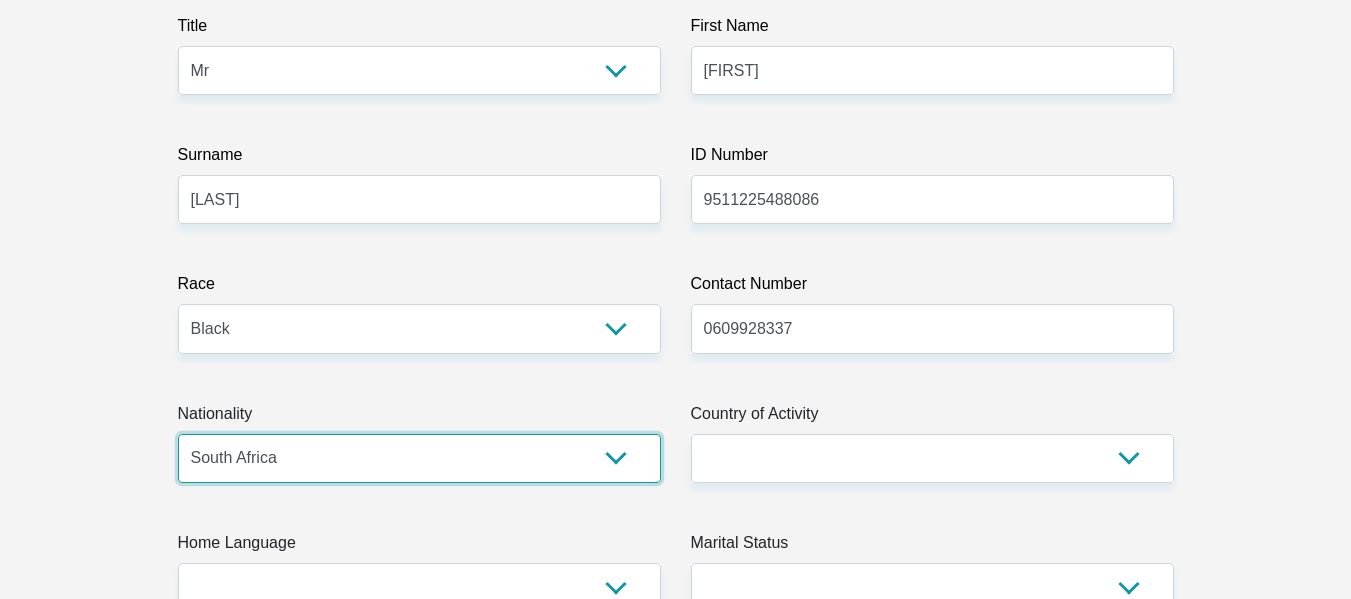 click on "South Africa
Afghanistan
Aland Islands
Albania
Algeria
America Samoa
American Virgin Islands
Andorra
Angola
Anguilla
Antarctica
Antigua and Barbuda
Argentina
Armenia
Aruba
Ascension Island
Australia
Austria
Azerbaijan
Bahamas
Bahrain
Bangladesh
Barbados
Chad" at bounding box center (419, 458) 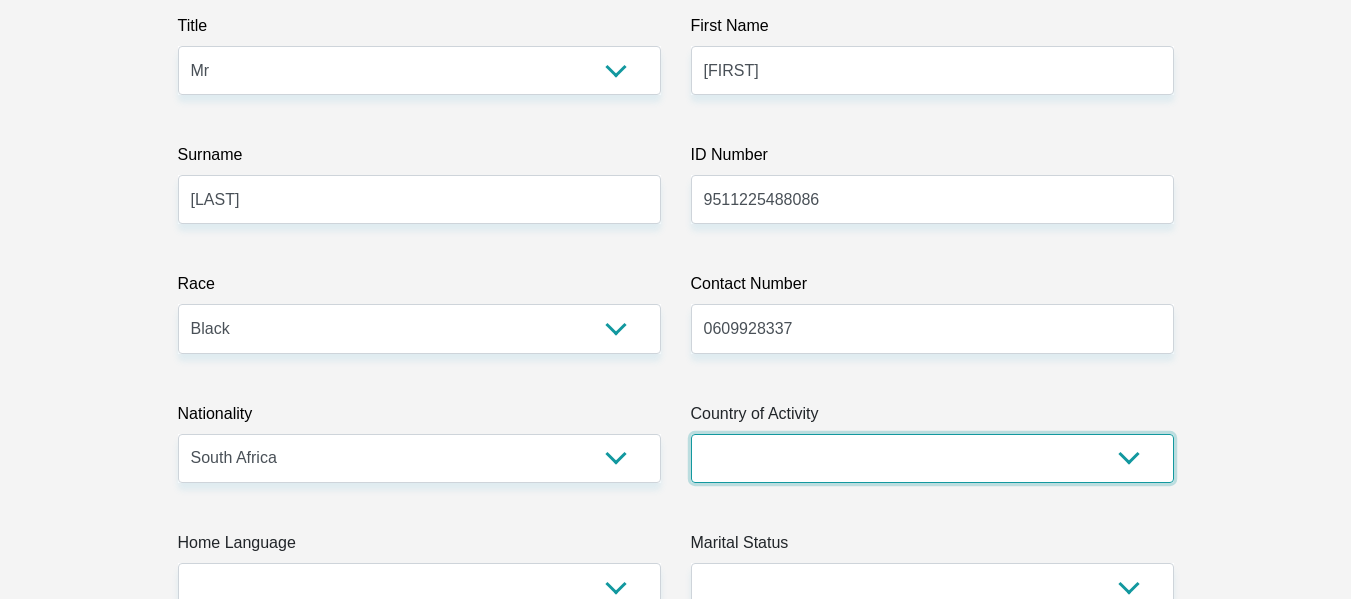 click on "South Africa
Afghanistan
Aland Islands
Albania
Algeria
America Samoa
American Virgin Islands
Andorra
Angola
Anguilla
Antarctica
Antigua and Barbuda
Argentina
Armenia
Aruba
Ascension Island
Australia
Austria
Azerbaijan
Chad" at bounding box center [932, 458] 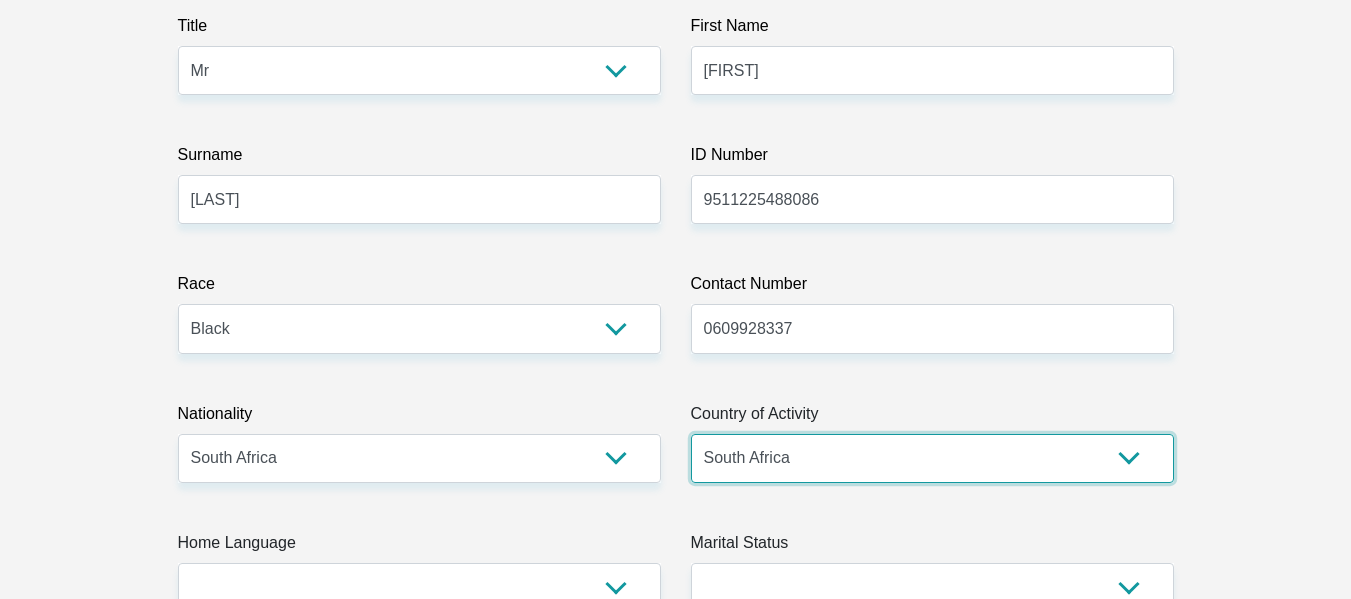 click on "South Africa
Afghanistan
Aland Islands
Albania
Algeria
America Samoa
American Virgin Islands
Andorra
Angola
Anguilla
Antarctica
Antigua and Barbuda
Argentina
Armenia
Aruba
Ascension Island
Australia
Austria
Azerbaijan
Chad" at bounding box center (932, 458) 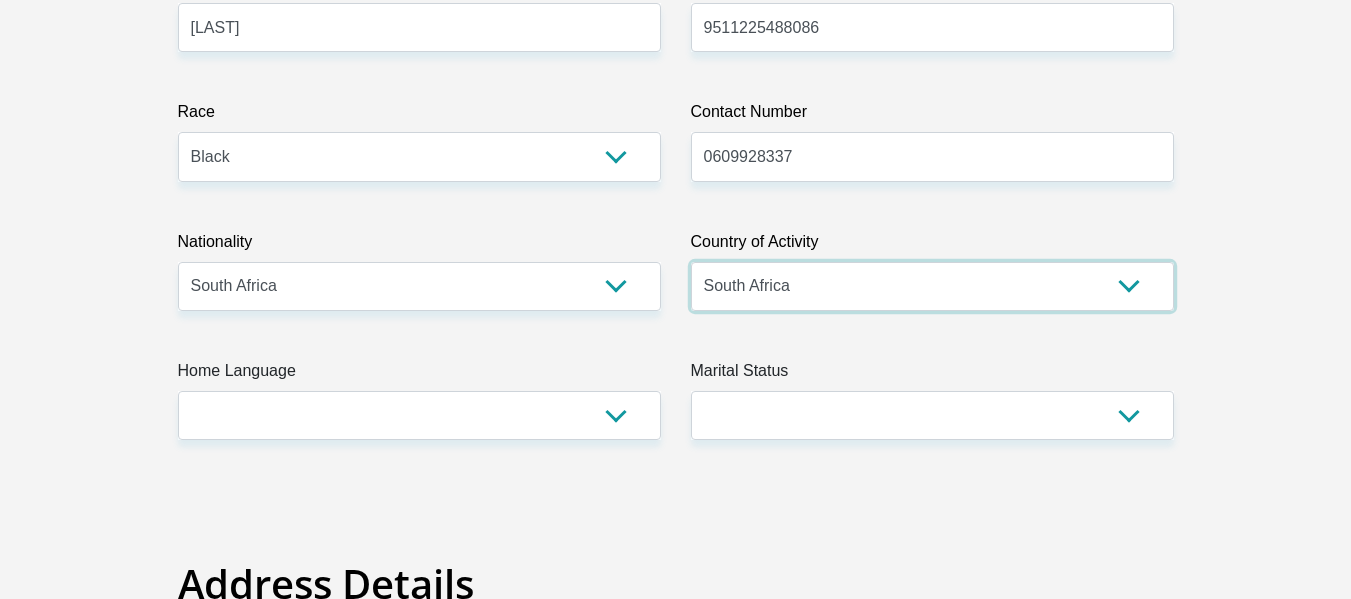 scroll, scrollTop: 600, scrollLeft: 0, axis: vertical 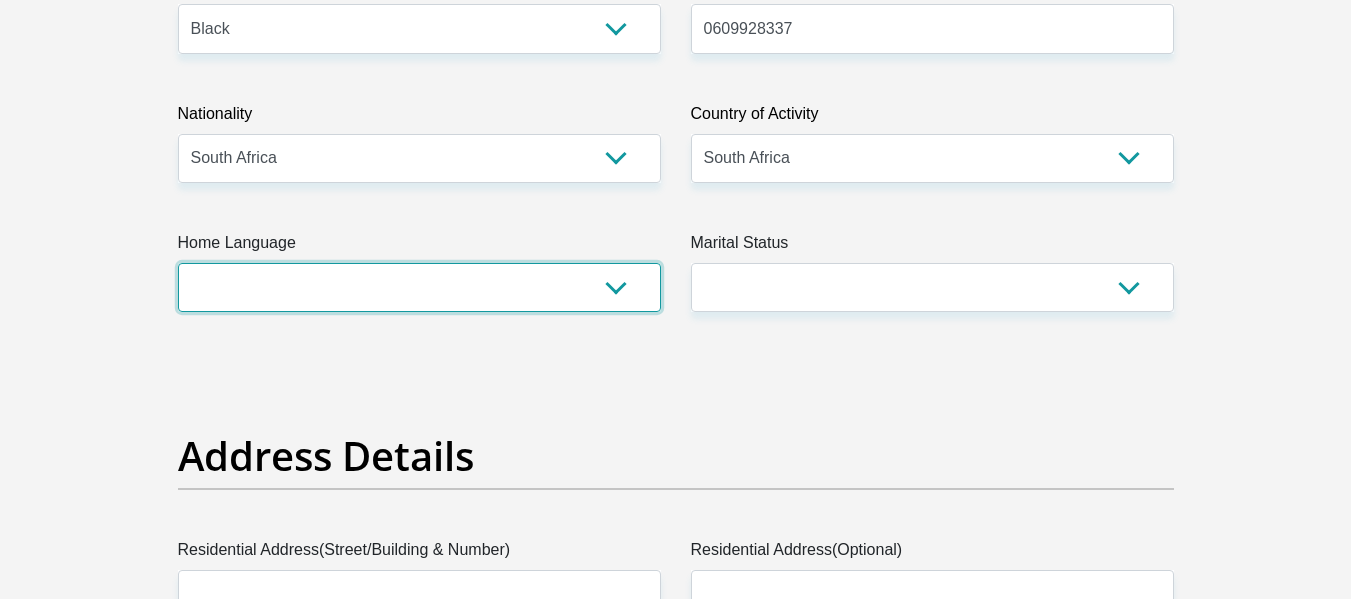 click on "Afrikaans
English
Sepedi
South Ndebele
Southern Sotho
Swati
Tsonga
Tswana
Venda
Xhosa
Zulu
Other" at bounding box center [419, 287] 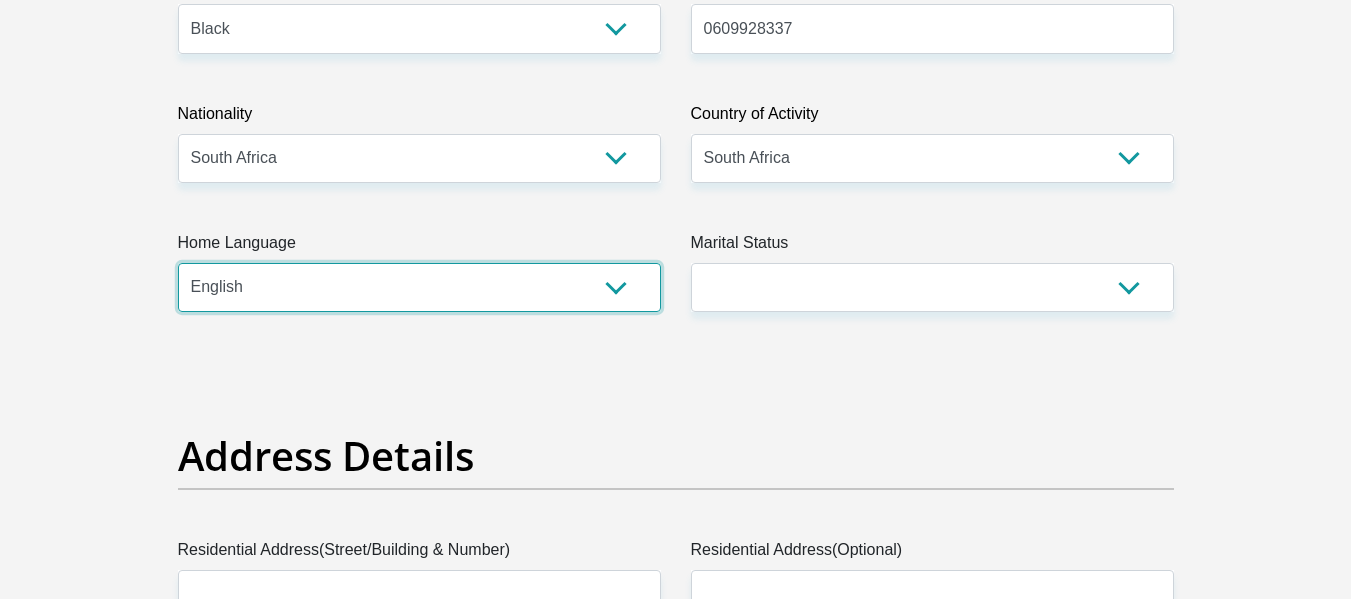 click on "Afrikaans
English
Sepedi
South Ndebele
Southern Sotho
Swati
Tsonga
Tswana
Venda
Xhosa
Zulu
Other" at bounding box center (419, 287) 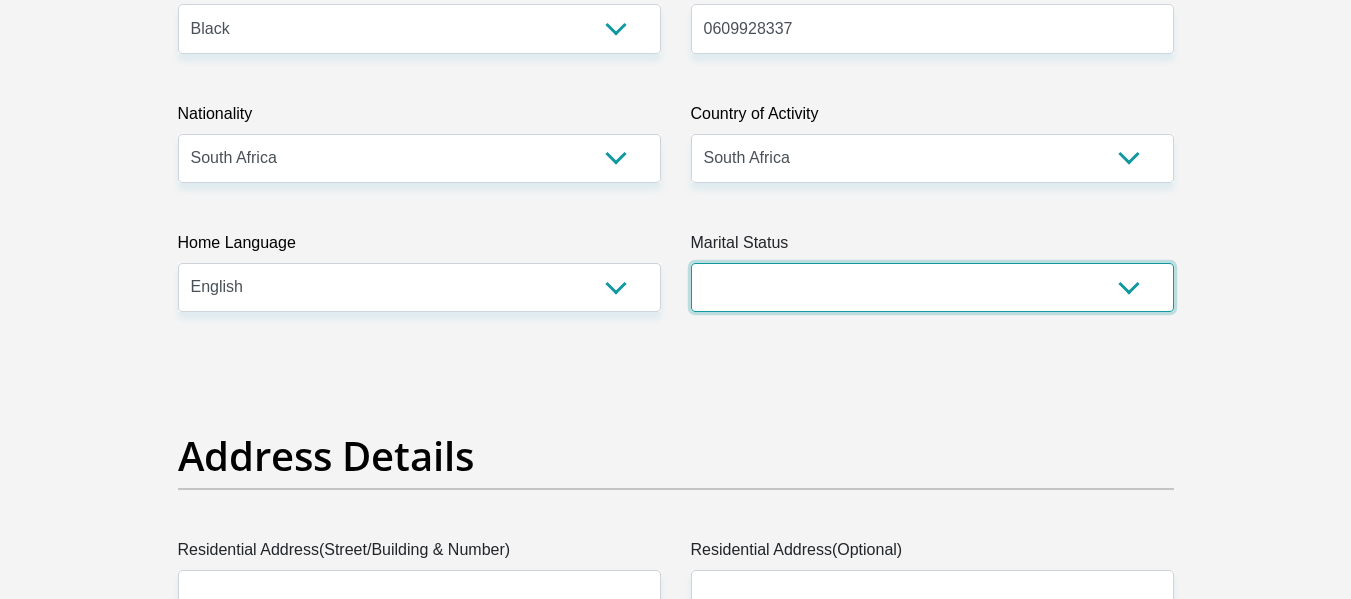 drag, startPoint x: 1036, startPoint y: 283, endPoint x: 1103, endPoint y: 302, distance: 69.641945 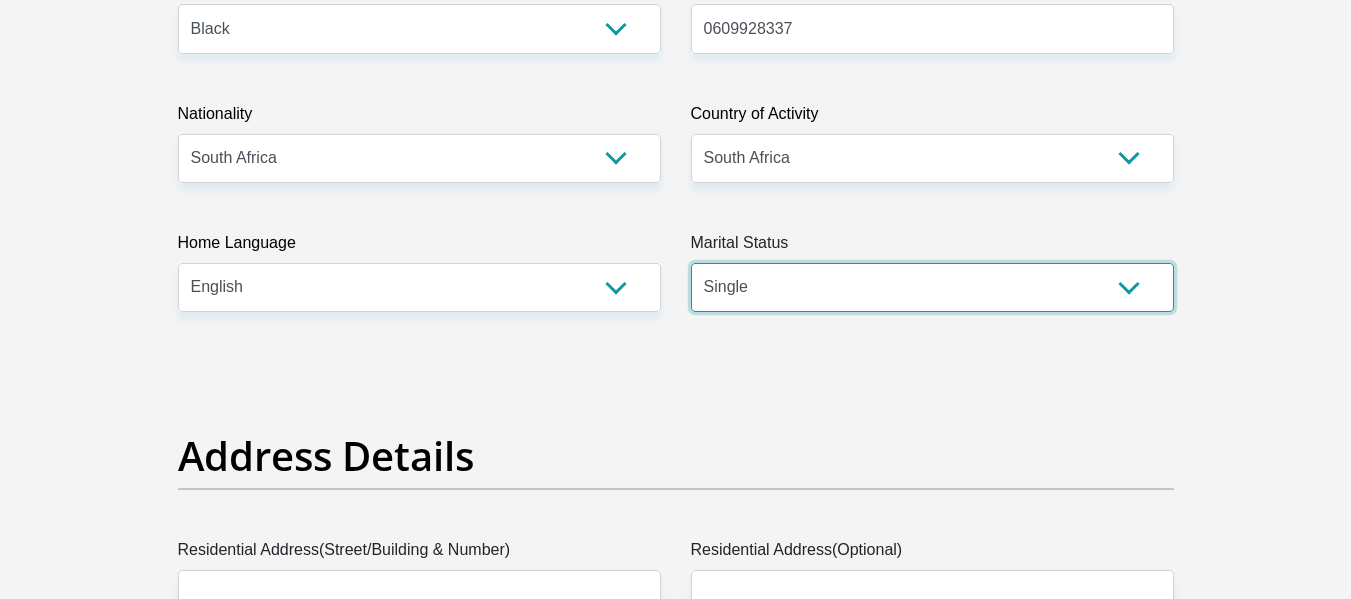 click on "Married ANC
Single
Divorced
Widowed
Married COP or Customary Law" at bounding box center [932, 287] 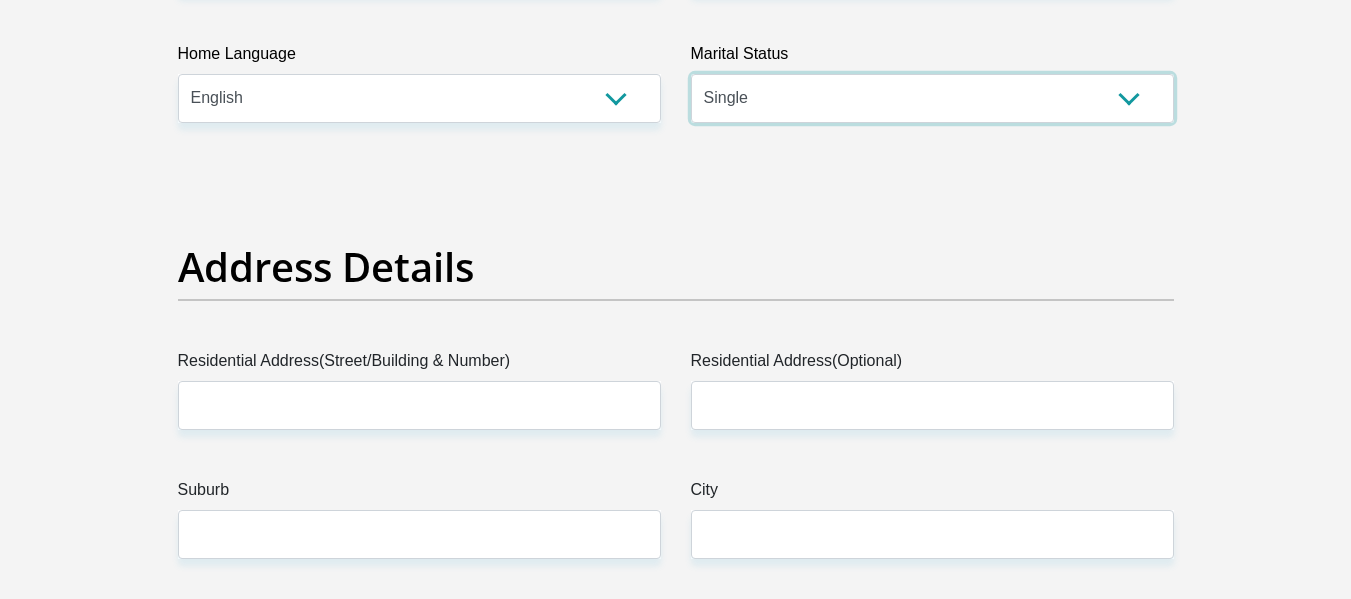 scroll, scrollTop: 800, scrollLeft: 0, axis: vertical 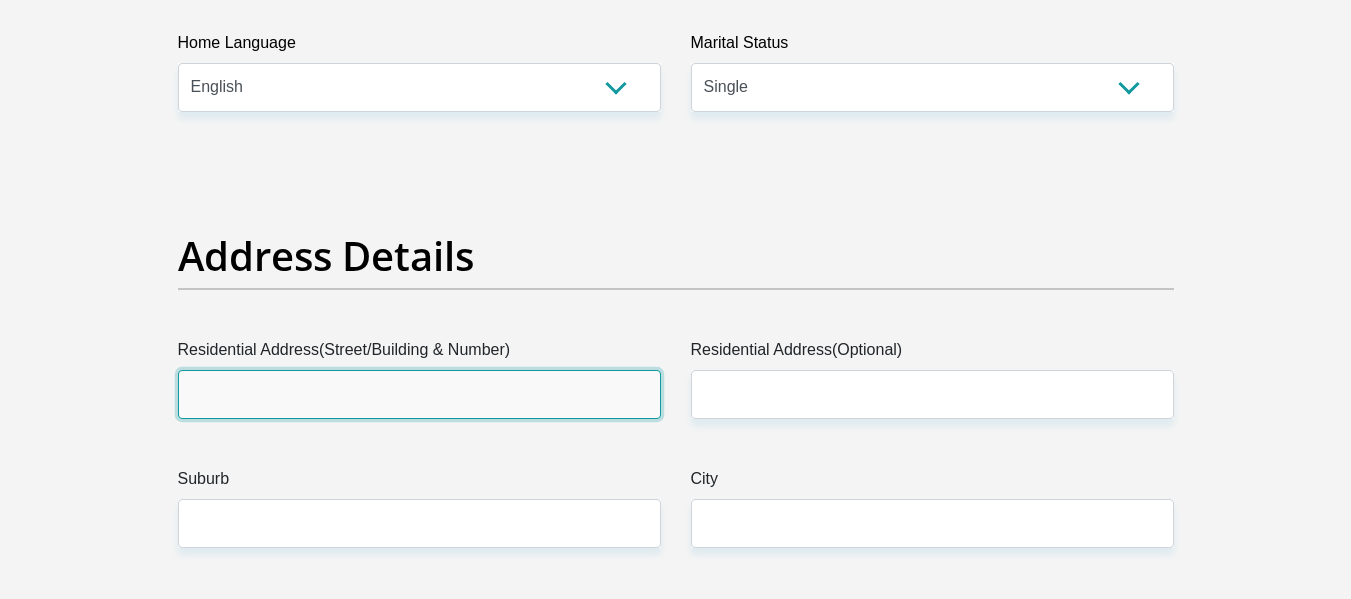 click on "Residential Address(Street/Building & Number)" at bounding box center [419, 394] 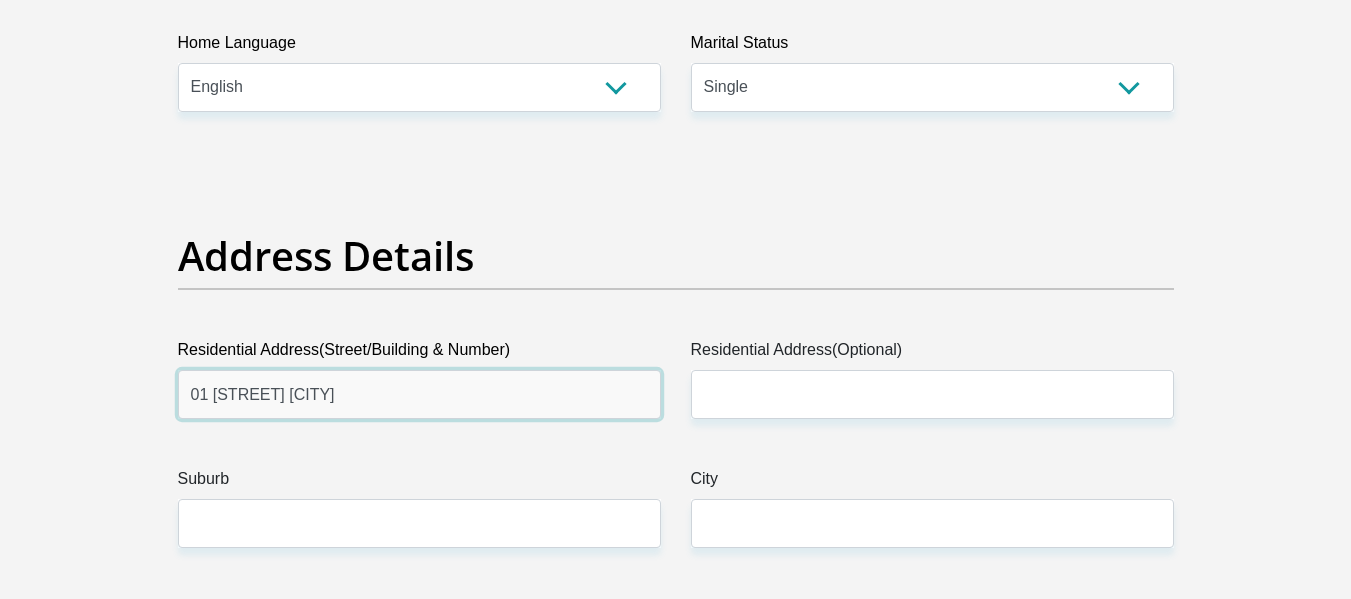 type on "01 [STREET] [CITY]" 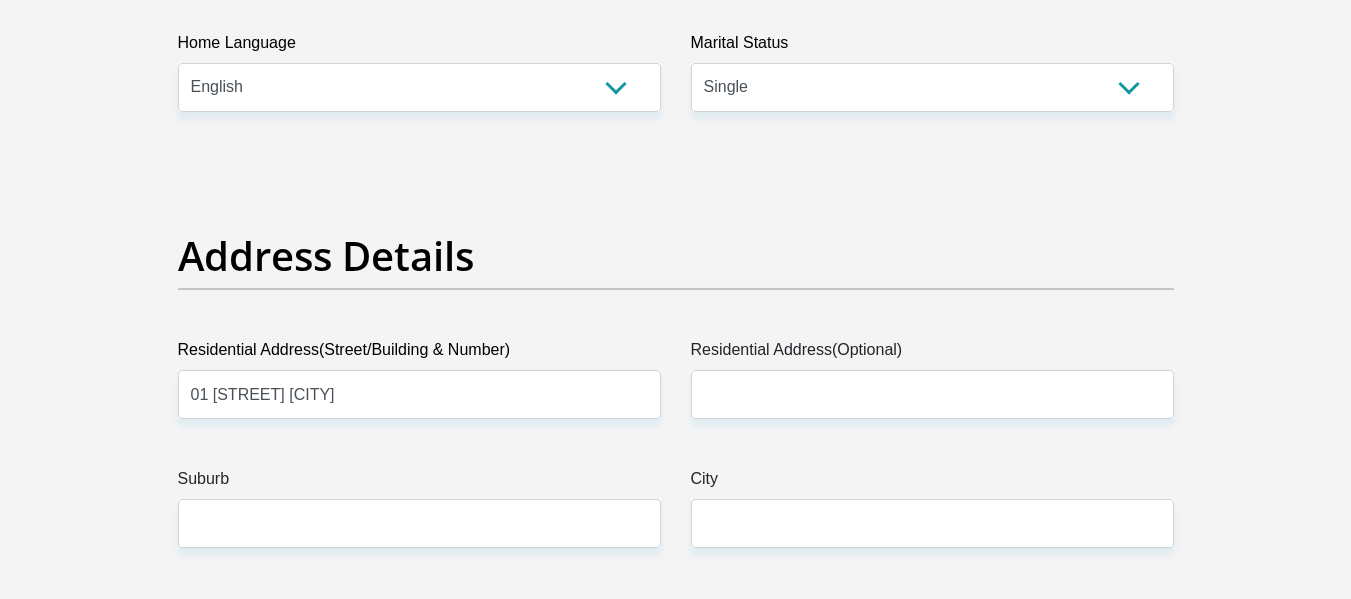 click on "Title
Mr
Ms
Mrs
Dr
Other
First Name
SicebiseSiyamthanda
Surname
Mbuqe
ID Number
9511225488086
Please input valid ID number
Race
Black
Coloured
Indian
White
Other
Contact Number
0609928337
Please input valid contact number
Nationality
South Africa
Afghanistan
Aland Islands  Albania" at bounding box center [676, 2767] 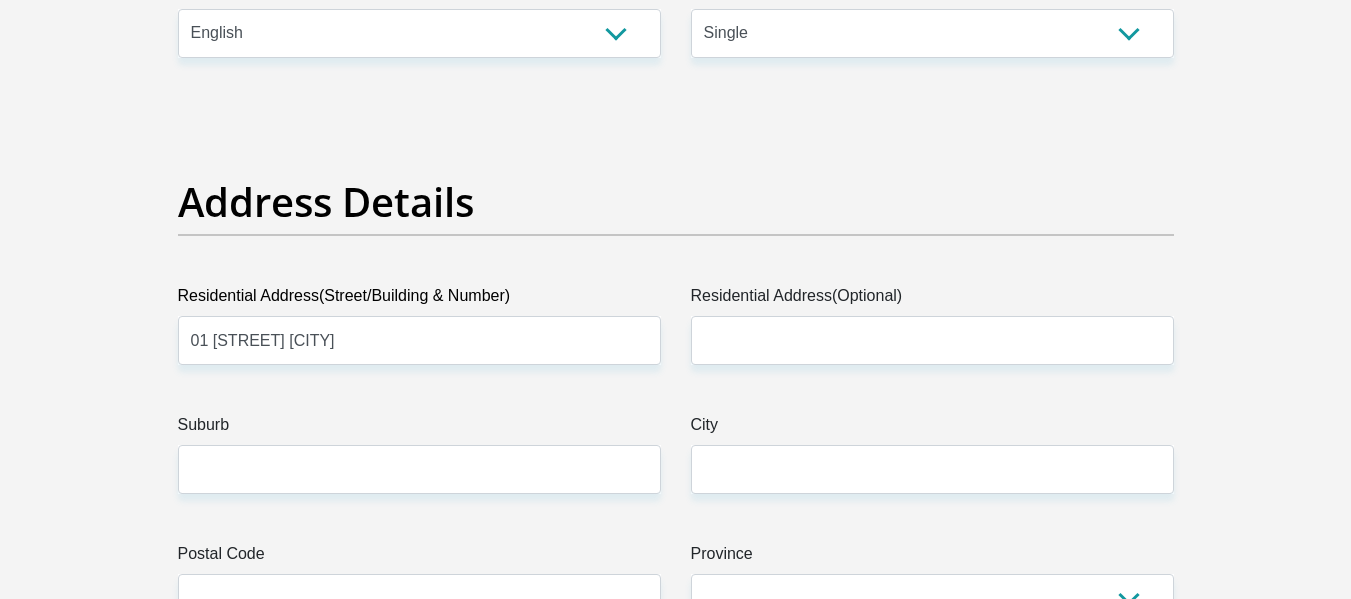 scroll, scrollTop: 1000, scrollLeft: 0, axis: vertical 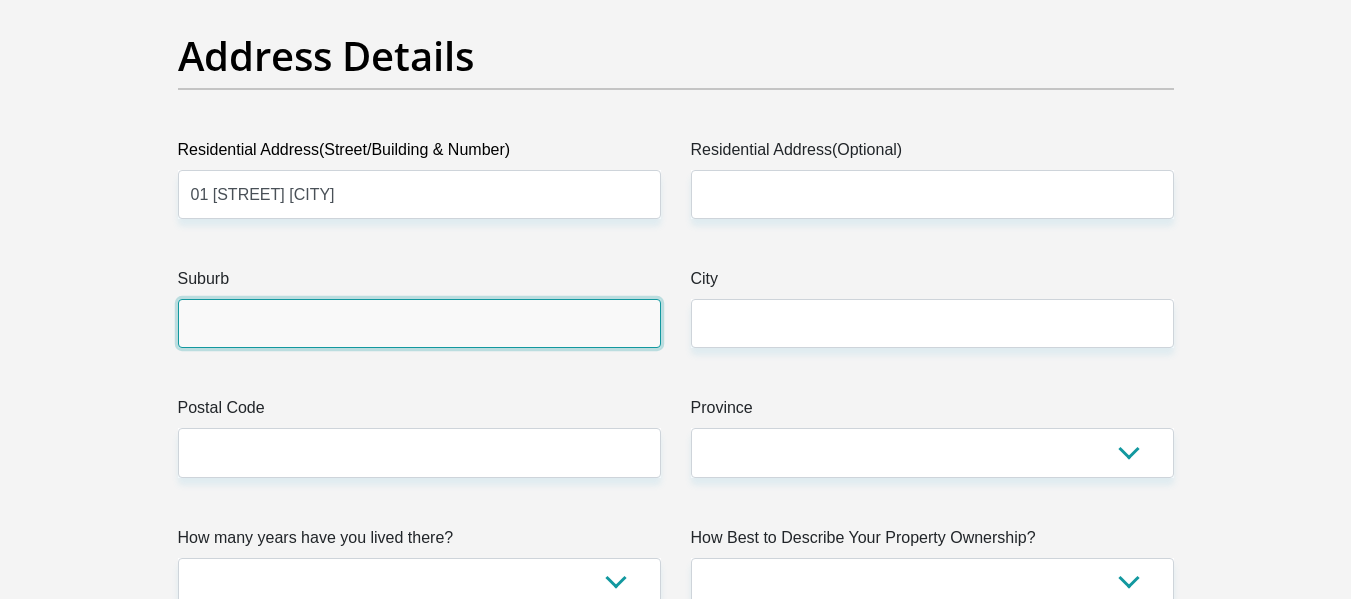click on "Suburb" at bounding box center (419, 323) 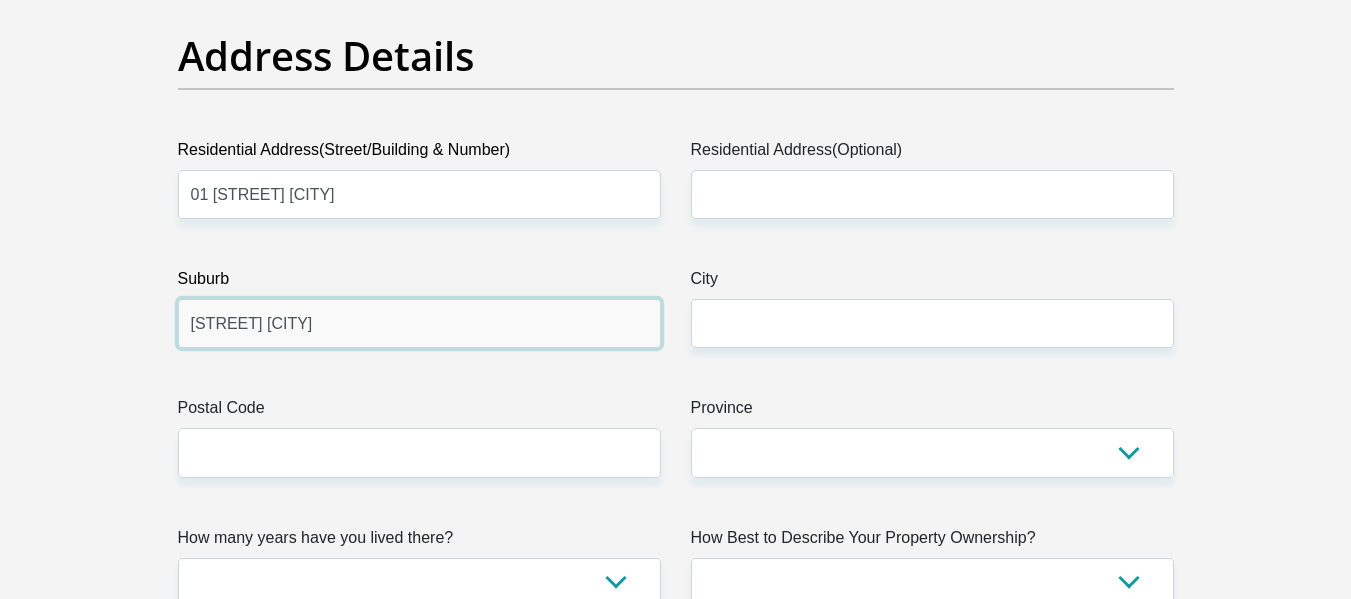 type on "[STREET] [CITY]" 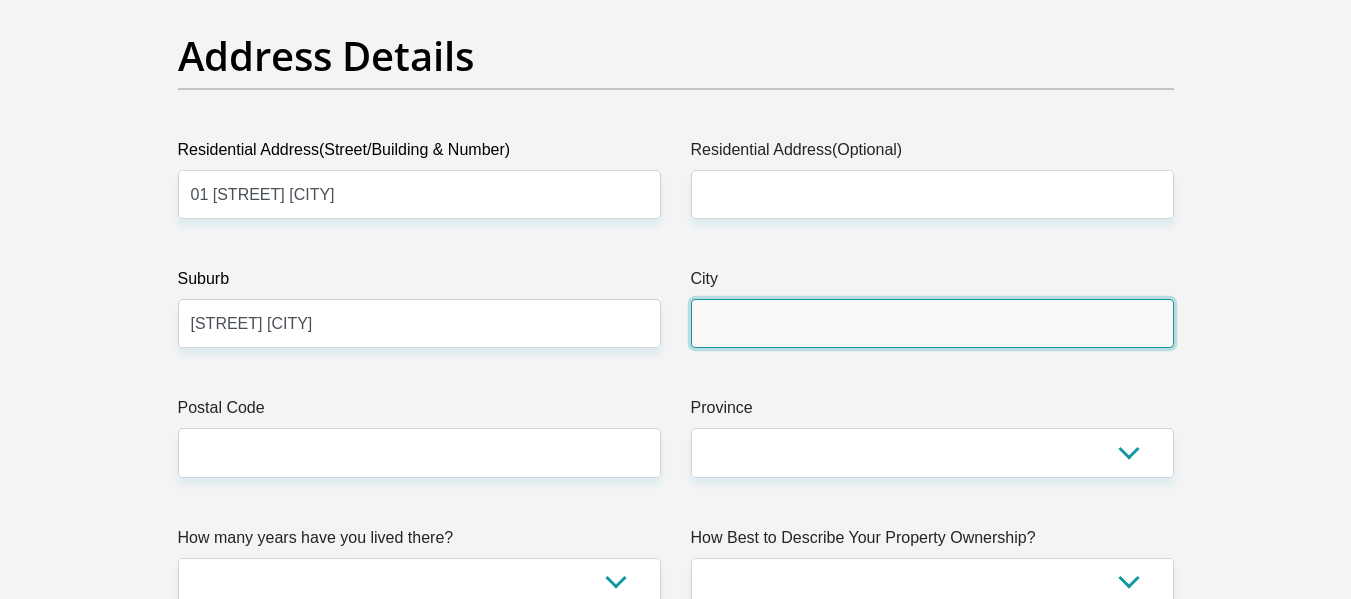 click on "City" at bounding box center [932, 323] 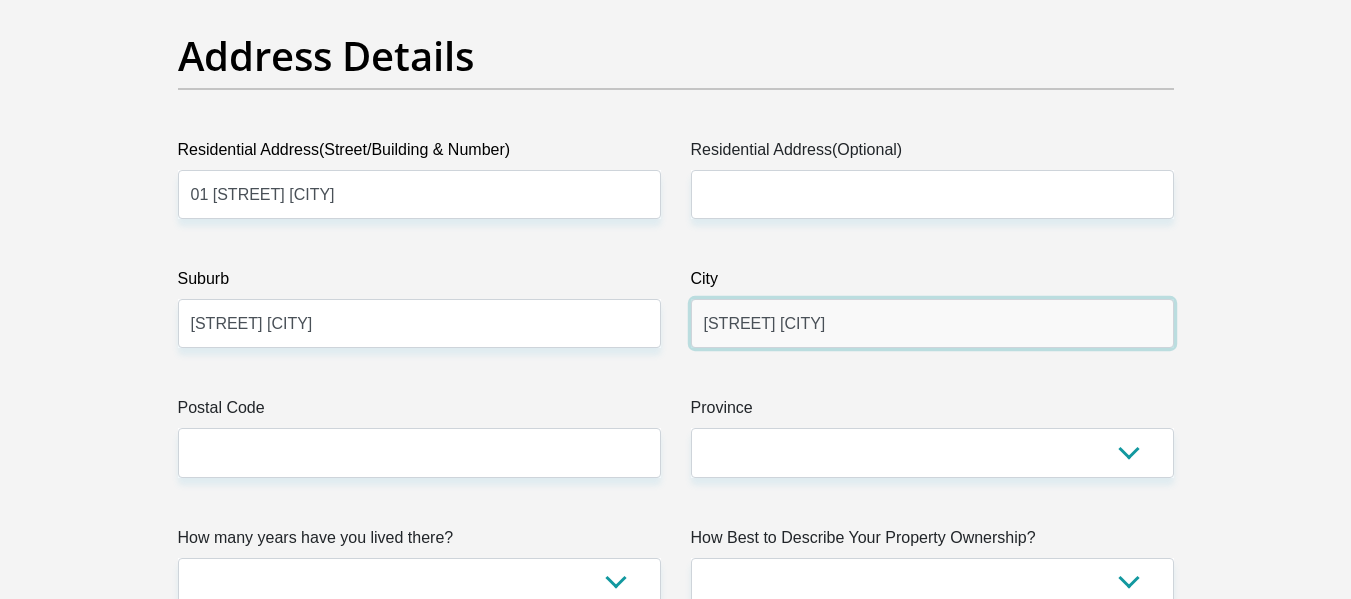type on "[STREET] [CITY]" 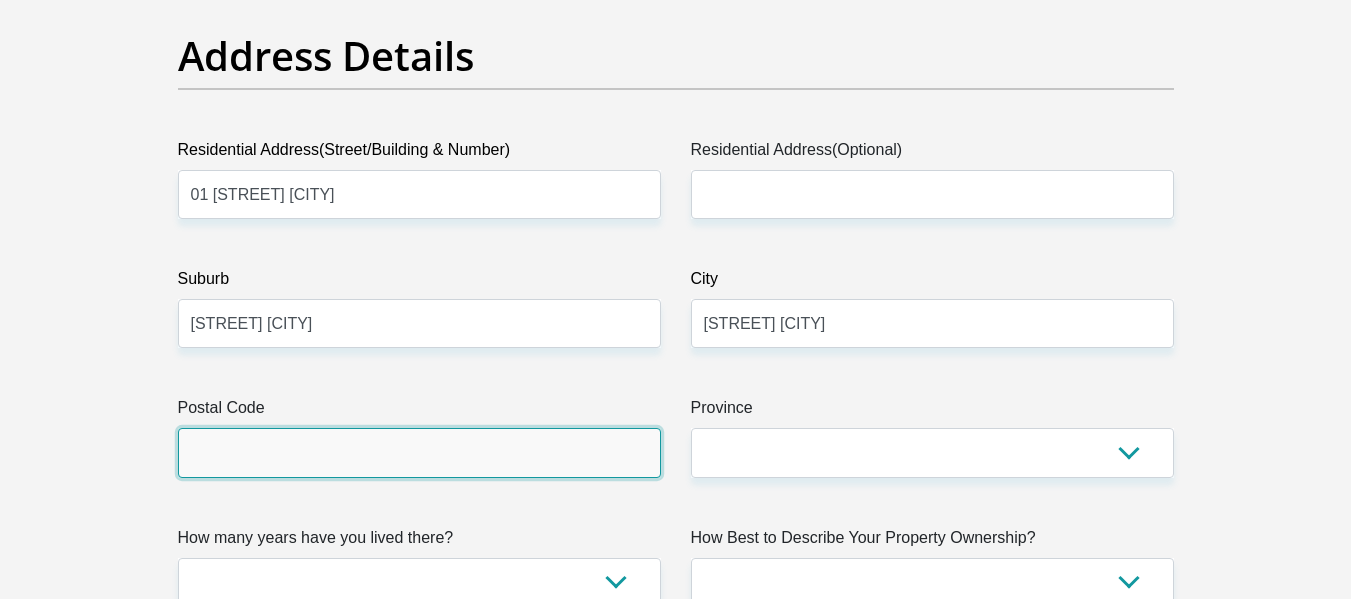 click on "Postal Code" at bounding box center (419, 452) 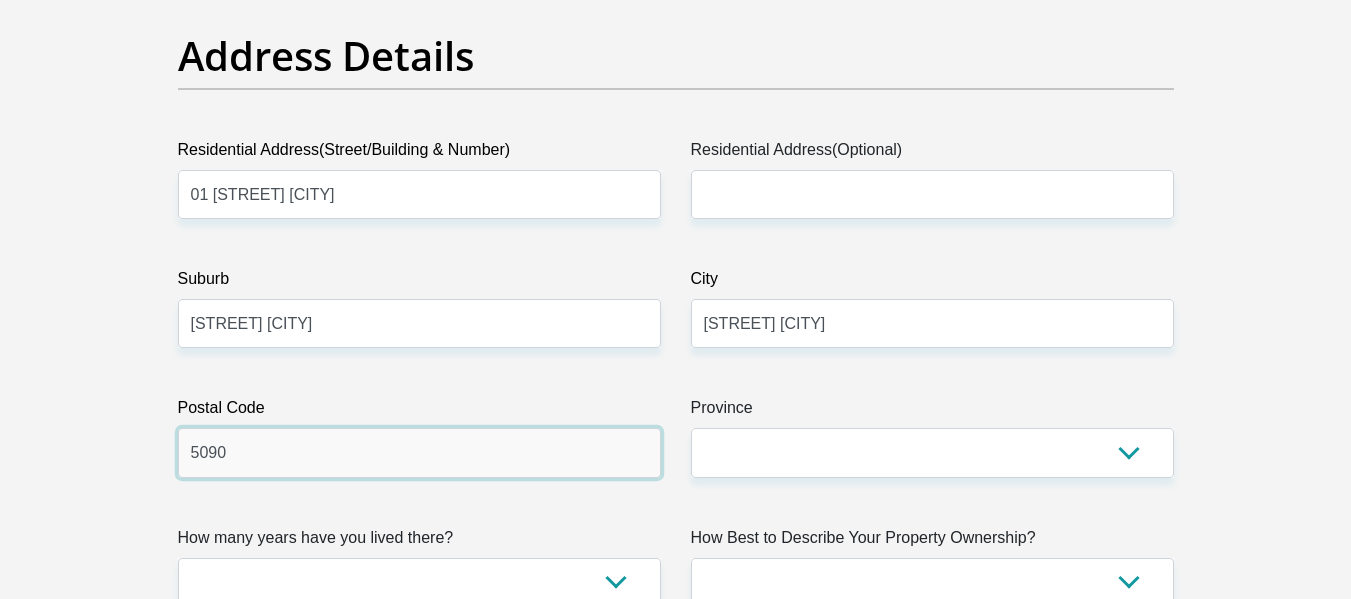 type on "5090" 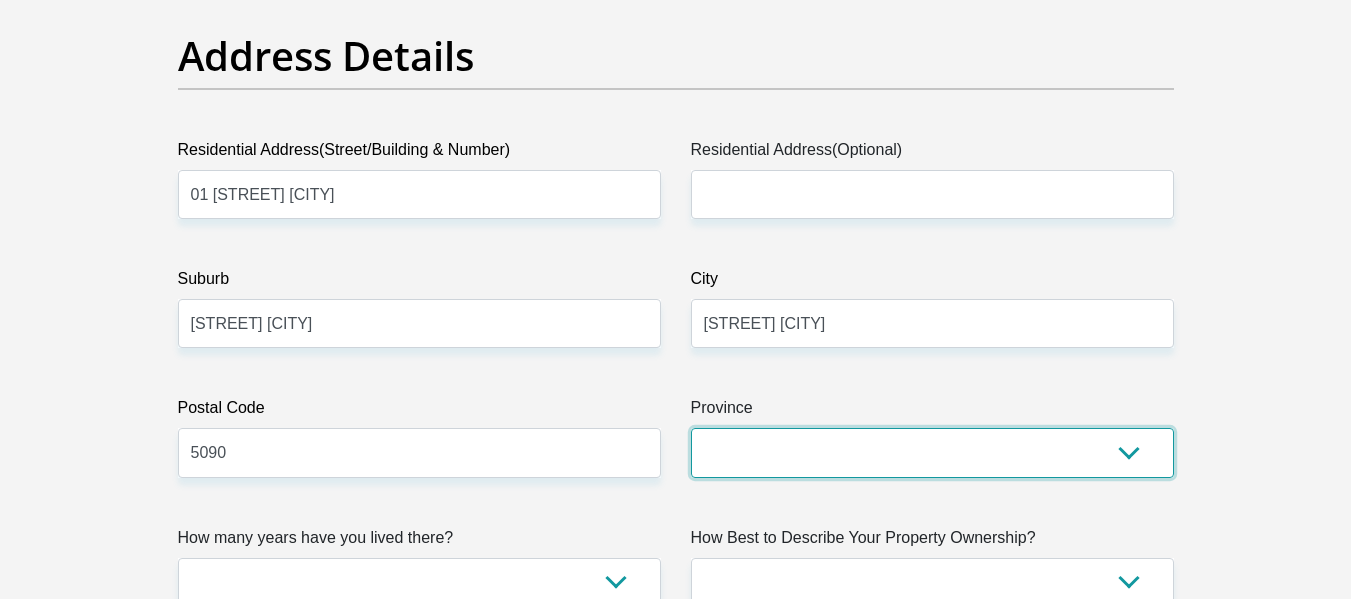 click on "Eastern Cape
Free State
Gauteng
KwaZulu-Natal
Limpopo
Mpumalanga
Northern Cape
North West
Western Cape" at bounding box center [932, 452] 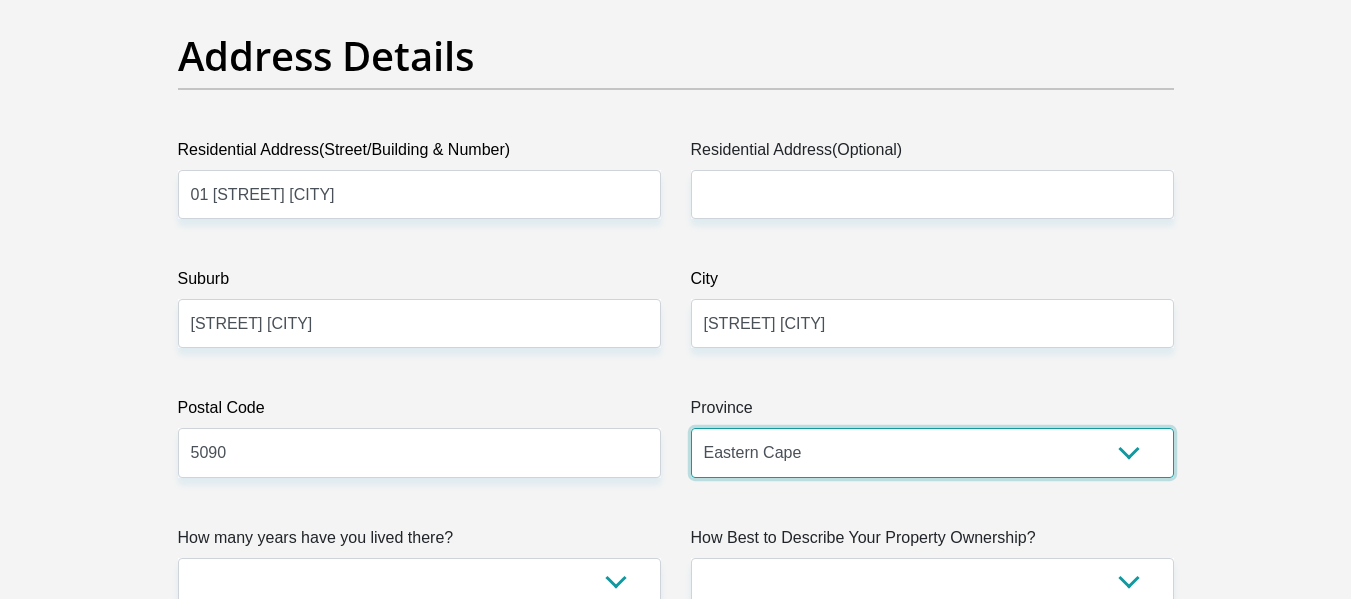 click on "Eastern Cape
Free State
Gauteng
KwaZulu-Natal
Limpopo
Mpumalanga
Northern Cape
North West
Western Cape" at bounding box center (932, 452) 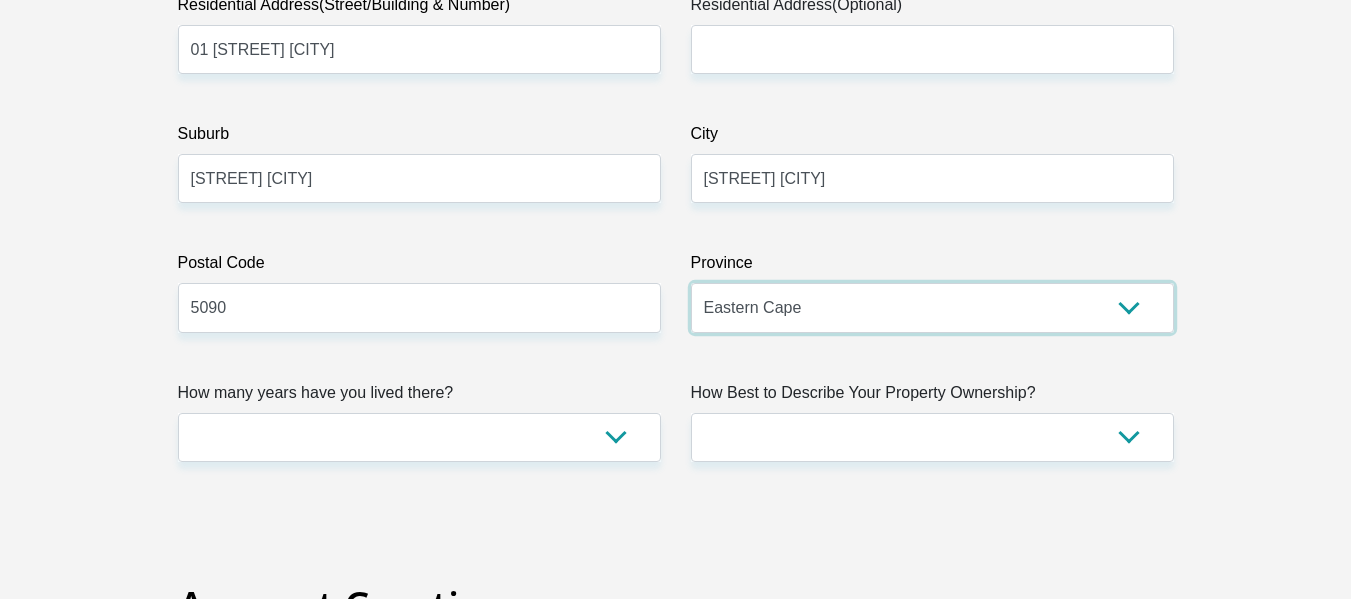 scroll, scrollTop: 1200, scrollLeft: 0, axis: vertical 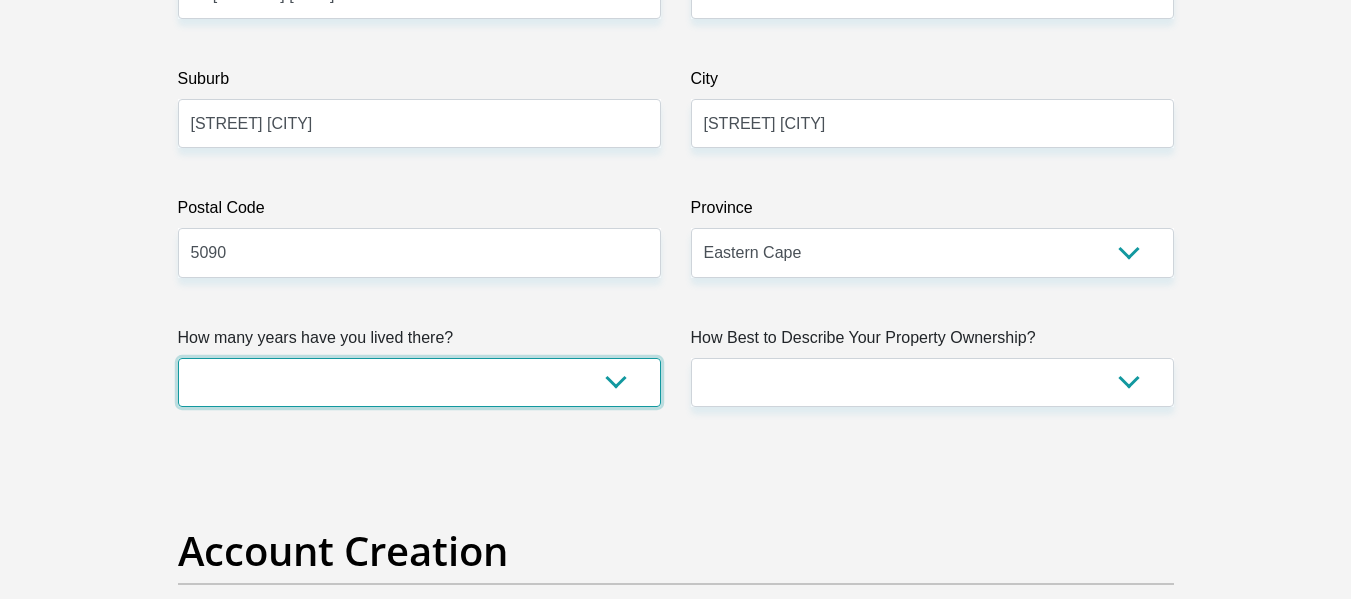 drag, startPoint x: 581, startPoint y: 370, endPoint x: 633, endPoint y: 379, distance: 52.773098 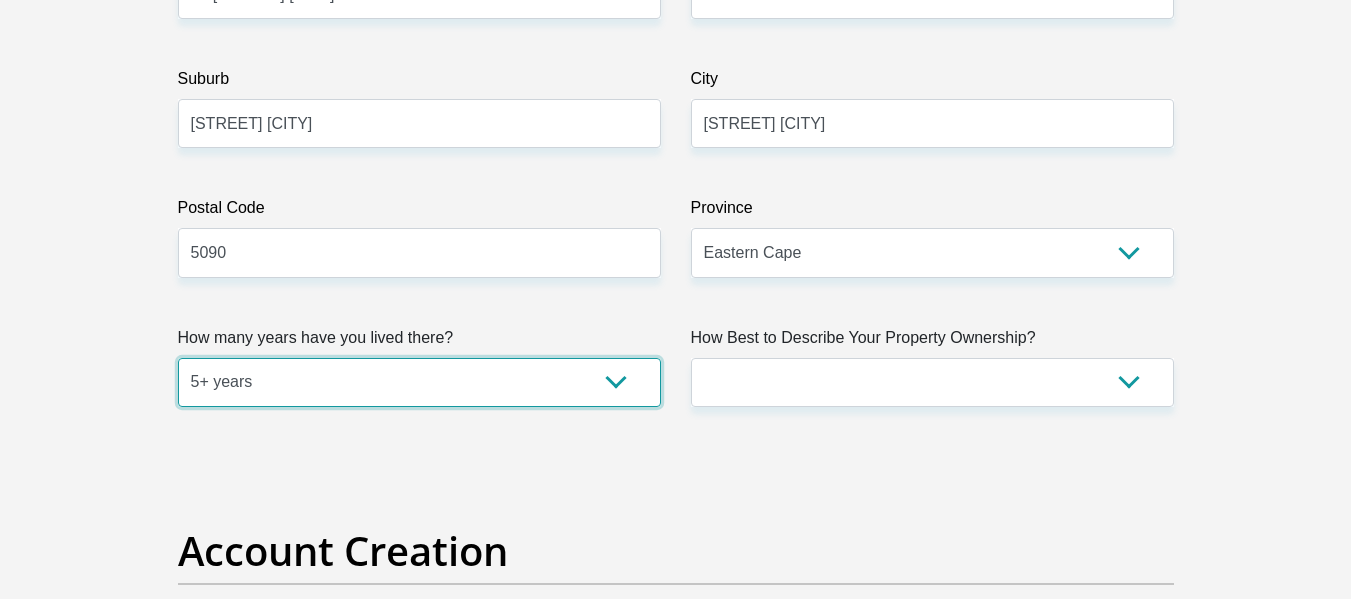 click on "less than 1 year
1-3 years
3-5 years
5+ years" at bounding box center (419, 382) 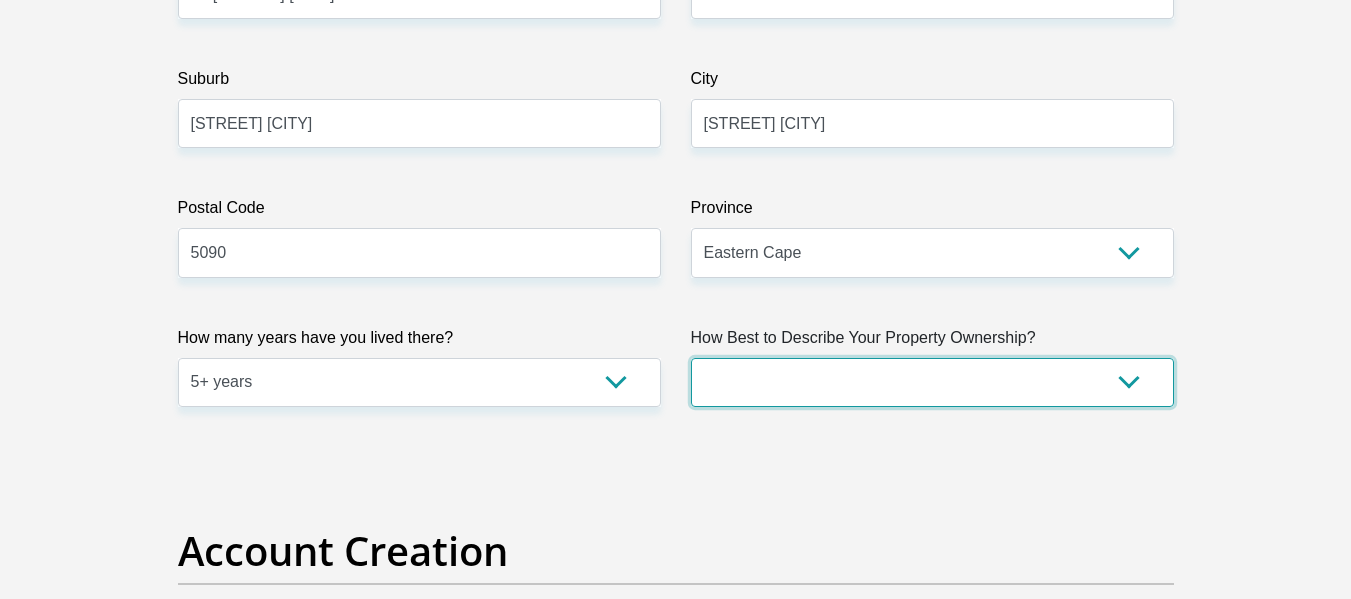 click on "Owned
Rented
Family Owned
Company Dwelling" at bounding box center (932, 382) 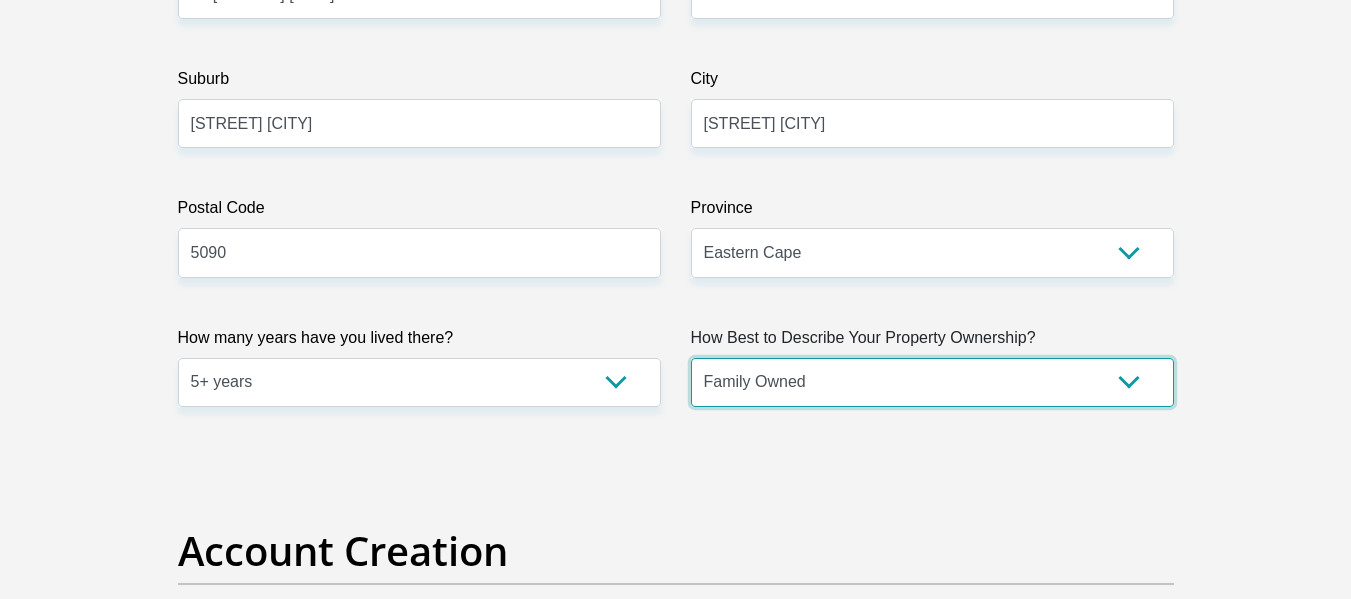click on "Owned
Rented
Family Owned
Company Dwelling" at bounding box center [932, 382] 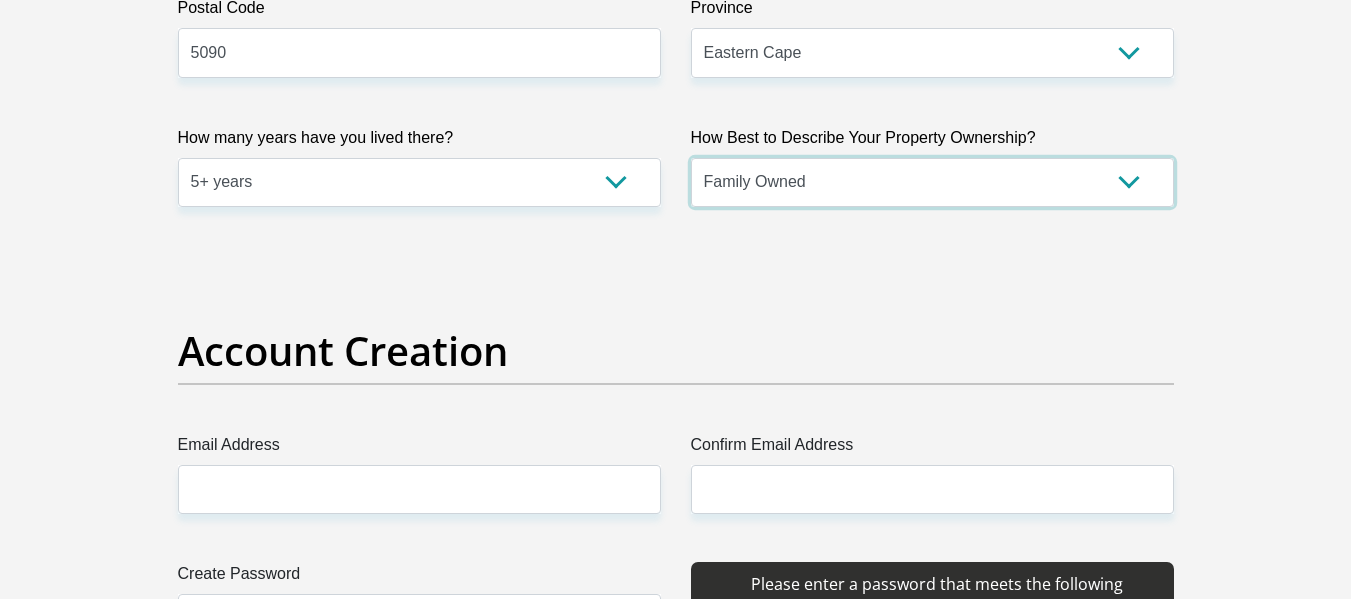 scroll, scrollTop: 1500, scrollLeft: 0, axis: vertical 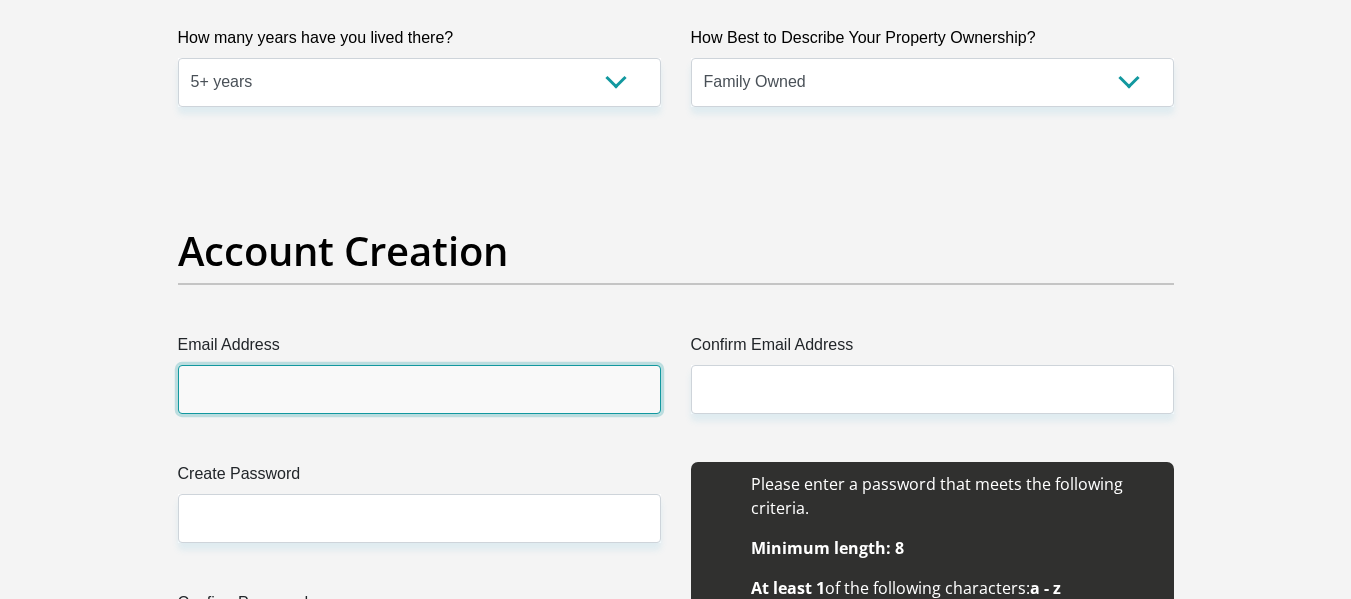 click on "Email Address" at bounding box center [419, 389] 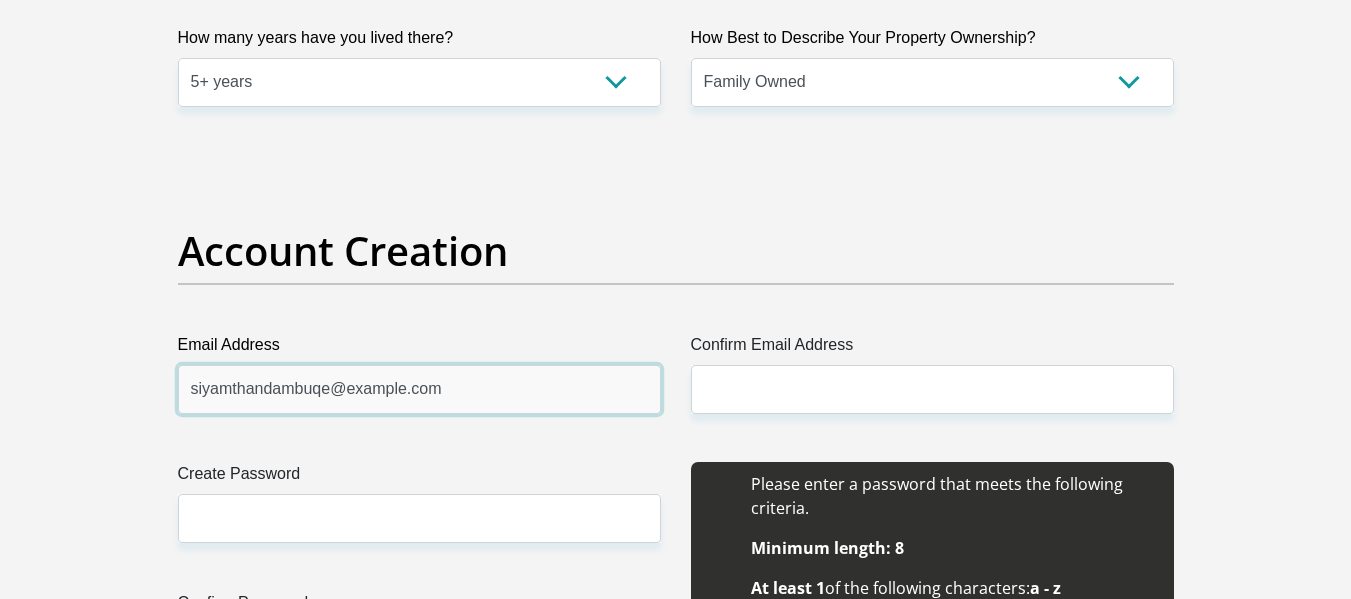 type on "siyamthandambuqe@example.com" 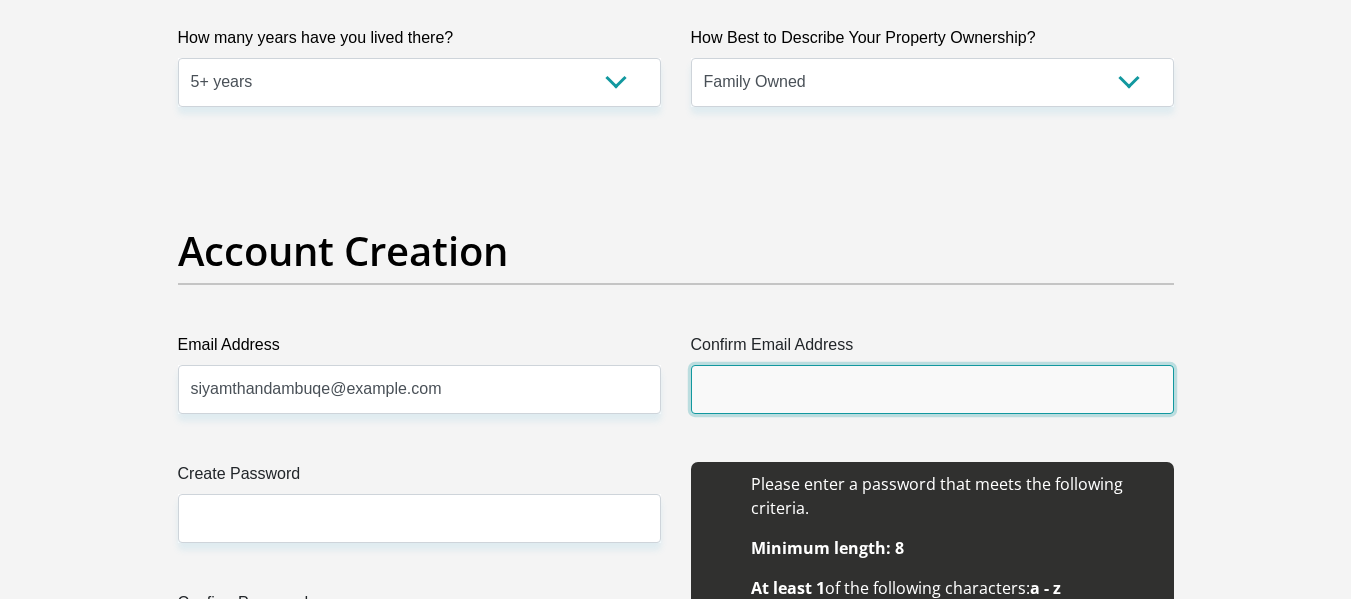 click on "Confirm Email Address" at bounding box center [932, 389] 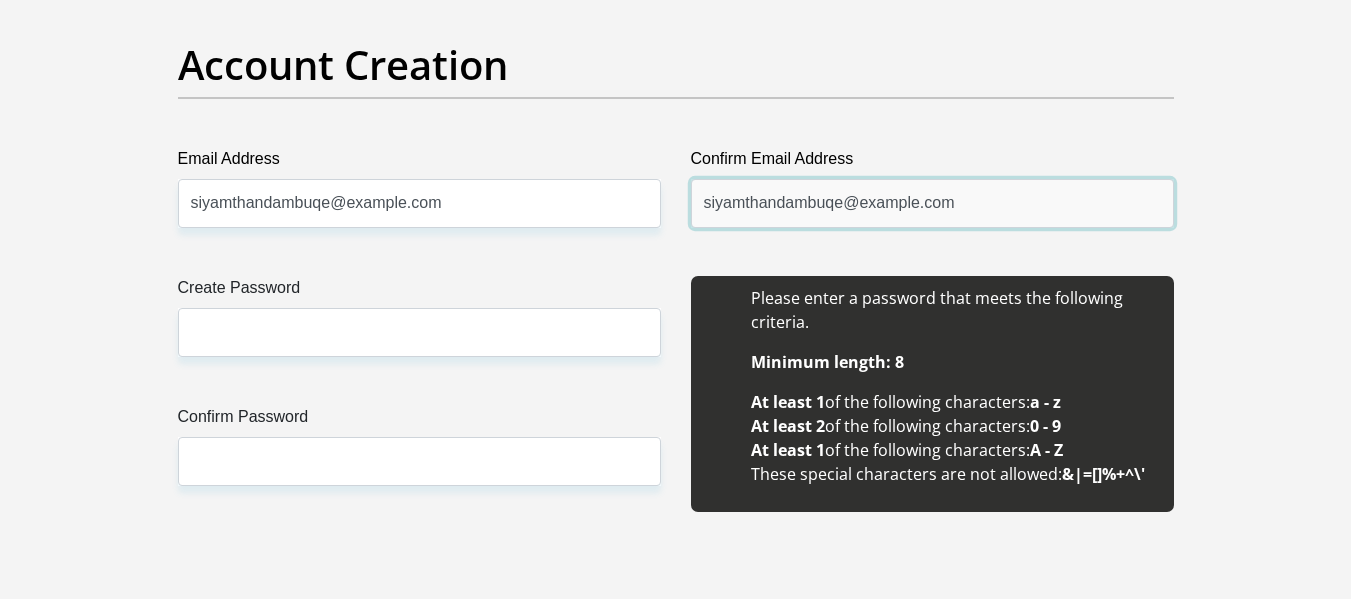 scroll, scrollTop: 1700, scrollLeft: 0, axis: vertical 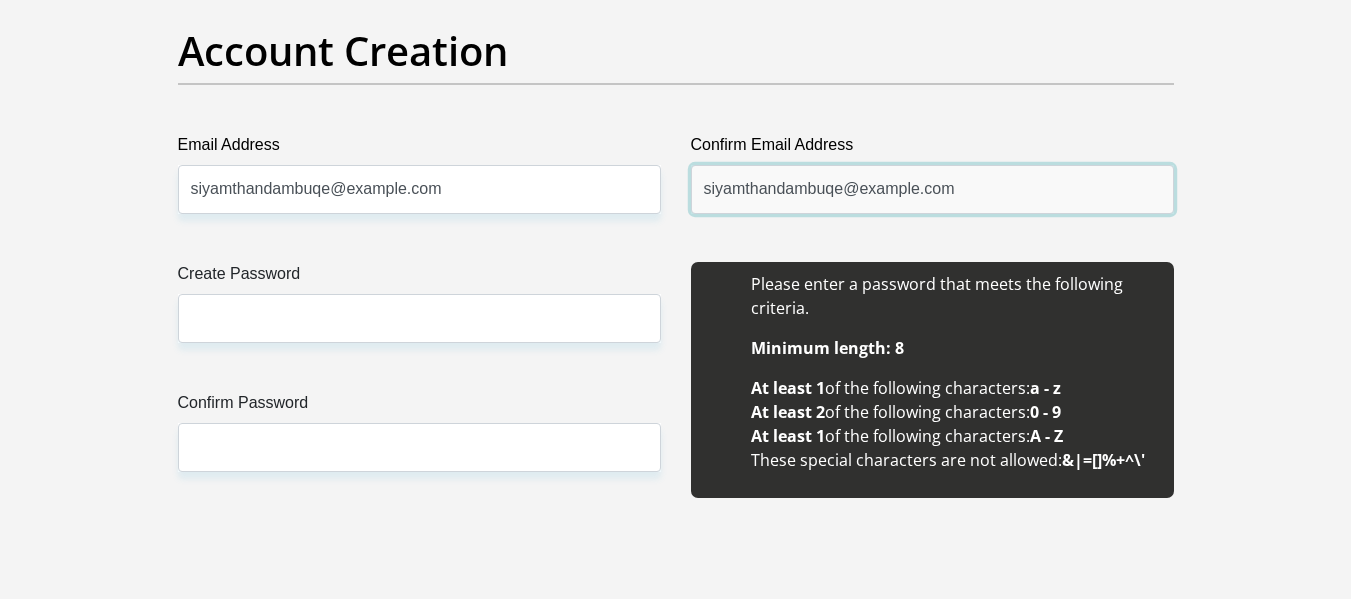 type on "siyamthandambuqe@example.com" 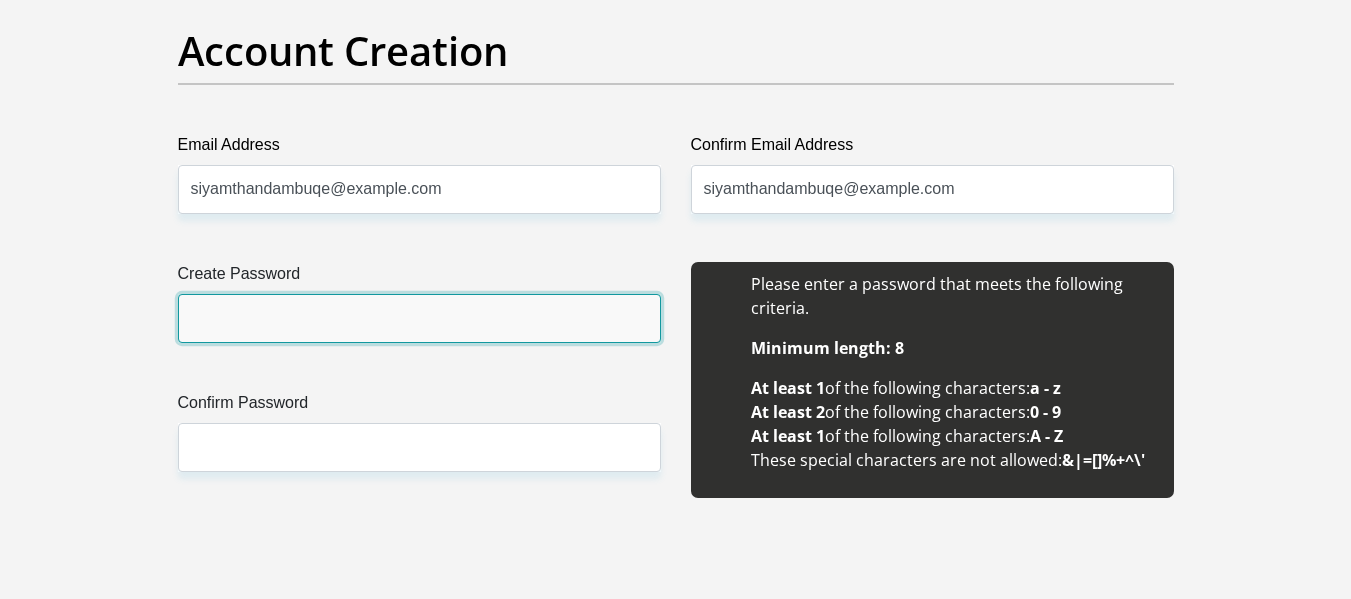 click on "Create Password" at bounding box center [419, 318] 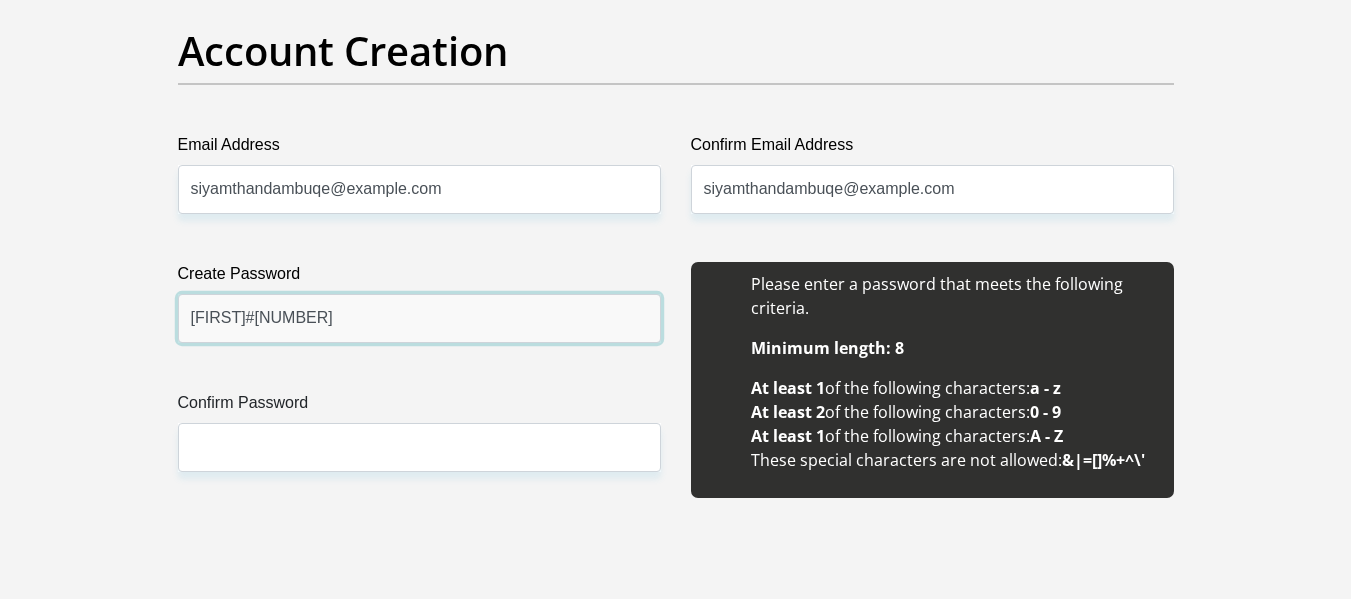 type on "[FIRST]#[NUMBER]" 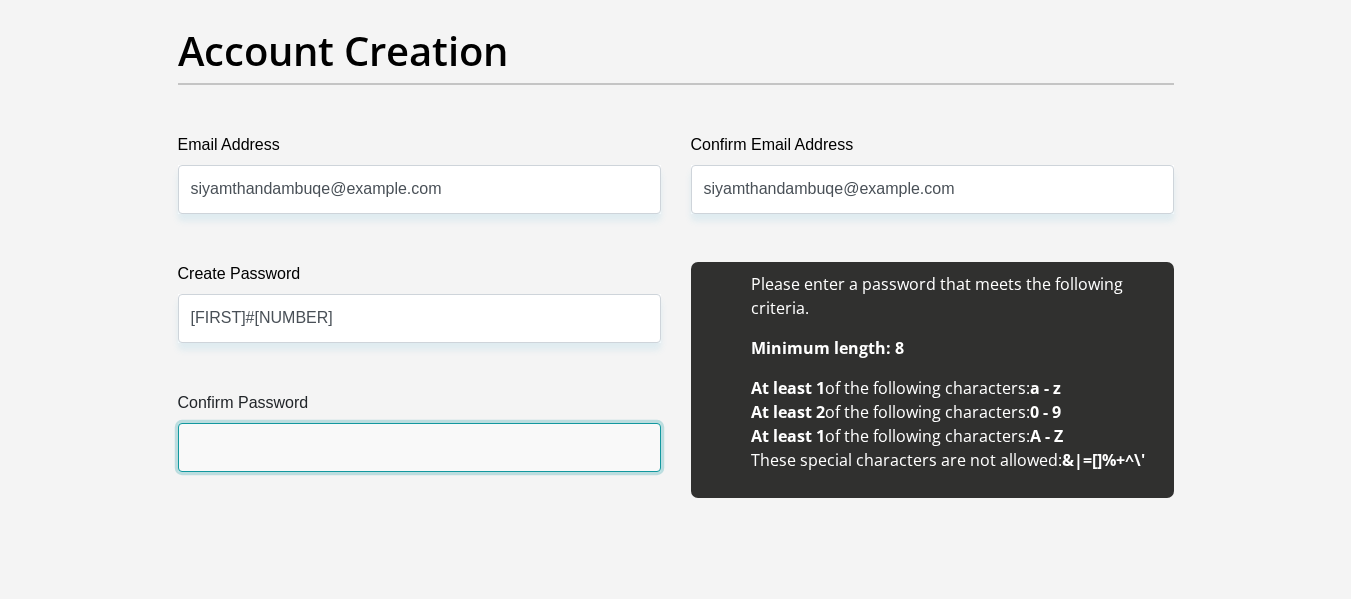 click on "Confirm Password" at bounding box center [419, 447] 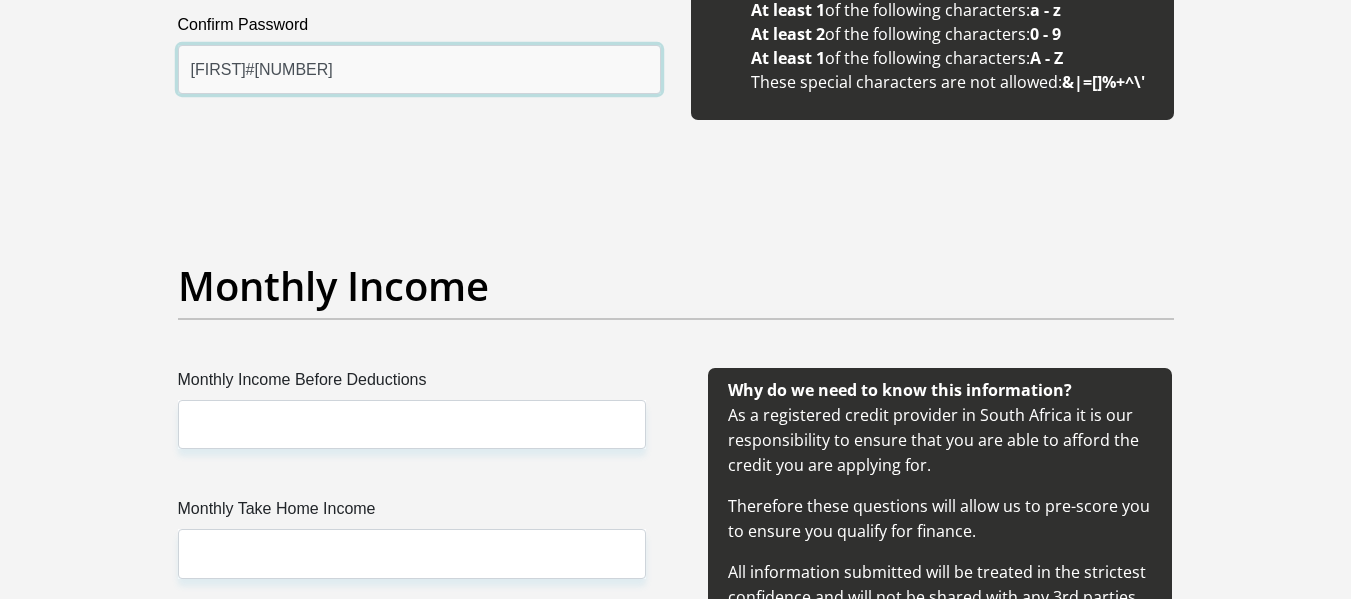 scroll, scrollTop: 2100, scrollLeft: 0, axis: vertical 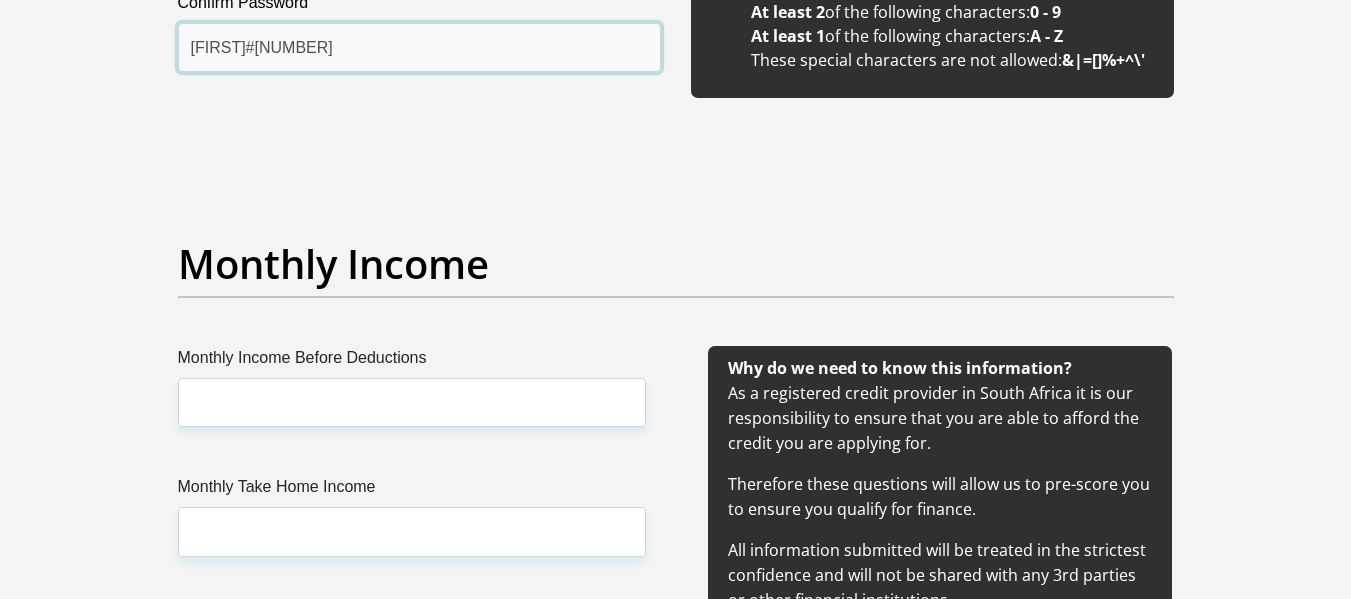 type on "[FIRST]#[NUMBER]" 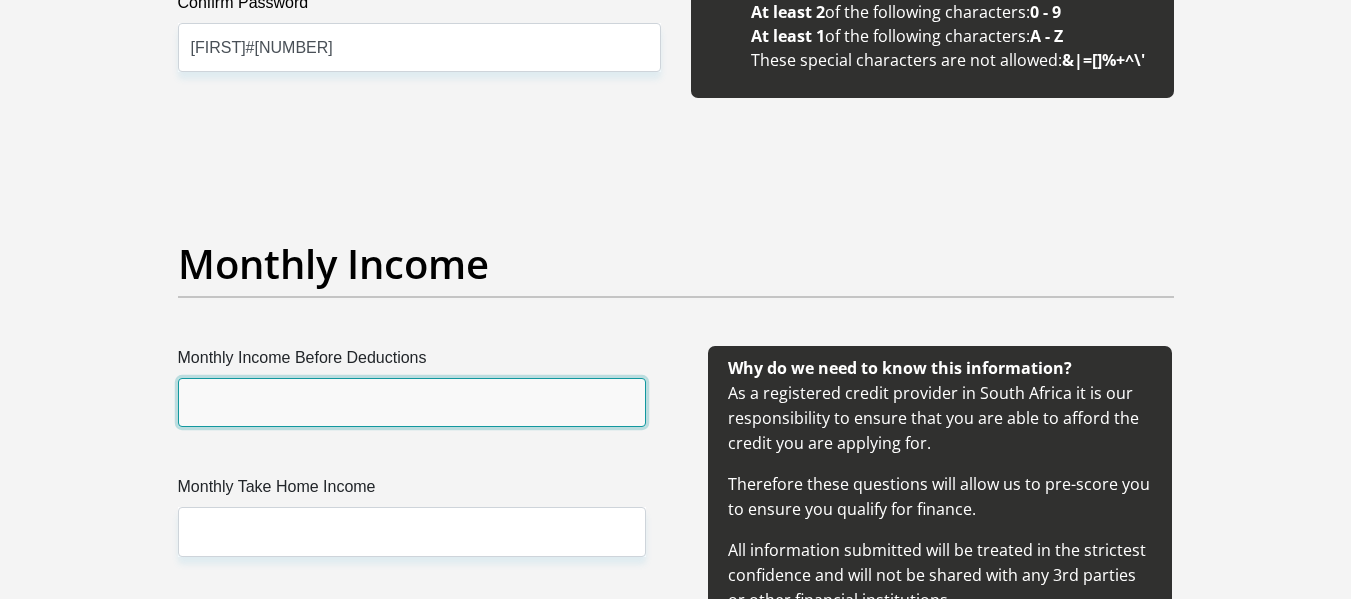 click on "Monthly Income Before Deductions" at bounding box center [412, 402] 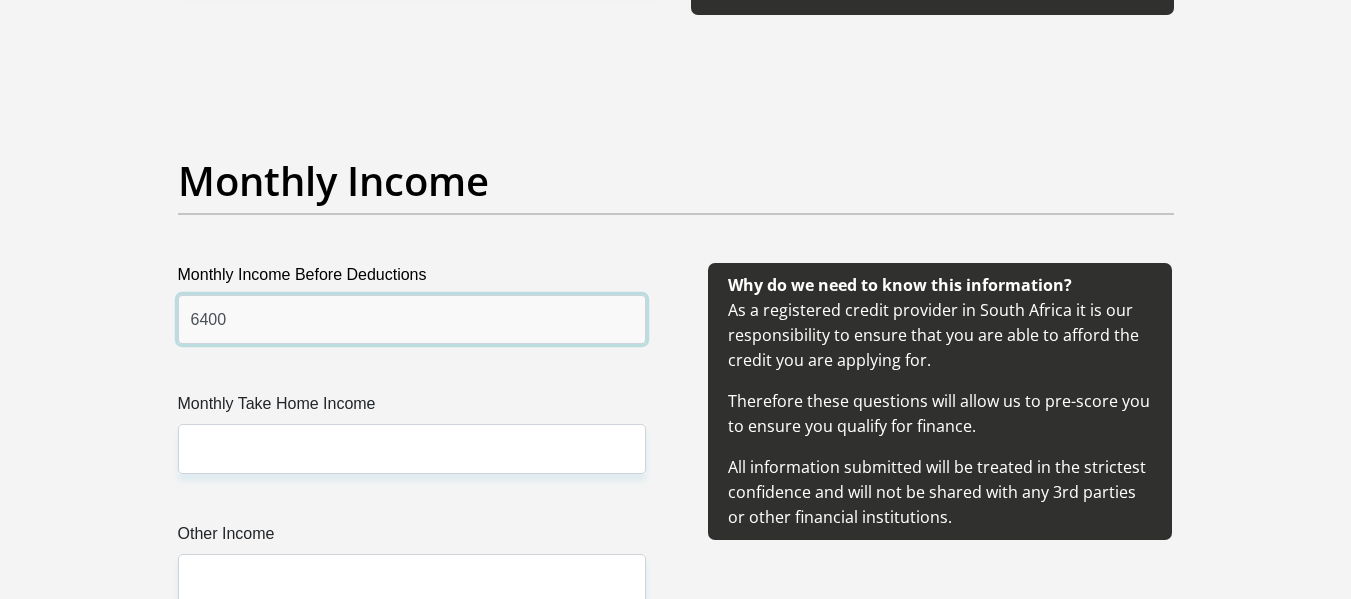 scroll, scrollTop: 2200, scrollLeft: 0, axis: vertical 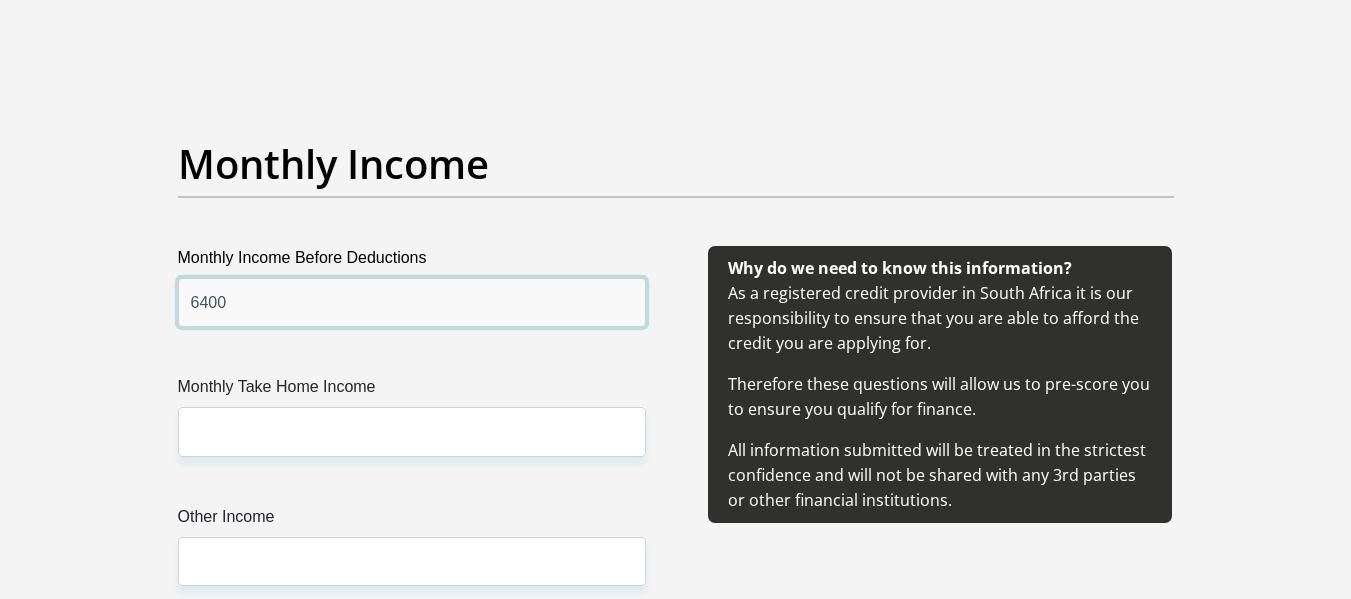 type on "6400" 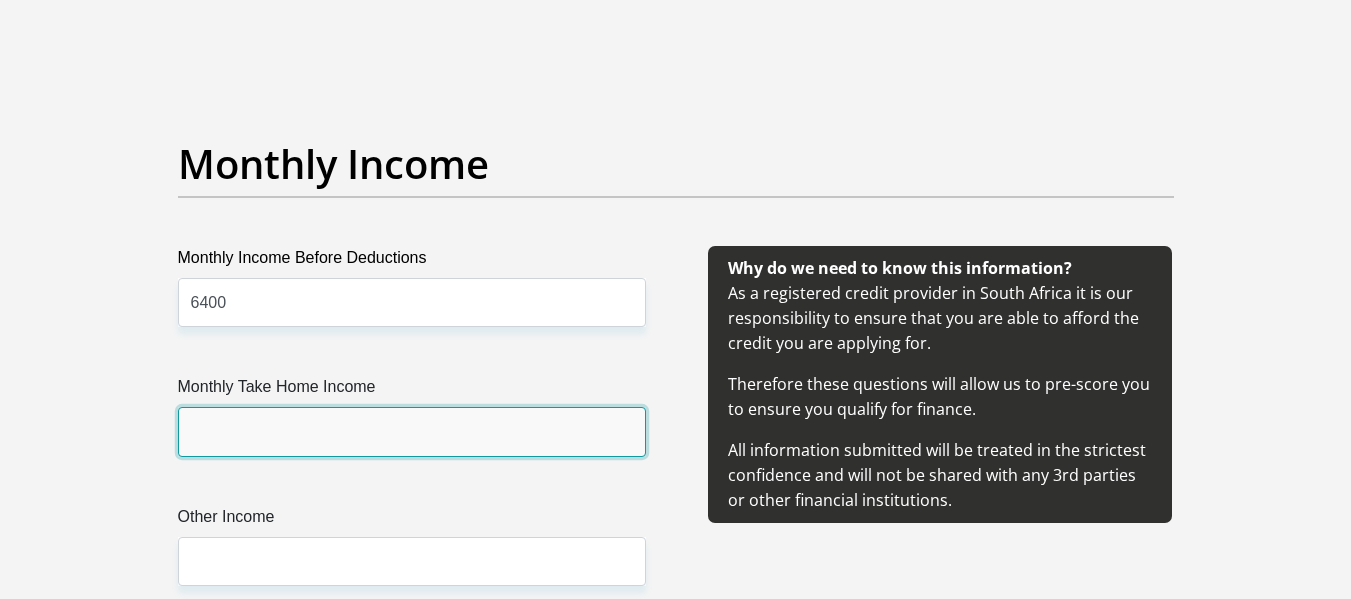 click on "Monthly Take Home Income" at bounding box center (412, 431) 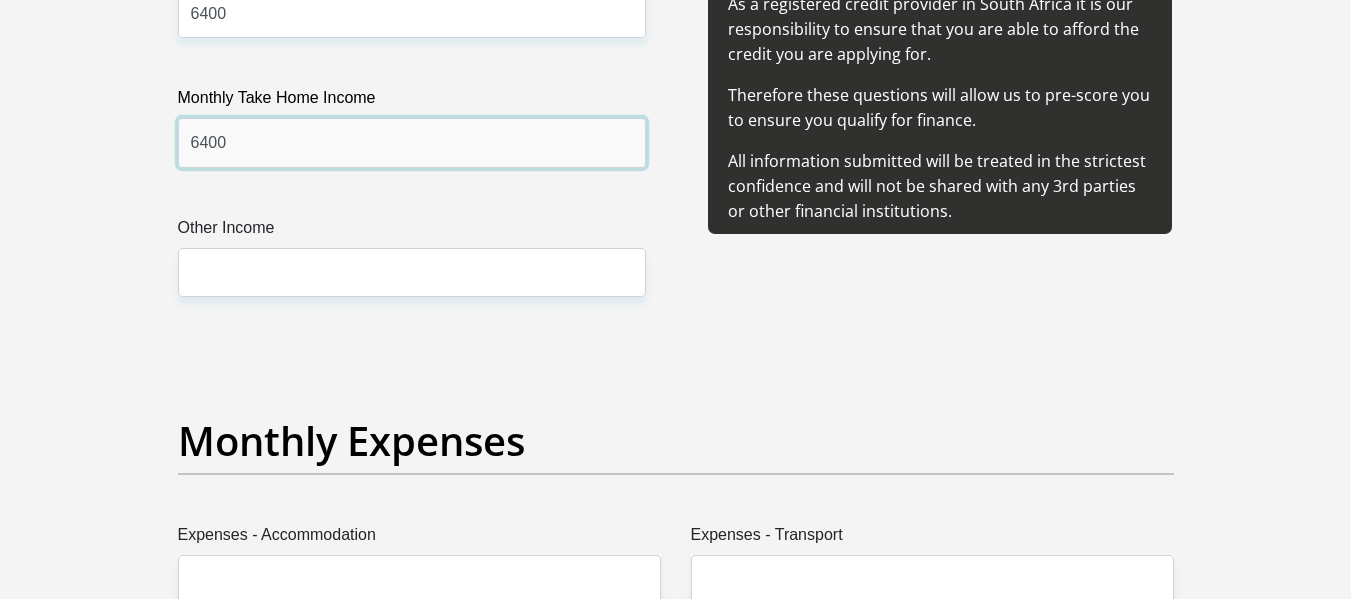 scroll, scrollTop: 2500, scrollLeft: 0, axis: vertical 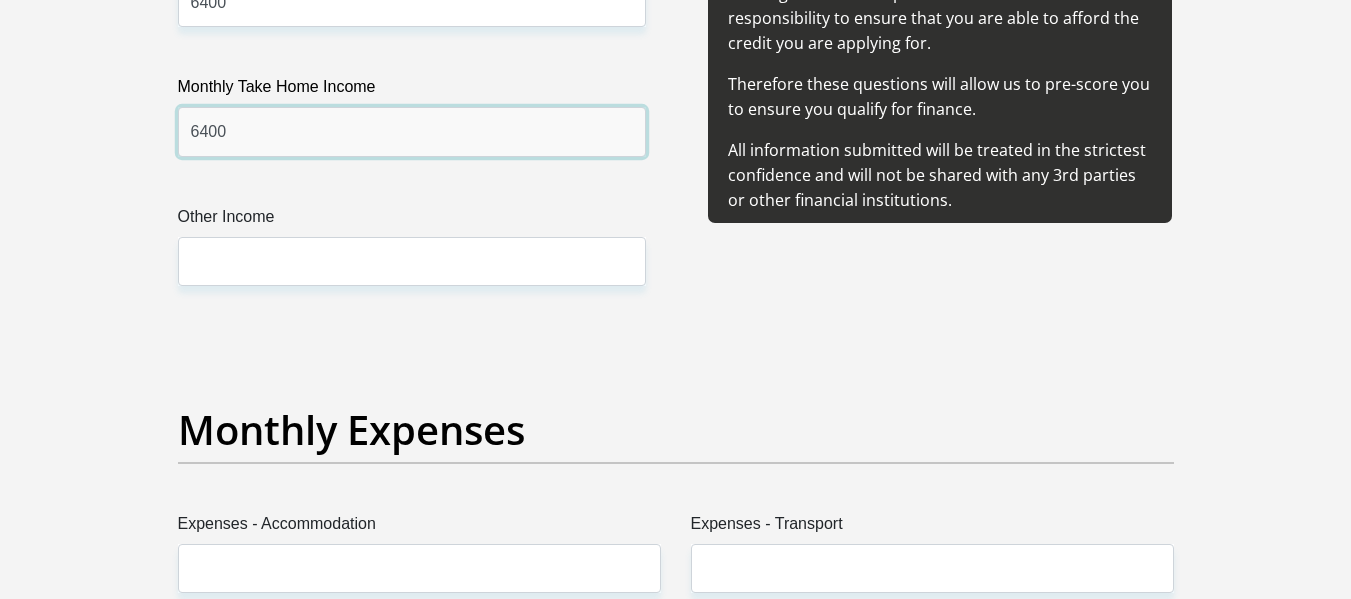 type on "6400" 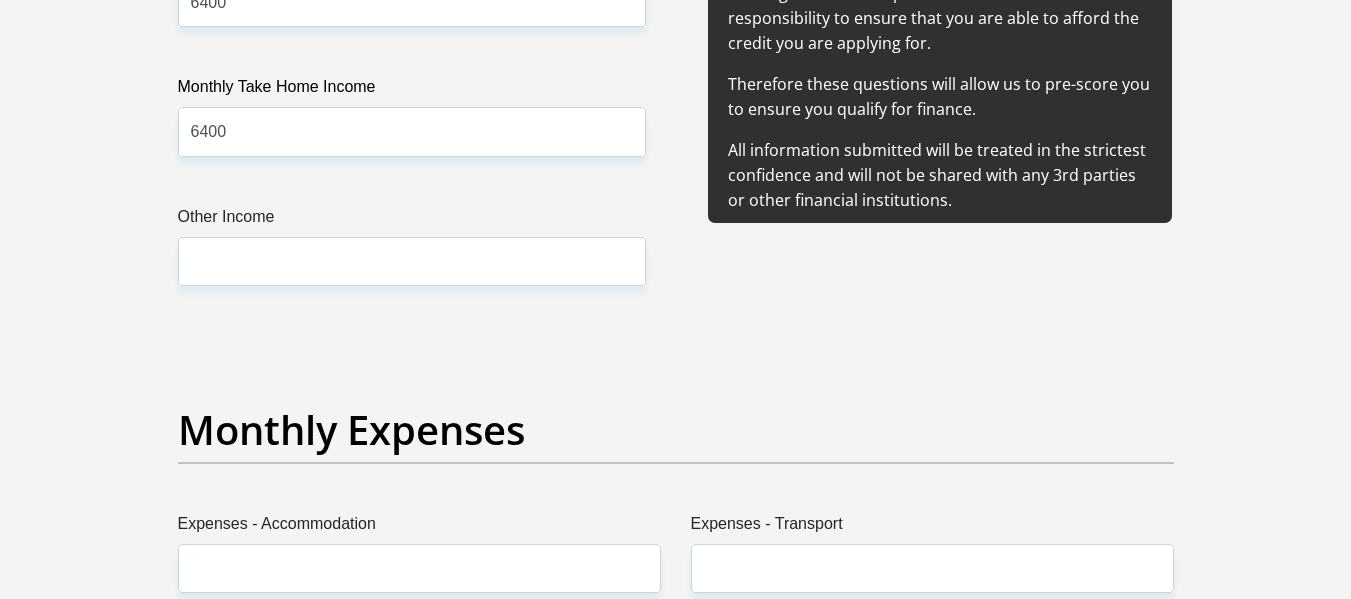 click on "Monthly Income Before Deductions
6400
Monthly Take Home Income
6400
Other Income" at bounding box center (412, 140) 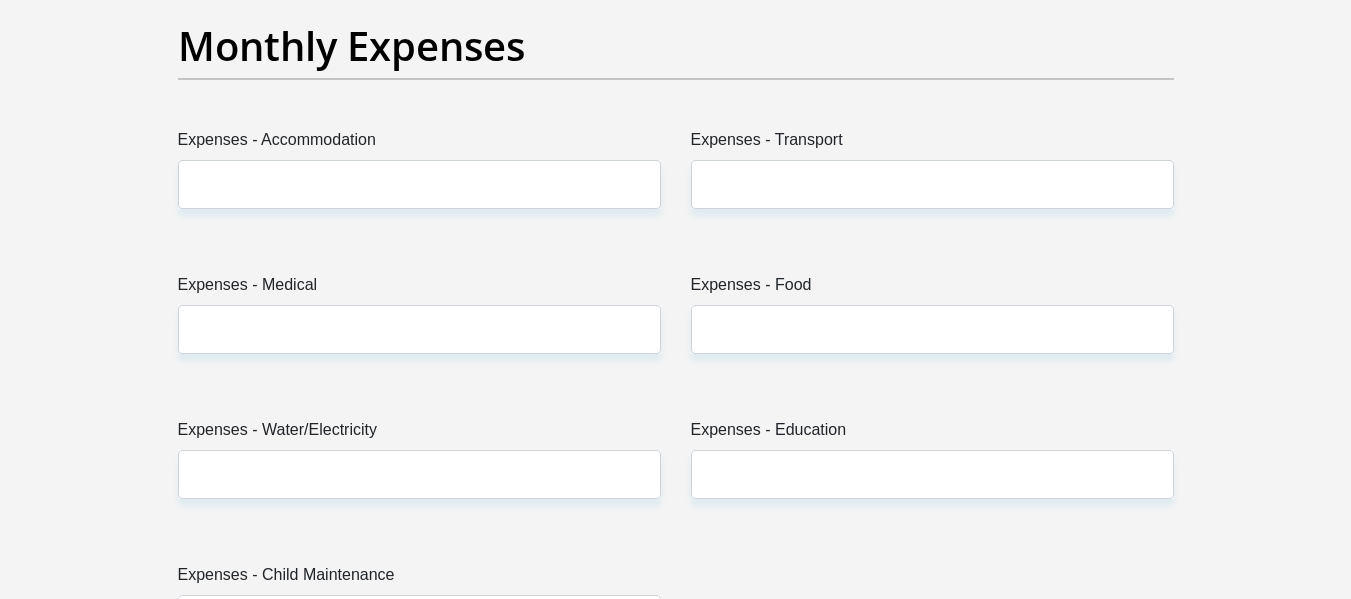 scroll, scrollTop: 2900, scrollLeft: 0, axis: vertical 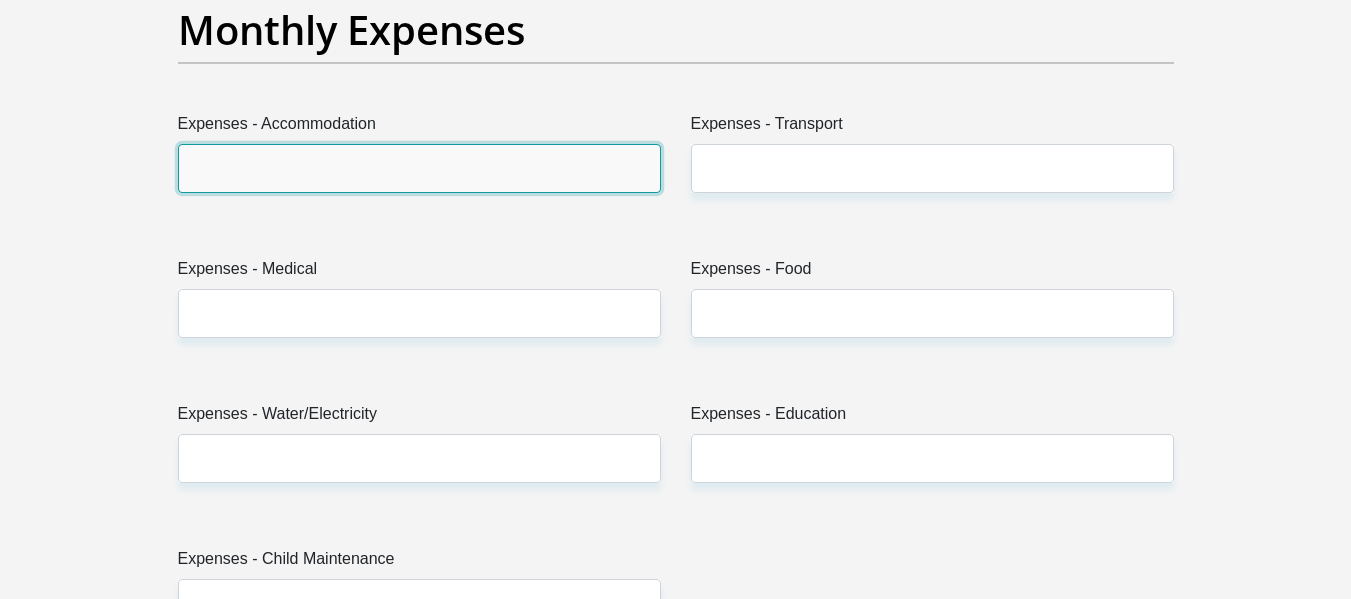 click on "Expenses - Accommodation" at bounding box center [419, 168] 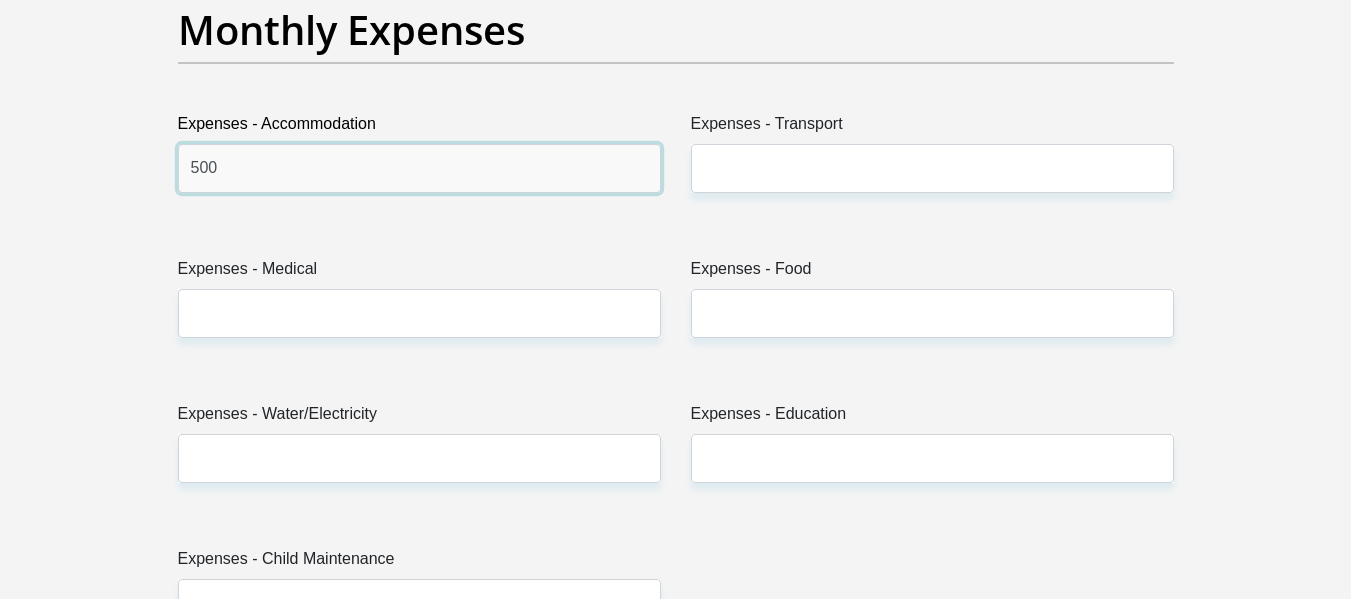 scroll, scrollTop: 3000, scrollLeft: 0, axis: vertical 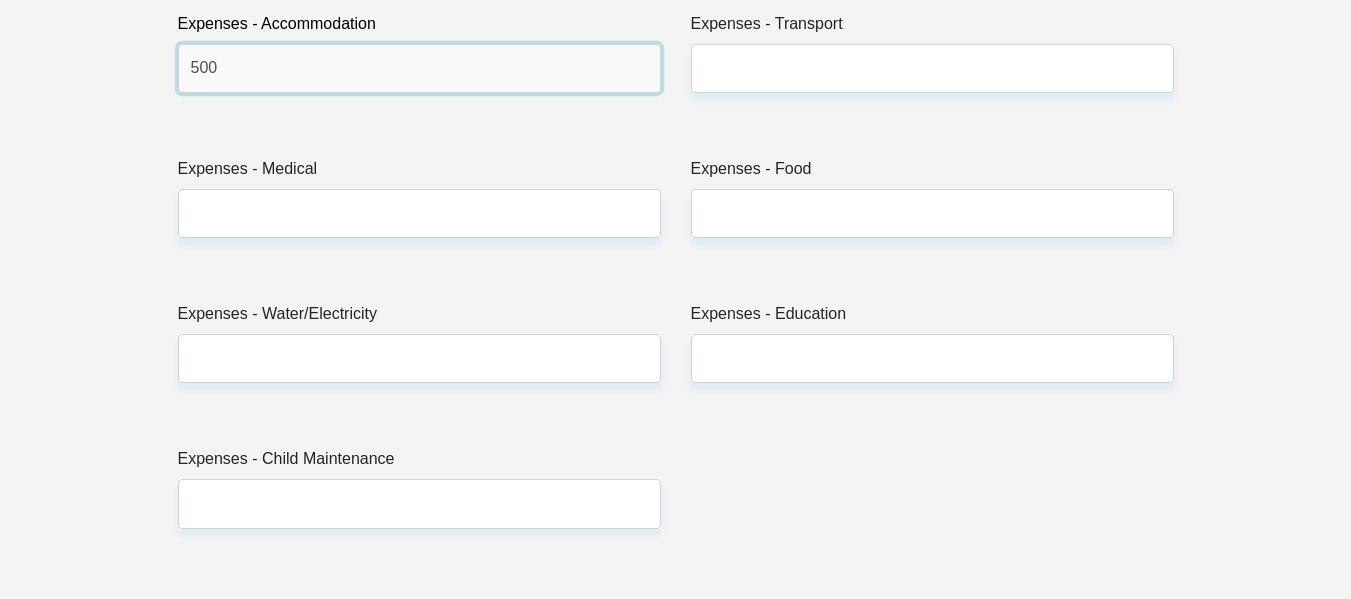 type on "500" 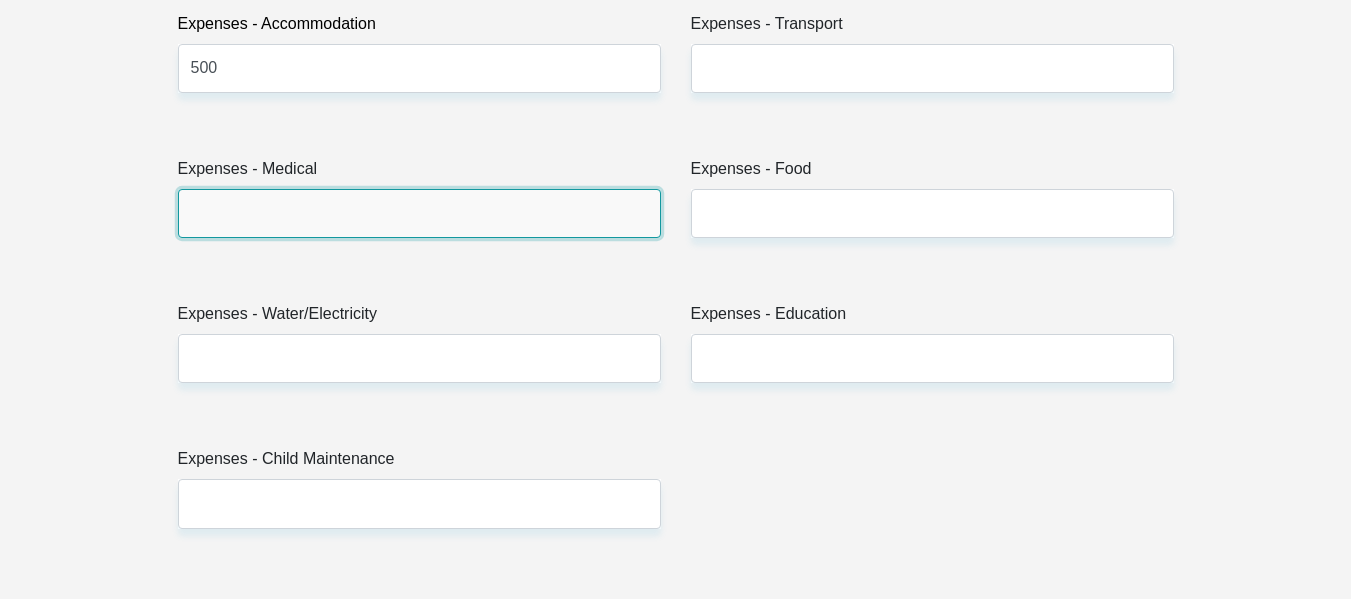 click on "Expenses - Medical" at bounding box center (419, 213) 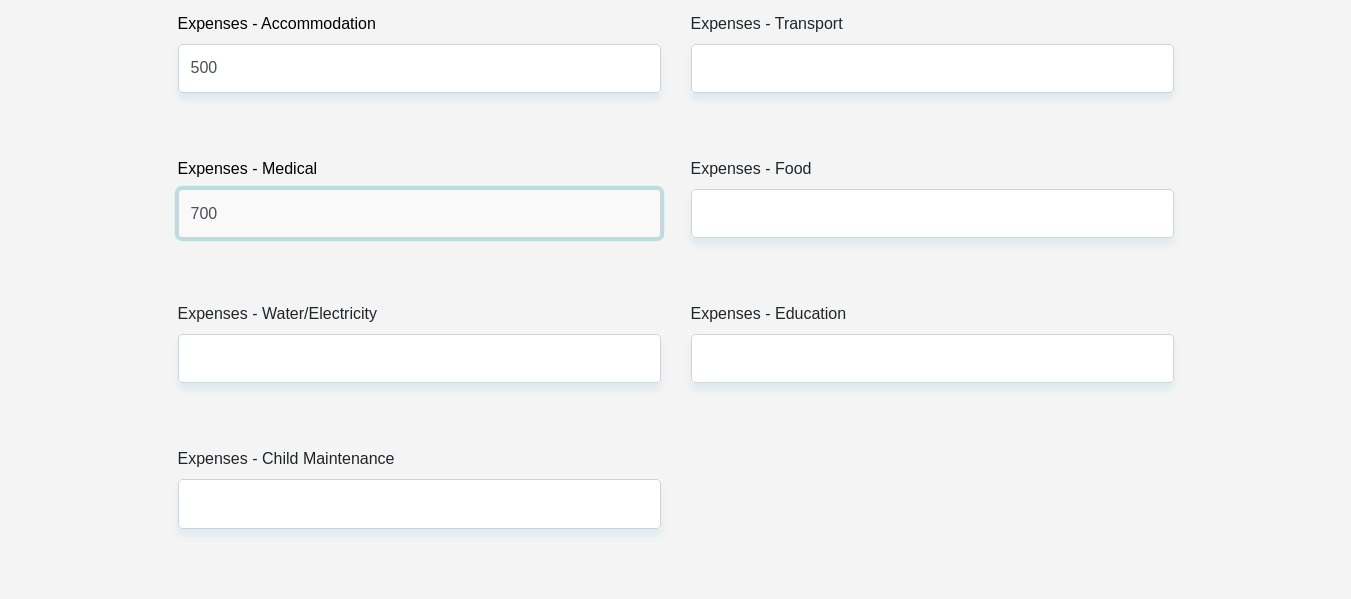 type on "700" 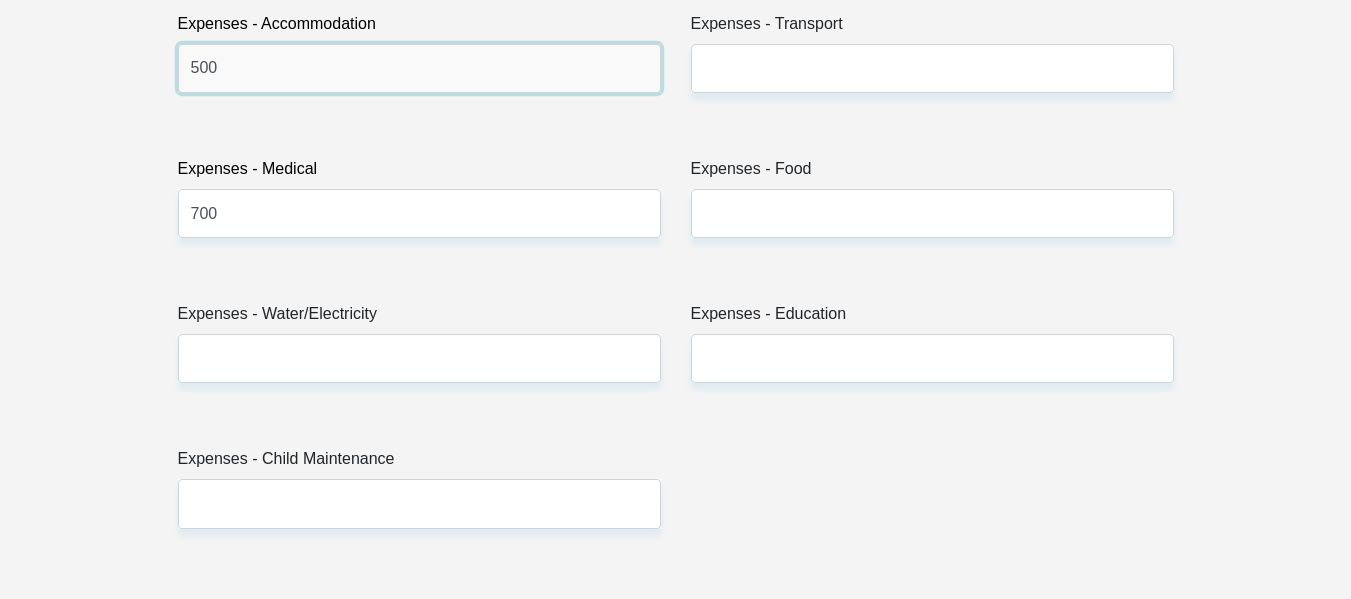 click on "500" at bounding box center [419, 68] 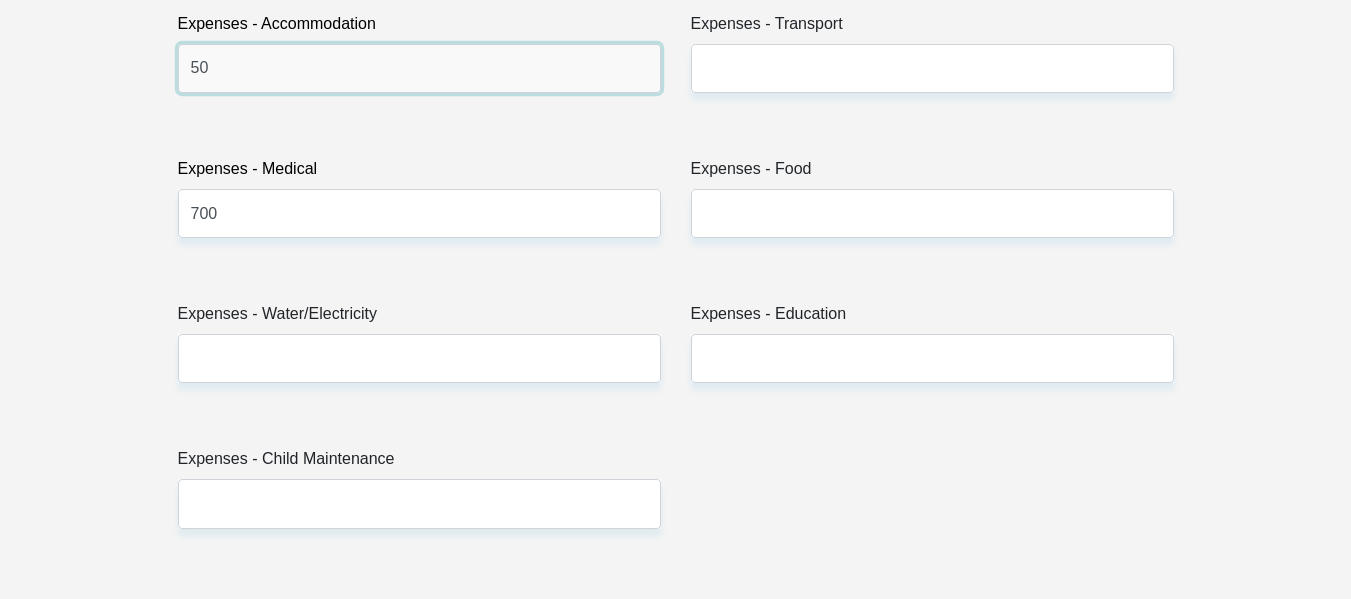 type on "5" 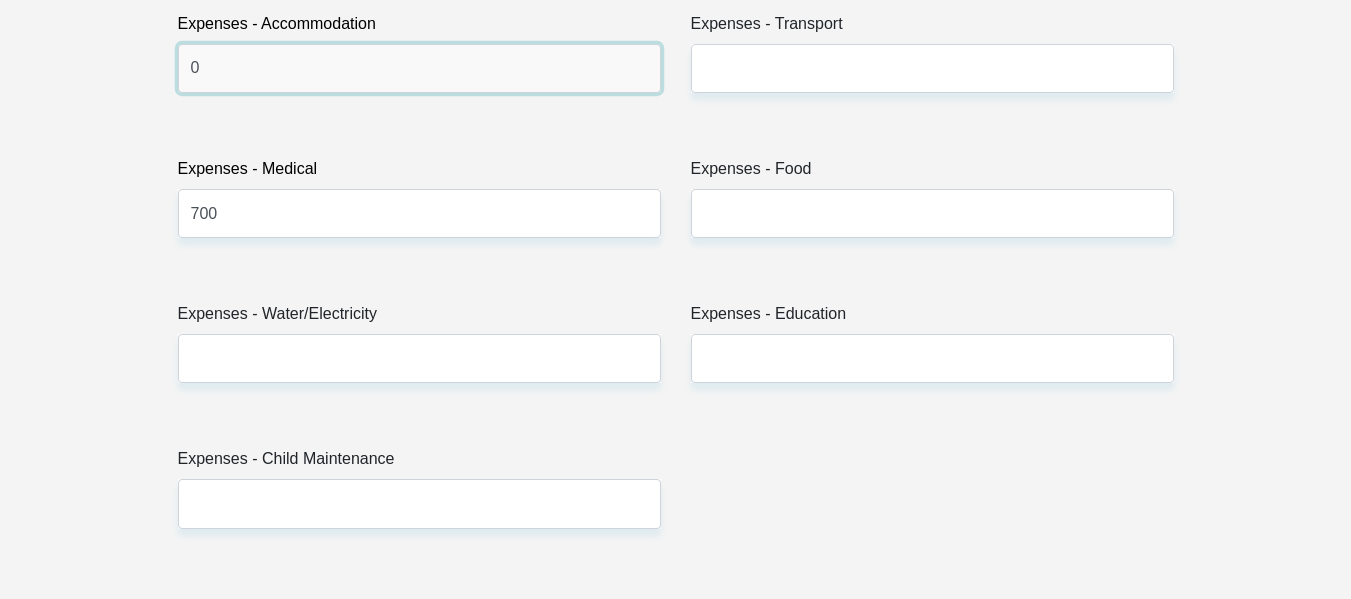 type on "0" 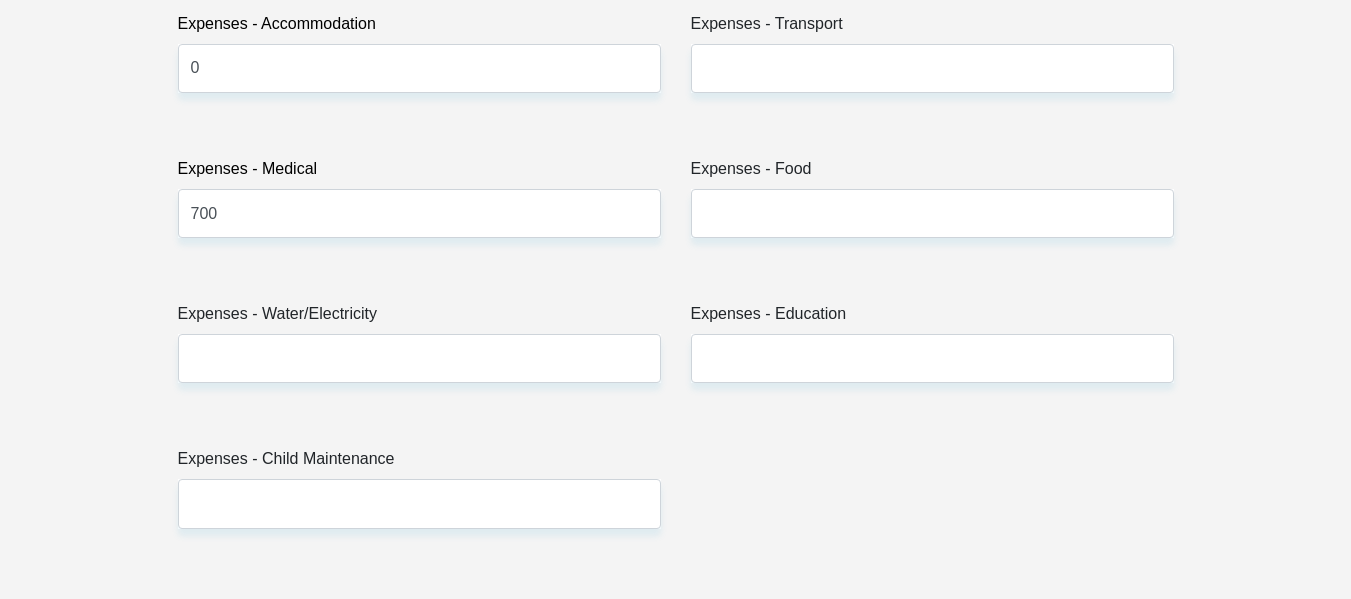 click on "Title
Mr
Ms
Mrs
Dr
Other
First Name
SicebiseSiyamthanda
Surname
Mbuqe
ID Number
9511225488086
Please input valid ID number
Race
Black
Coloured
Indian
White
Other
Contact Number
0609928337
Please input valid contact number
Nationality
South Africa
Afghanistan
Aland Islands  Albania" at bounding box center [676, 567] 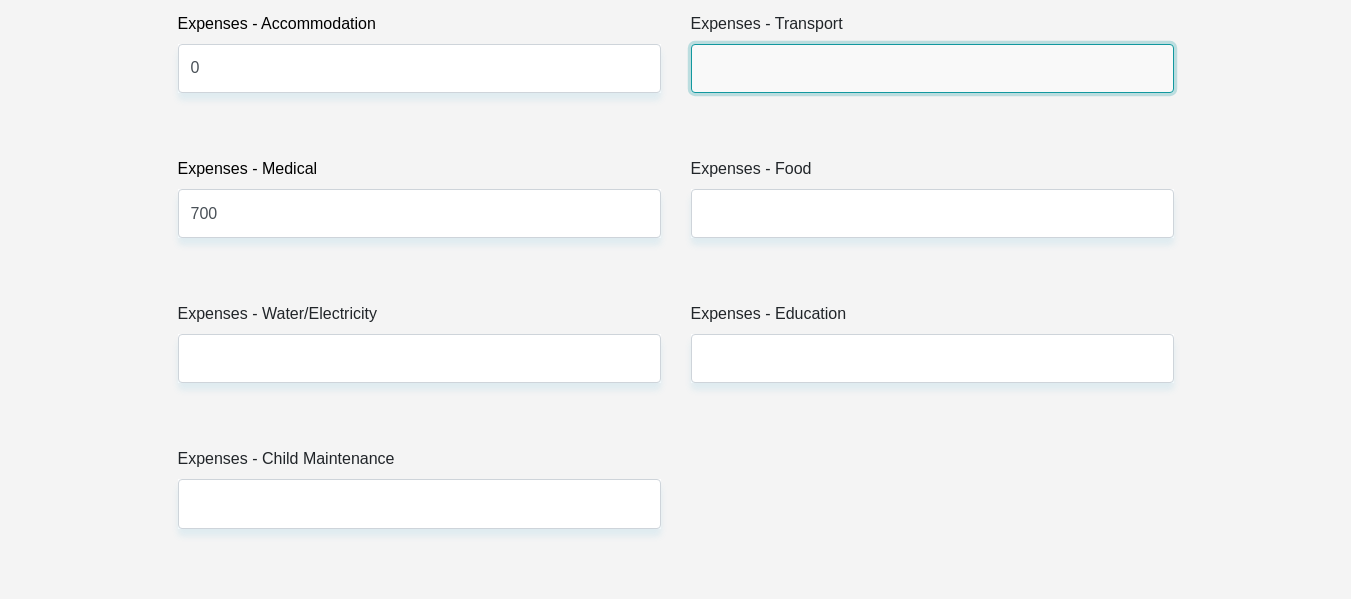 click on "Expenses - Transport" at bounding box center [932, 68] 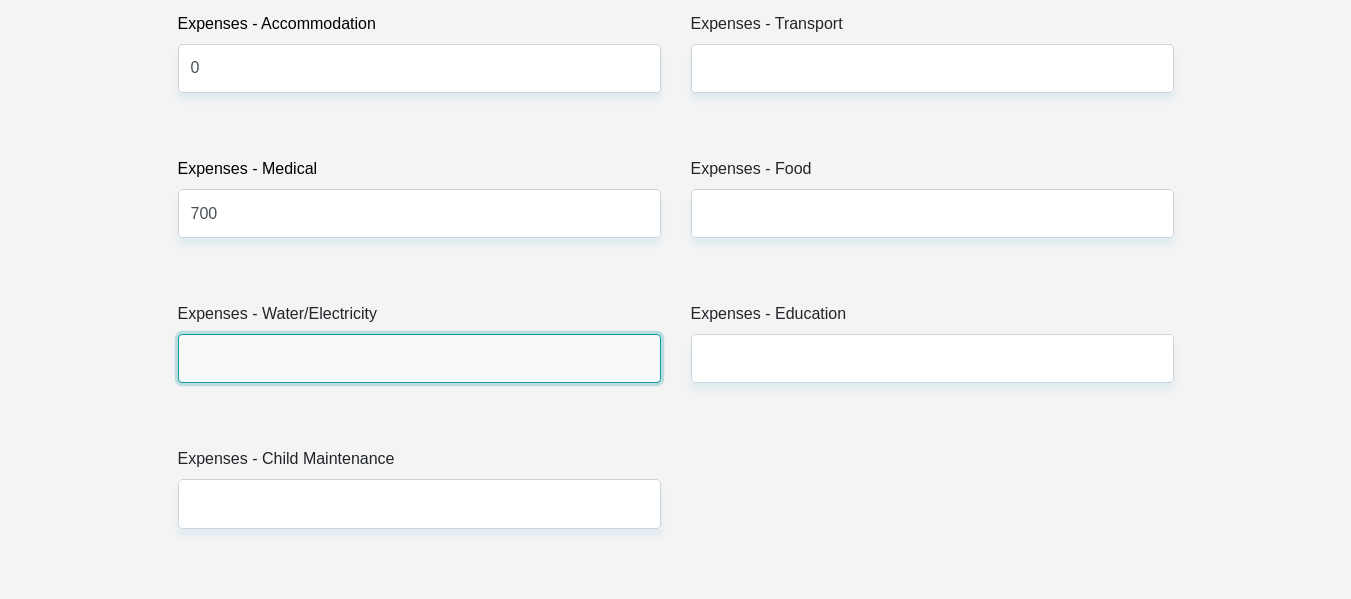 click on "Expenses - Water/Electricity" at bounding box center [419, 358] 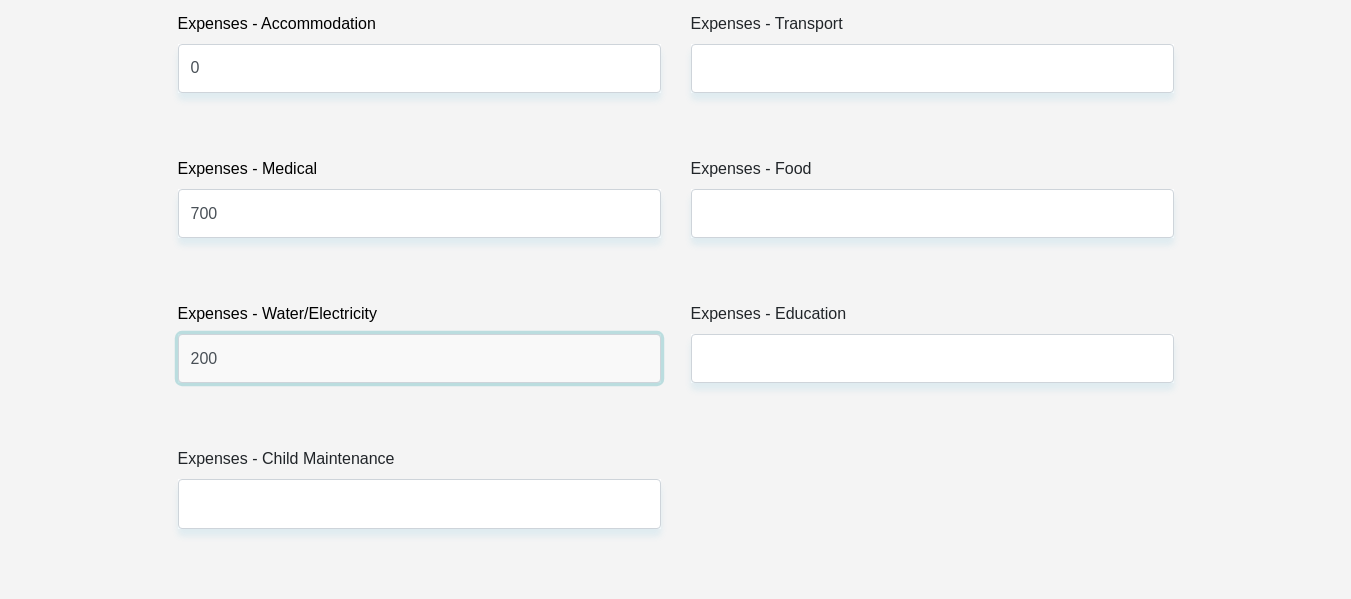 type on "200" 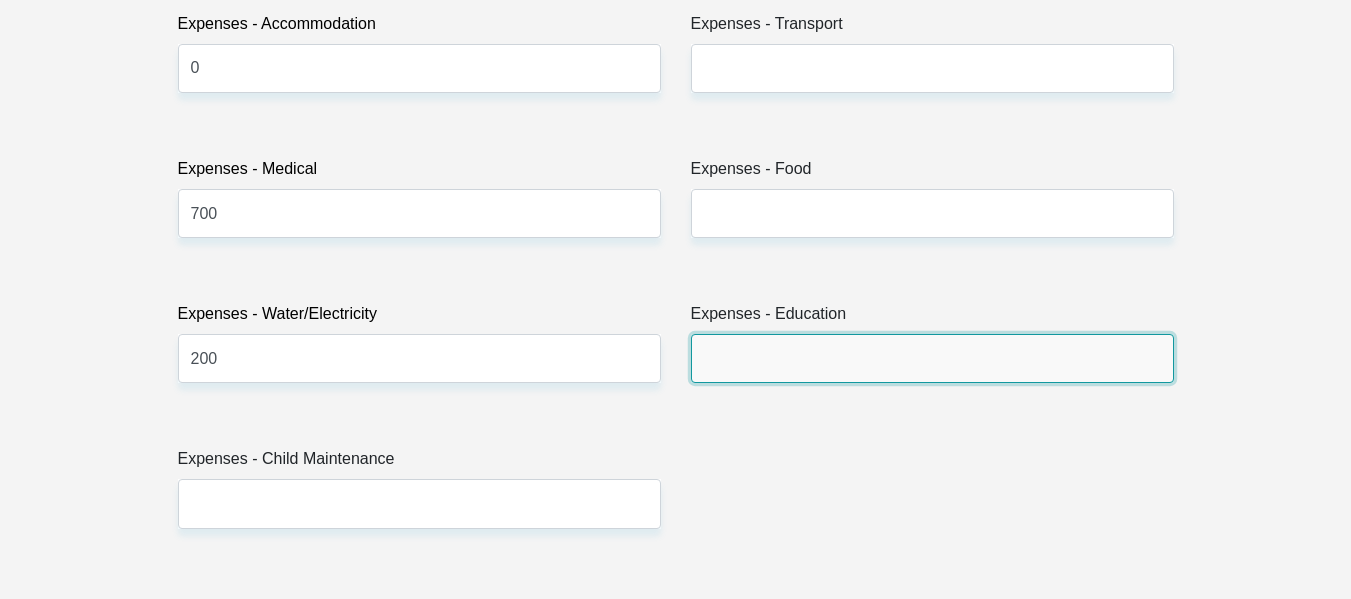 click on "Expenses - Education" at bounding box center [932, 358] 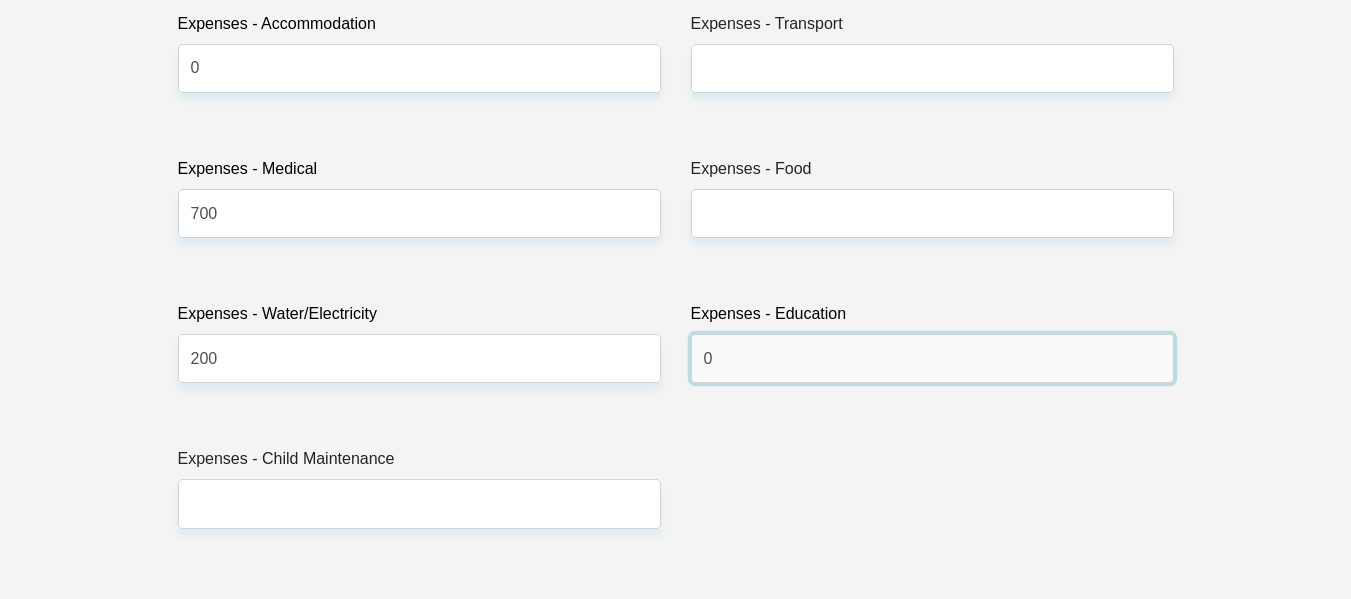 type on "0" 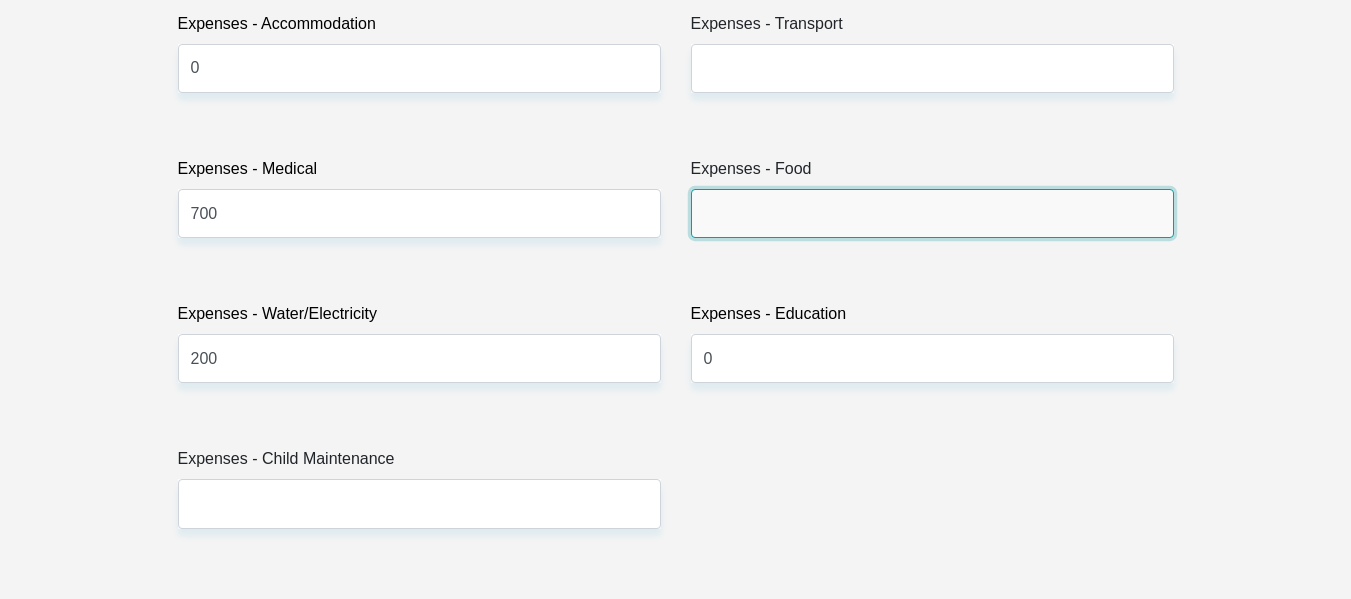 click on "Expenses - Food" at bounding box center [932, 213] 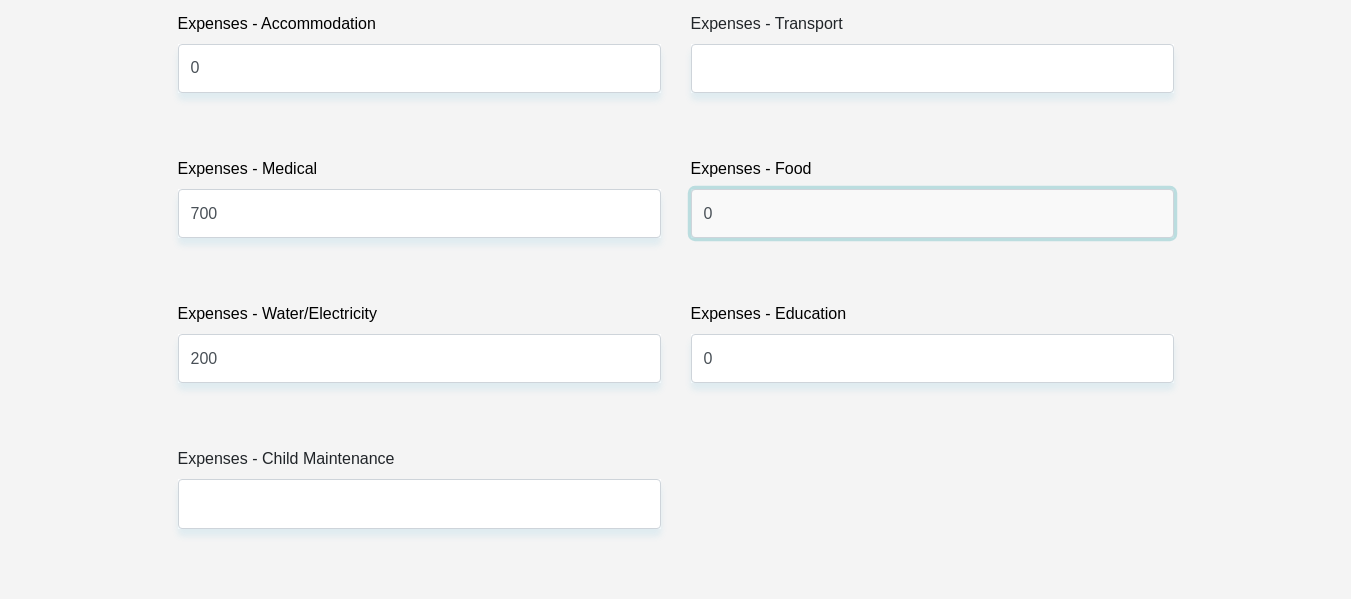 type on "0" 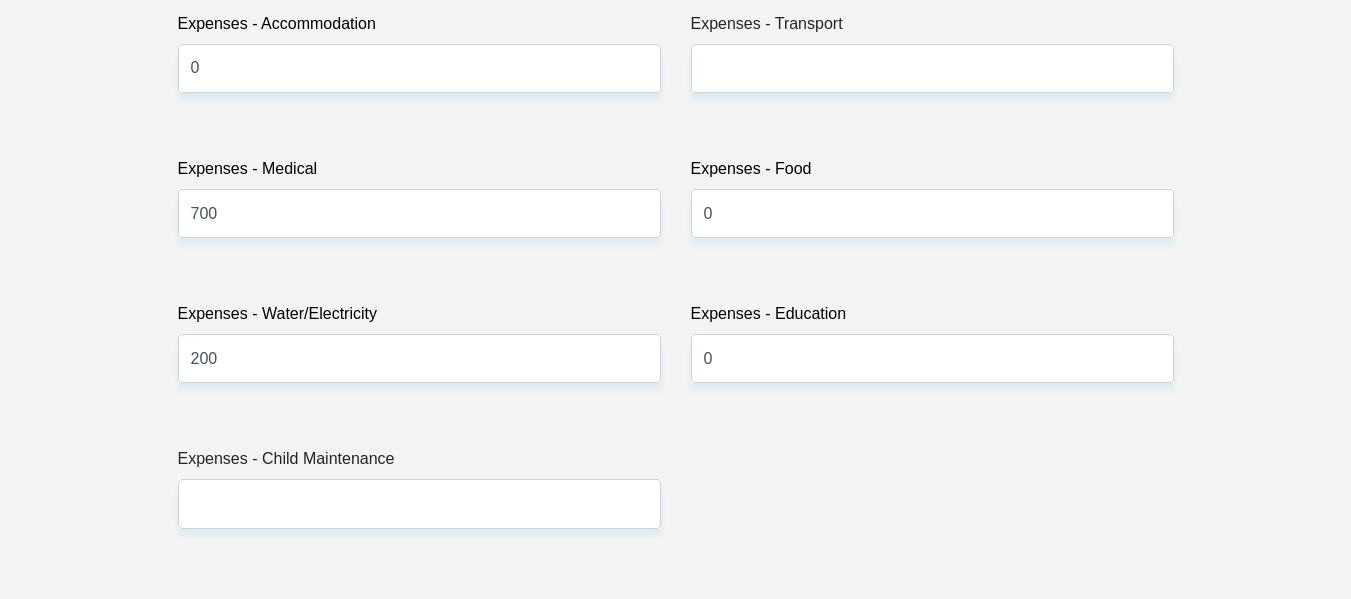 click on "Title
Mr
Ms
Mrs
Dr
Other
First Name
SicebiseSiyamthanda
Surname
Mbuqe
ID Number
9511225488086
Please input valid ID number
Race
Black
Coloured
Indian
White
Other
Contact Number
0609928337
Please input valid contact number
Nationality
South Africa
Afghanistan
Aland Islands  Albania" at bounding box center [676, 567] 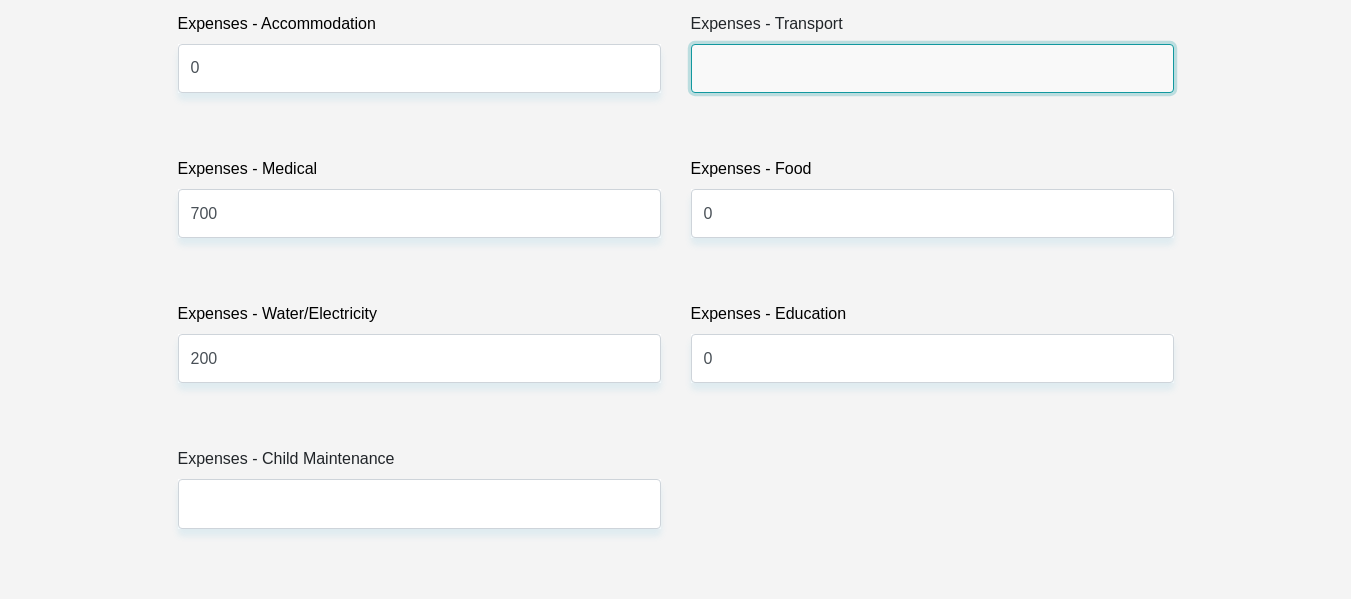 click on "Expenses - Transport" at bounding box center [932, 68] 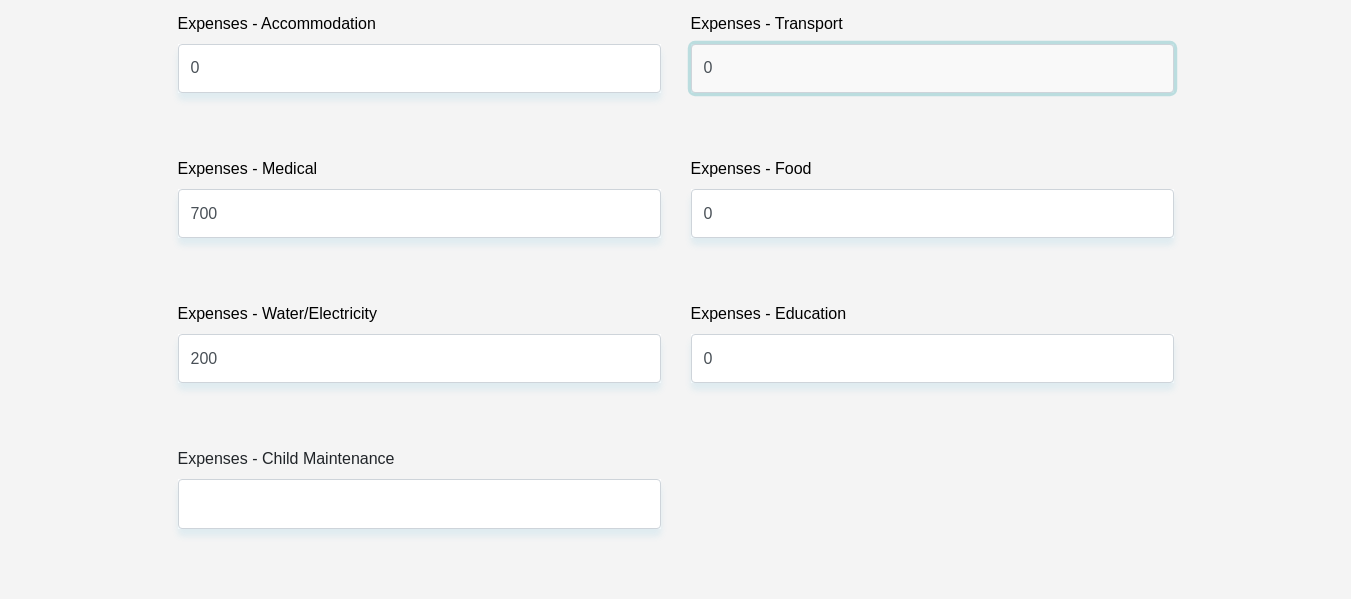 type on "0" 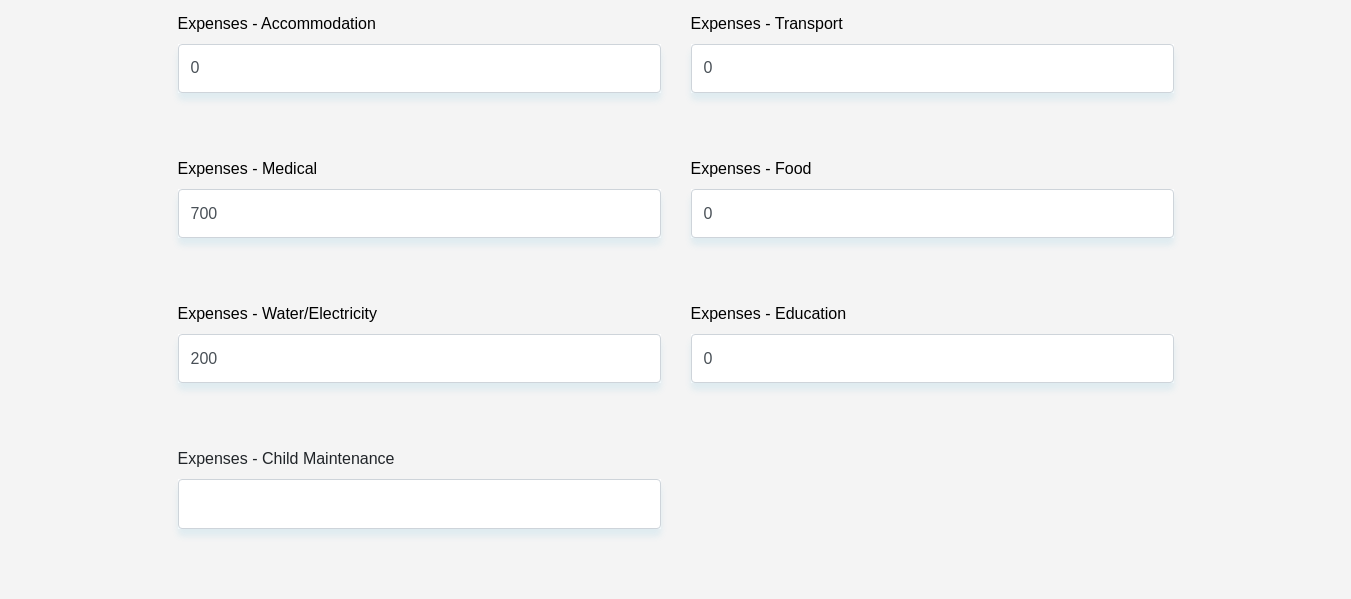 click on "Title
Mr
Ms
Mrs
Dr
Other
First Name
SicebiseSiyamthanda
Surname
Mbuqe
ID Number
9511225488086
Please input valid ID number
Race
Black
Coloured
Indian
White
Other
Contact Number
0609928337
Please input valid contact number
Nationality
South Africa
Afghanistan
Aland Islands  Albania" at bounding box center [676, 567] 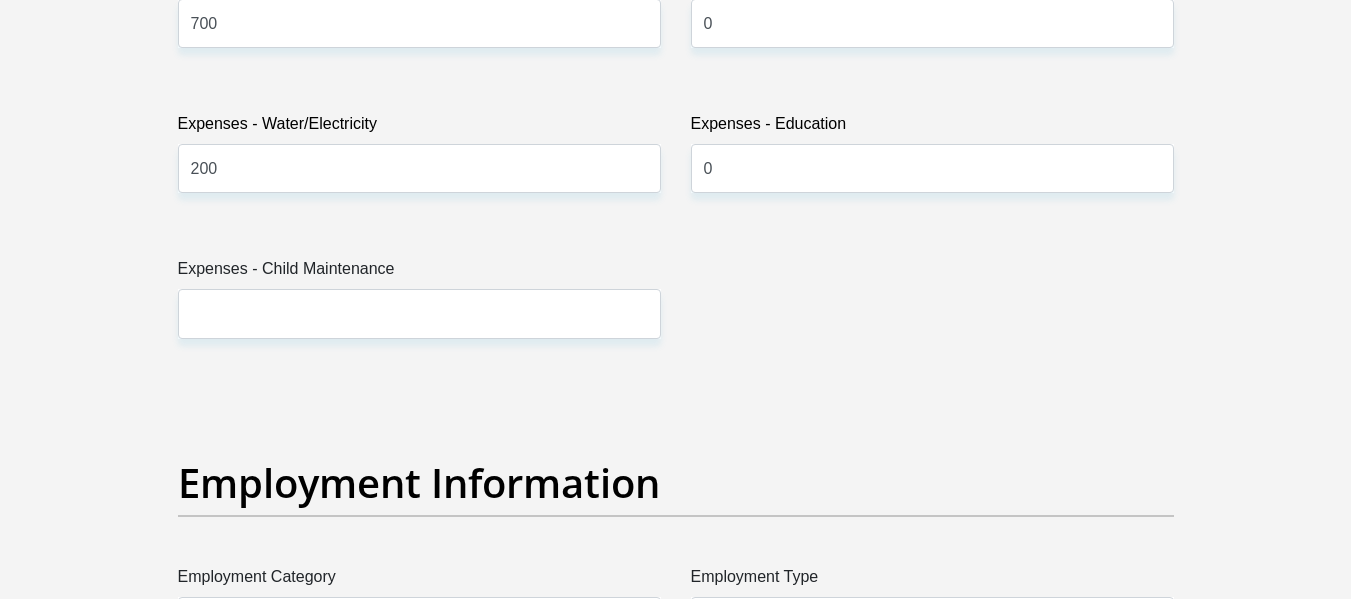 scroll, scrollTop: 3200, scrollLeft: 0, axis: vertical 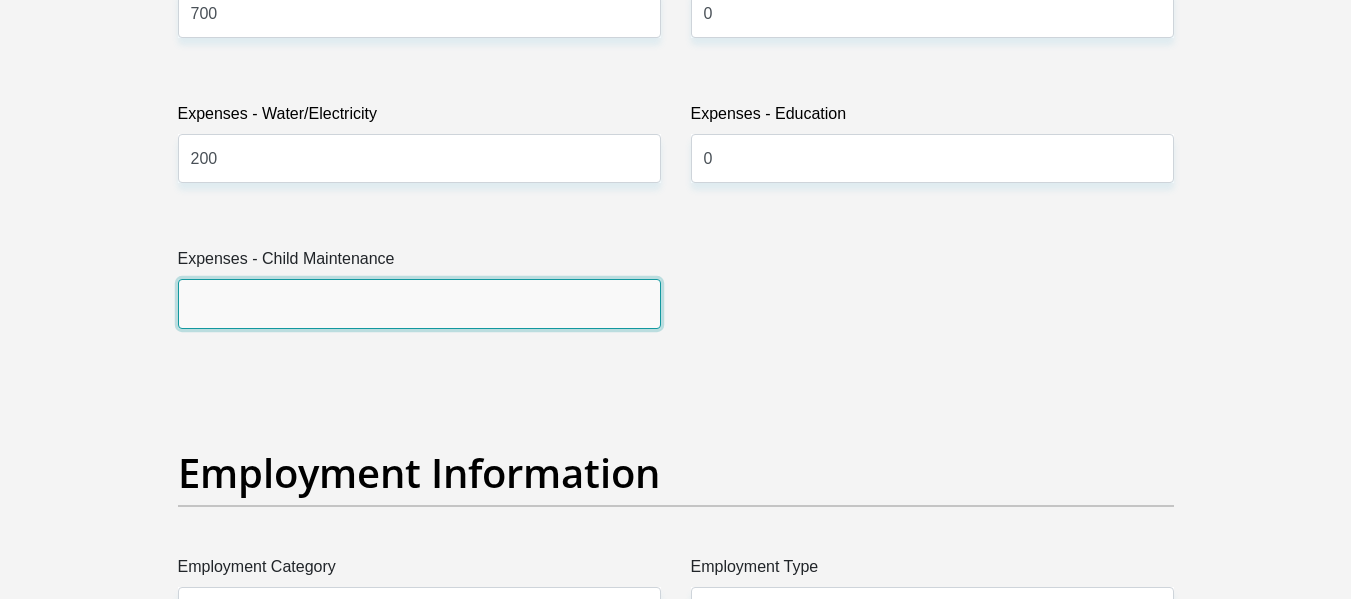 click on "Expenses - Child Maintenance" at bounding box center (419, 303) 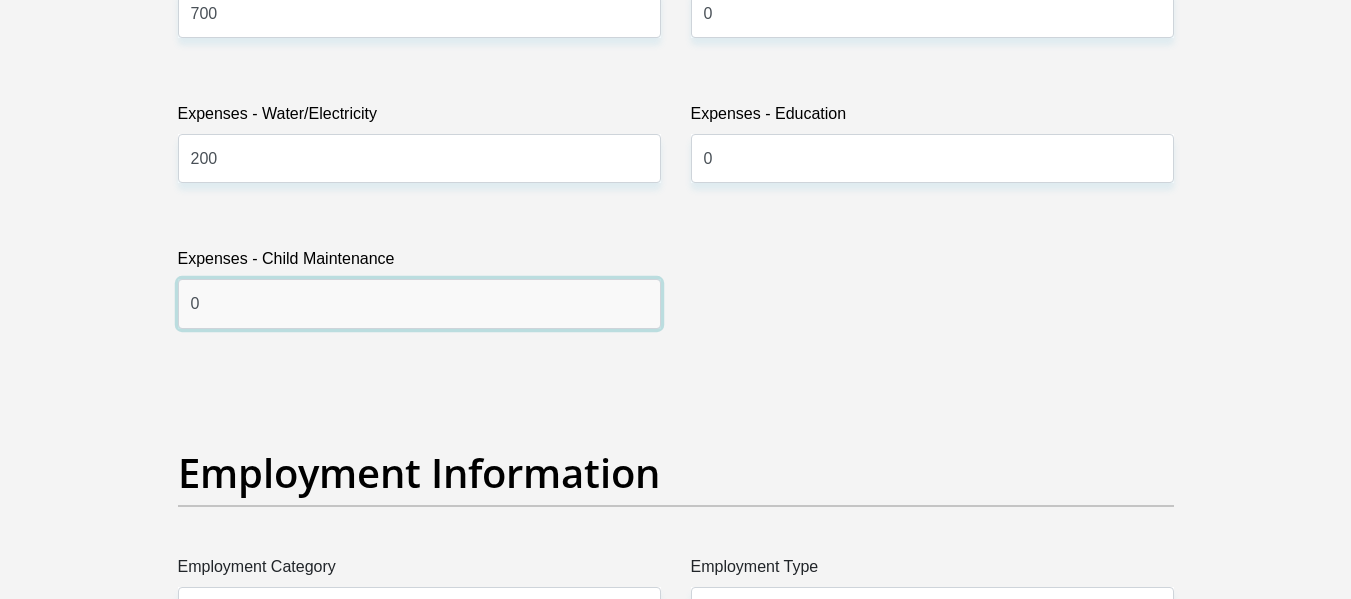 type on "0" 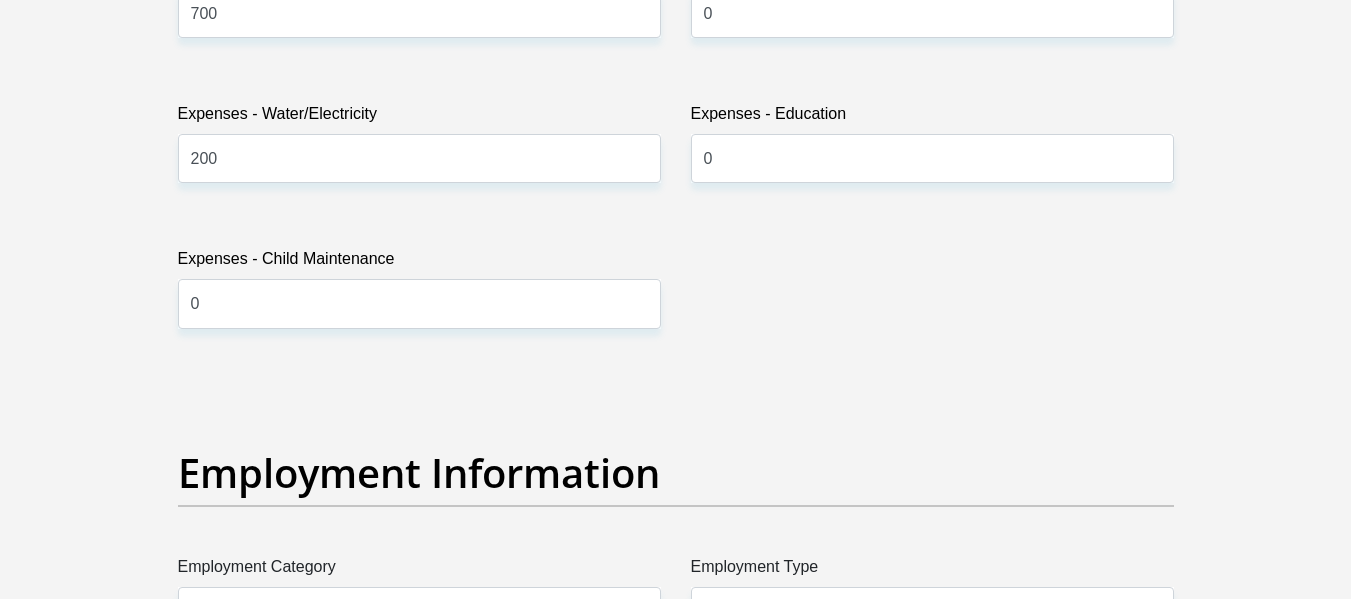 click on "Title
Mr
Ms
Mrs
Dr
Other
First Name
SicebiseSiyamthanda
Surname
Mbuqe
ID Number
9511225488086
Please input valid ID number
Race
Black
Coloured
Indian
White
Other
Contact Number
0609928337
Please input valid contact number
Nationality
South Africa
Afghanistan
Aland Islands  Albania" at bounding box center [676, 367] 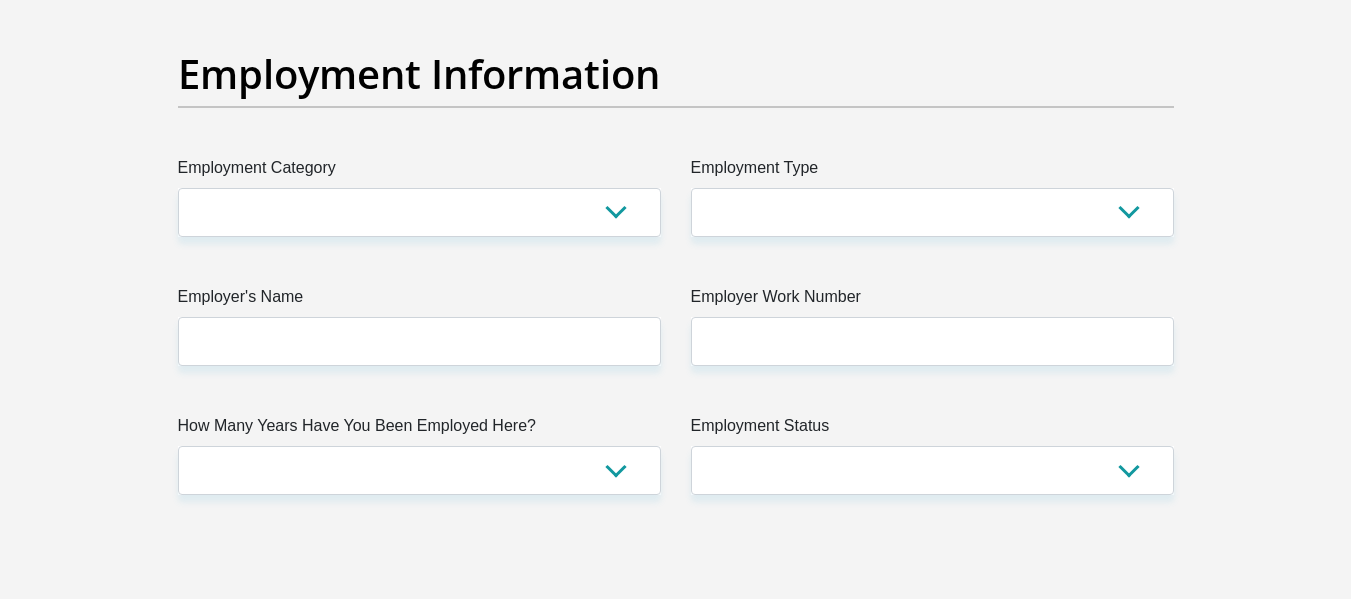 scroll, scrollTop: 3600, scrollLeft: 0, axis: vertical 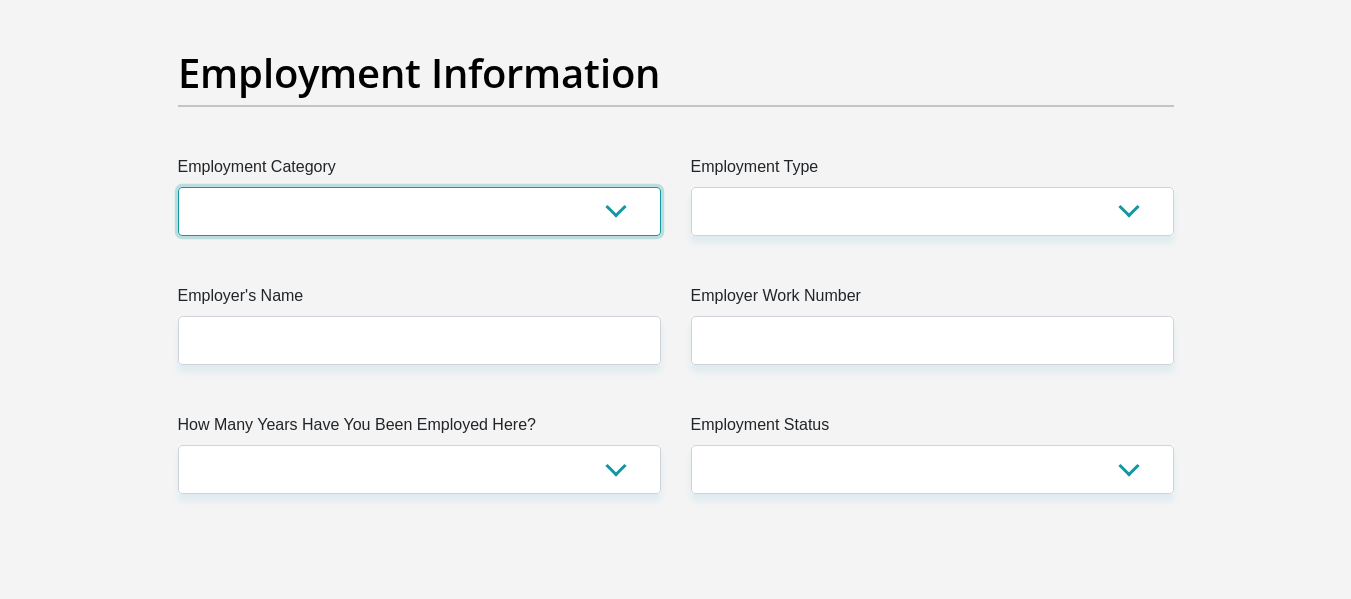 click on "AGRICULTURE
ALCOHOL & TOBACCO
CONSTRUCTION MATERIALS
METALLURGY
EQUIPMENT FOR RENEWABLE ENERGY
SPECIALIZED CONTRACTORS
CAR
GAMING (INCL. INTERNET
OTHER WHOLESALE
UNLICENSED PHARMACEUTICALS
CURRENCY EXCHANGE HOUSES
OTHER FINANCIAL INSTITUTIONS & INSURANCE
REAL ESTATE AGENTS
OIL & GAS
OTHER MATERIALS (E.G. IRON ORE)
PRECIOUS STONES & PRECIOUS METALS
POLITICAL ORGANIZATIONS
RELIGIOUS ORGANIZATIONS(NOT SECTS)
ACTI. HAVING BUSINESS DEAL WITH PUBLIC ADMINISTRATION
LAUNDROMATS" at bounding box center (419, 211) 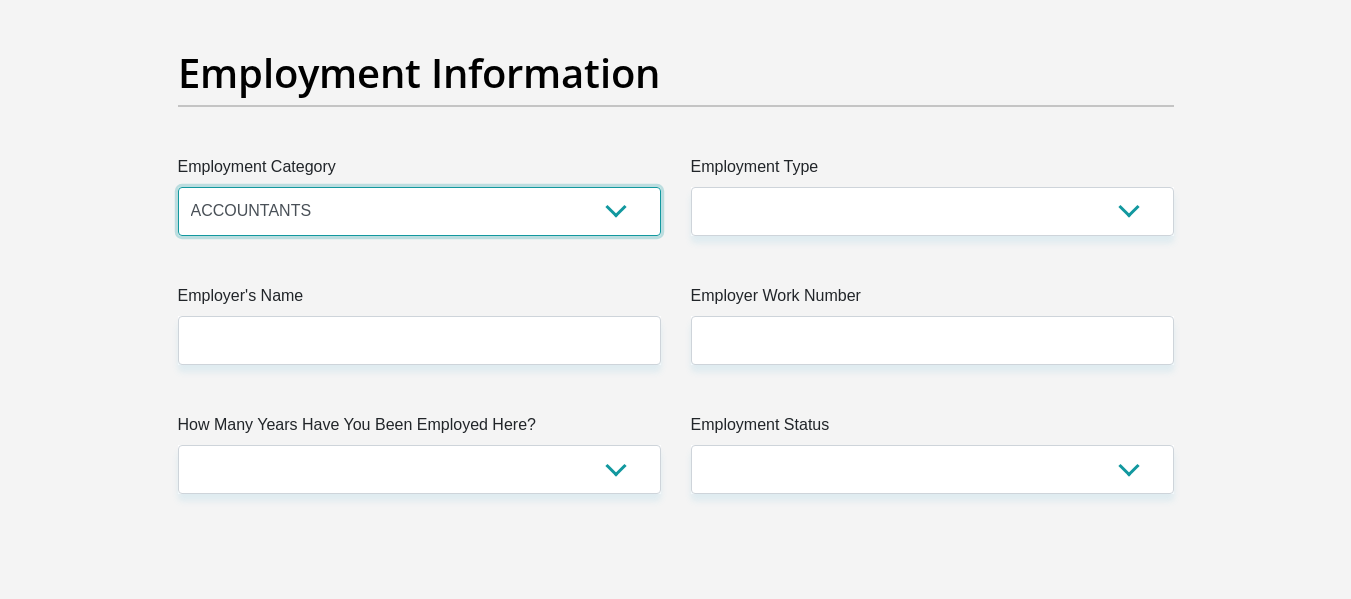 click on "AGRICULTURE
ALCOHOL & TOBACCO
CONSTRUCTION MATERIALS
METALLURGY
EQUIPMENT FOR RENEWABLE ENERGY
SPECIALIZED CONTRACTORS
CAR
GAMING (INCL. INTERNET
OTHER WHOLESALE
UNLICENSED PHARMACEUTICALS
CURRENCY EXCHANGE HOUSES
OTHER FINANCIAL INSTITUTIONS & INSURANCE
REAL ESTATE AGENTS
OIL & GAS
OTHER MATERIALS (E.G. IRON ORE)
PRECIOUS STONES & PRECIOUS METALS
POLITICAL ORGANIZATIONS
RELIGIOUS ORGANIZATIONS(NOT SECTS)
ACTI. HAVING BUSINESS DEAL WITH PUBLIC ADMINISTRATION
LAUNDROMATS" at bounding box center (419, 211) 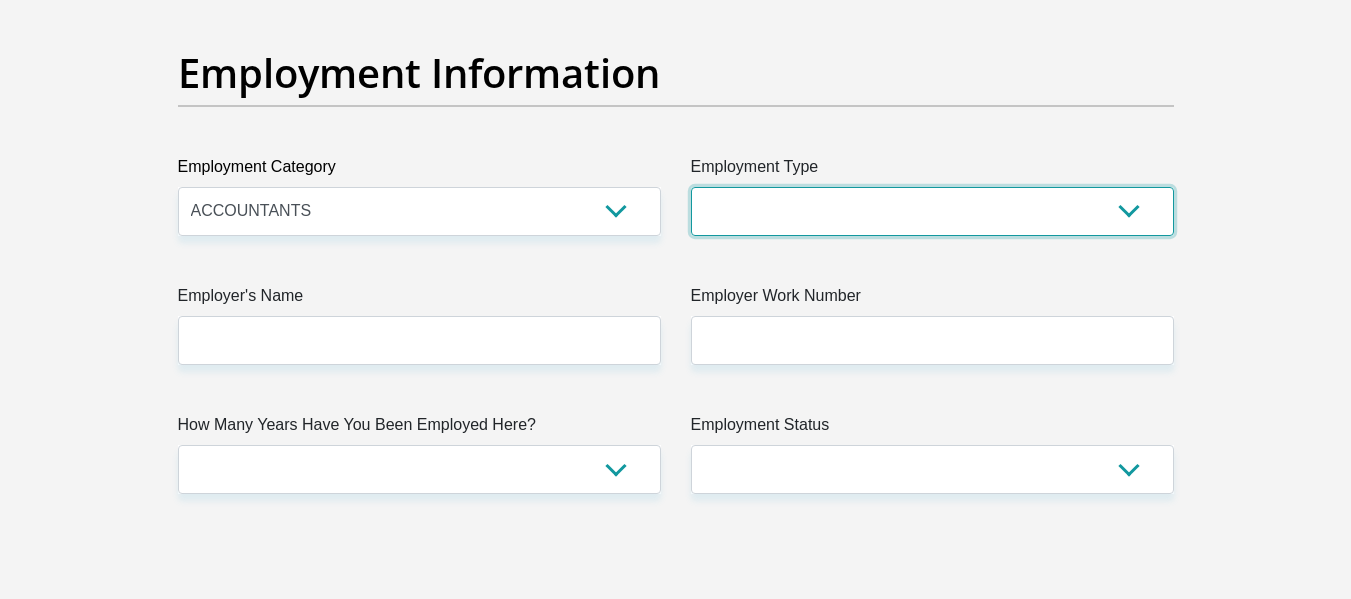 click on "College/Lecturer
Craft Seller
Creative
Driver
Executive
Farmer
Forces - Non Commissioned
Forces - Officer
Hawker
Housewife
Labourer
Licenced Professional
Manager
Miner
Non Licenced Professional
Office Staff/Clerk
Outside Worker
Pensioner
Permanent Teacher
Production/Manufacturing
Sales
Self-Employed
Semi-Professional Worker
Service Industry  Social Worker  Student" at bounding box center [932, 211] 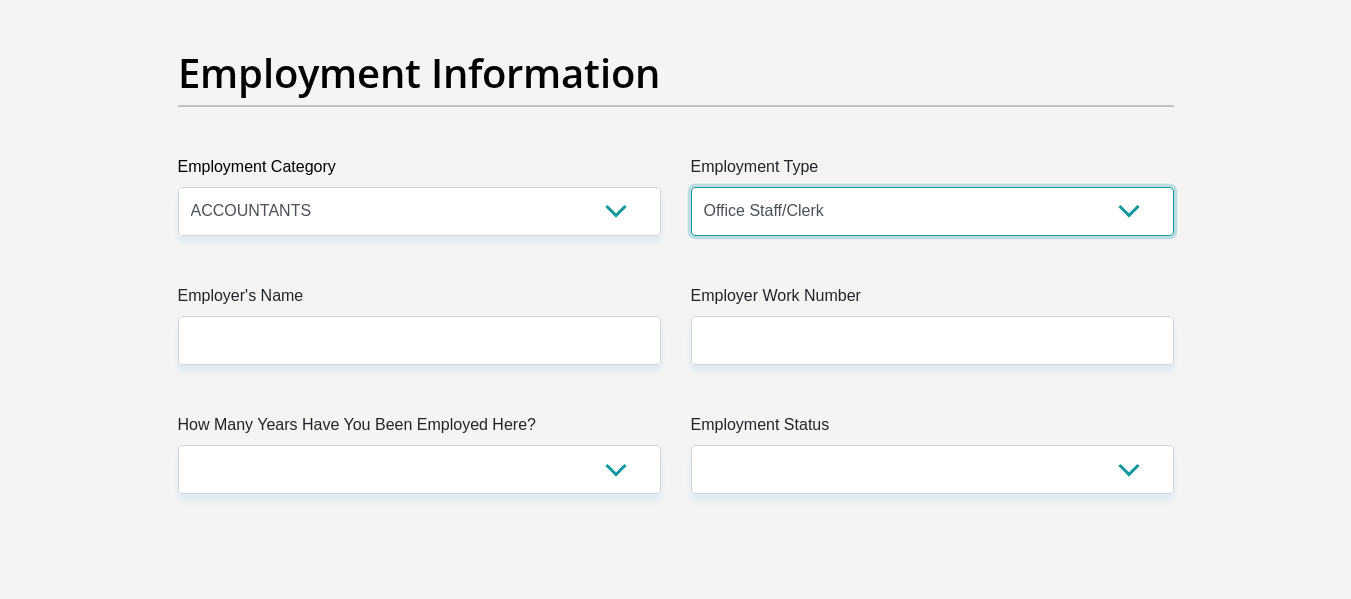 click on "College/Lecturer
Craft Seller
Creative
Driver
Executive
Farmer
Forces - Non Commissioned
Forces - Officer
Hawker
Housewife
Labourer
Licenced Professional
Manager
Miner
Non Licenced Professional
Office Staff/Clerk
Outside Worker
Pensioner
Permanent Teacher
Production/Manufacturing
Sales
Self-Employed
Semi-Professional Worker
Service Industry  Social Worker  Student" at bounding box center [932, 211] 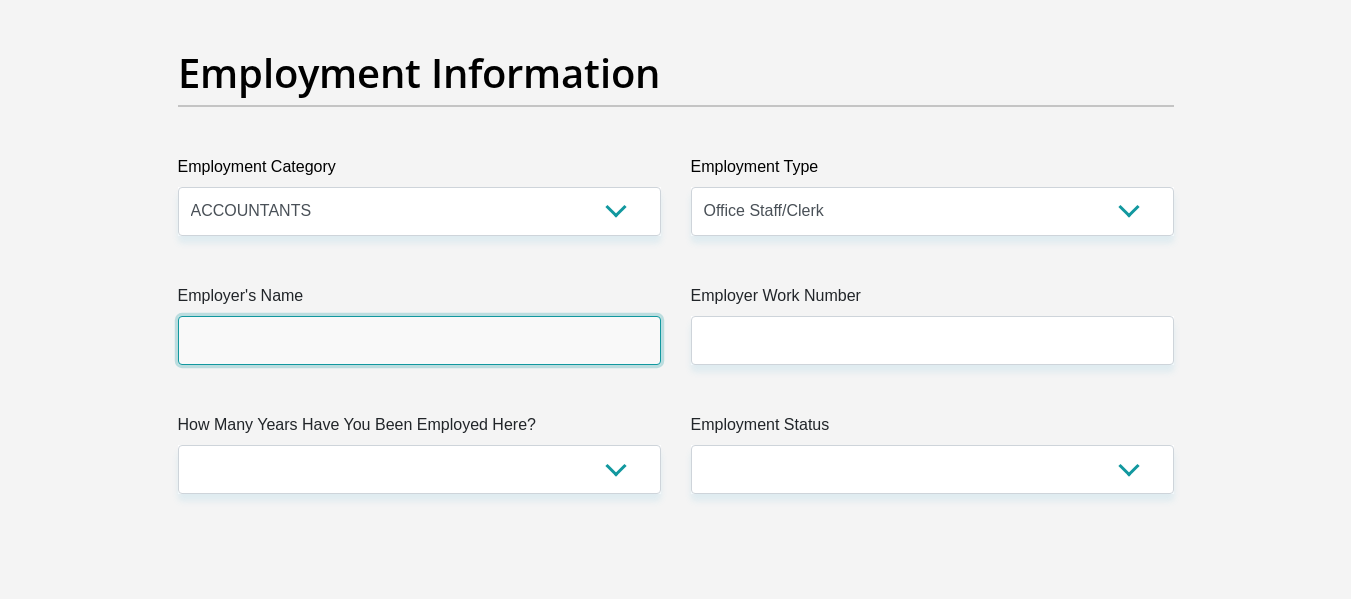 click on "Employer's Name" at bounding box center (419, 340) 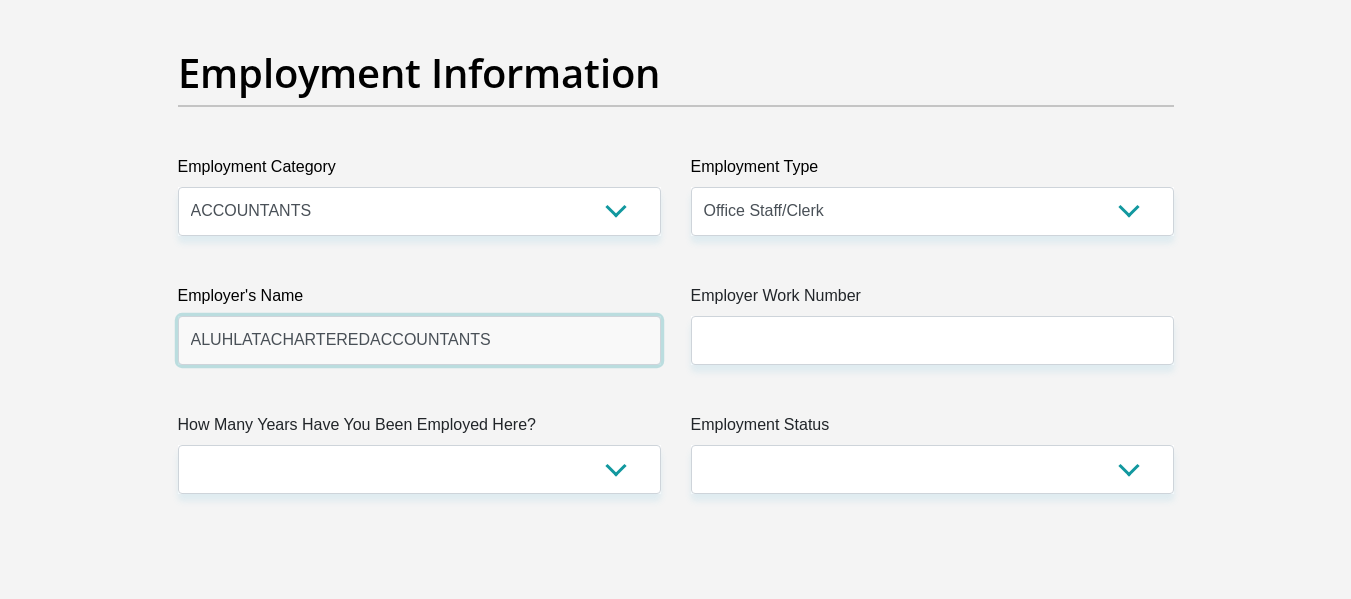 type on "ALUHLATACHARTEREDACCOUNTANTS" 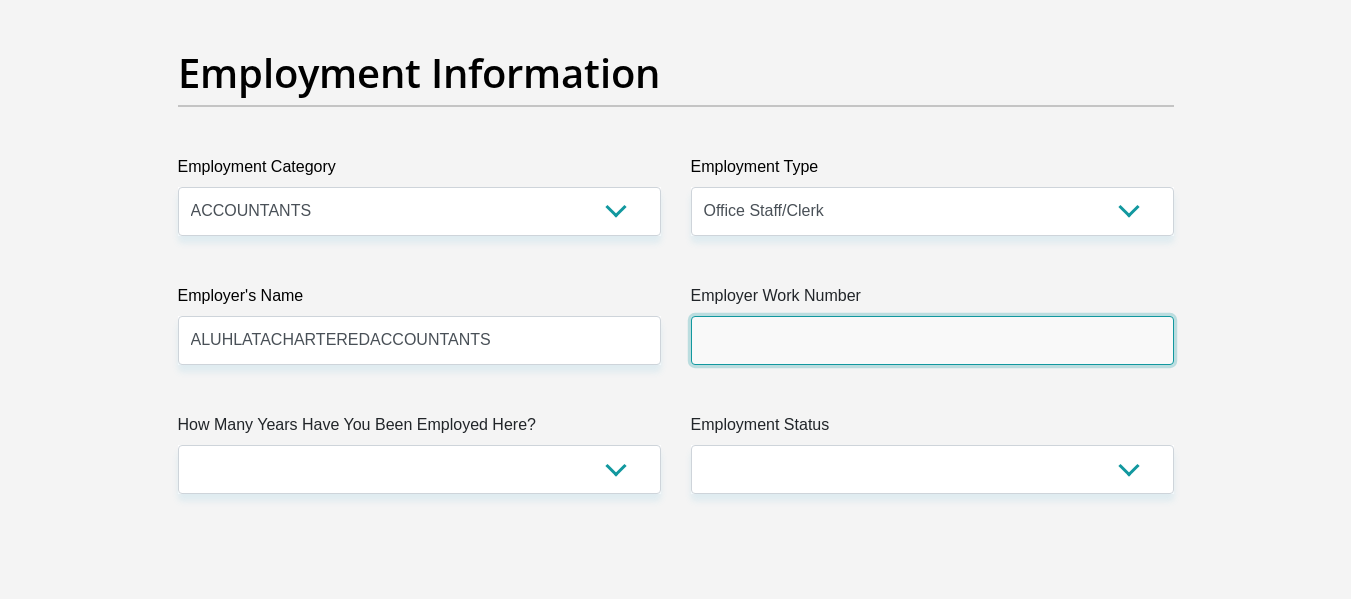click on "Employer Work Number" at bounding box center (932, 340) 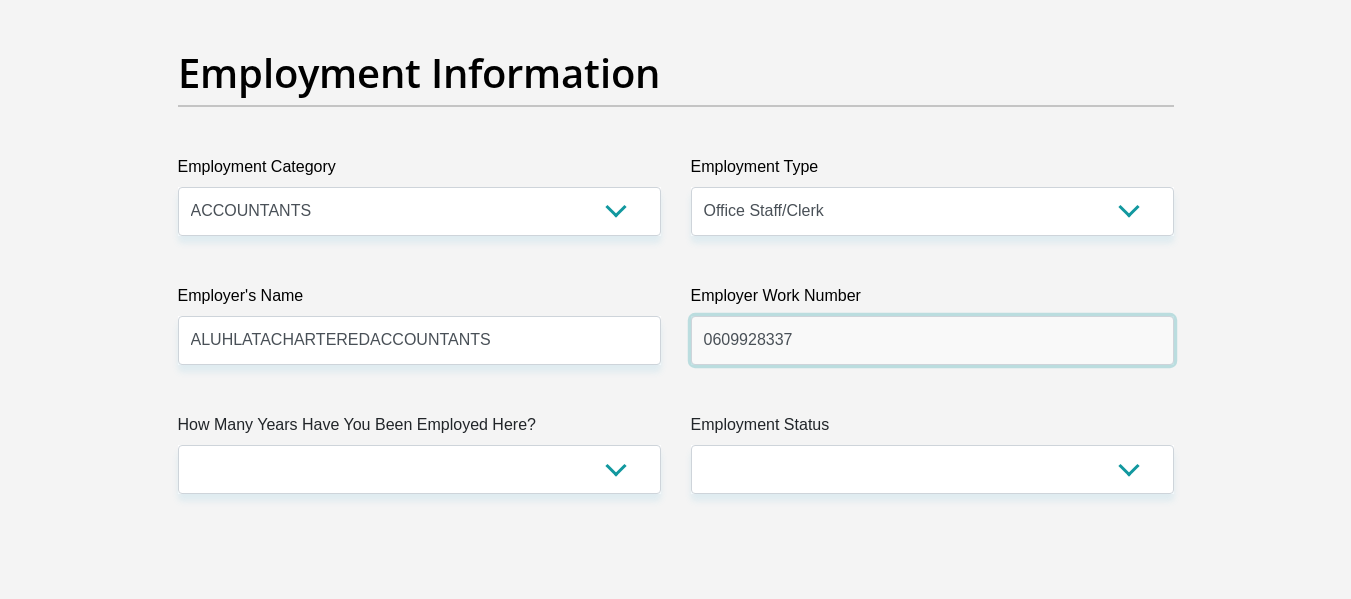 type on "0609928337" 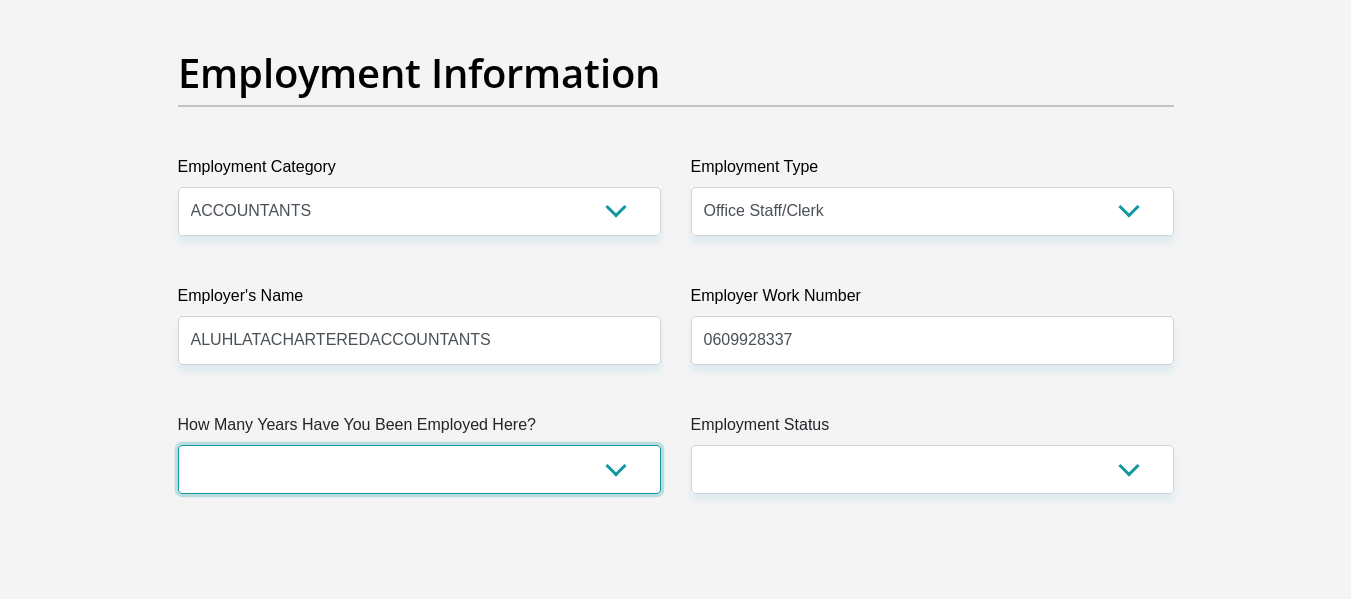 click on "less than 1 year
1-3 years
3-5 years
5+ years" at bounding box center [419, 469] 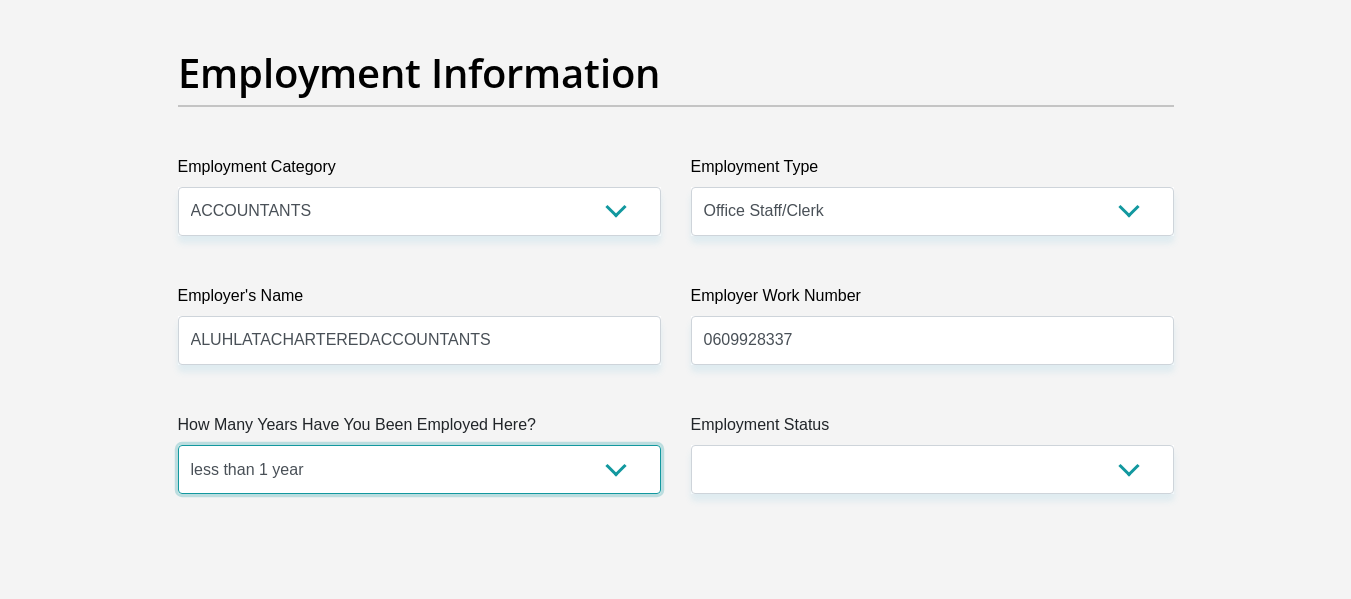 click on "less than 1 year
1-3 years
3-5 years
5+ years" at bounding box center [419, 469] 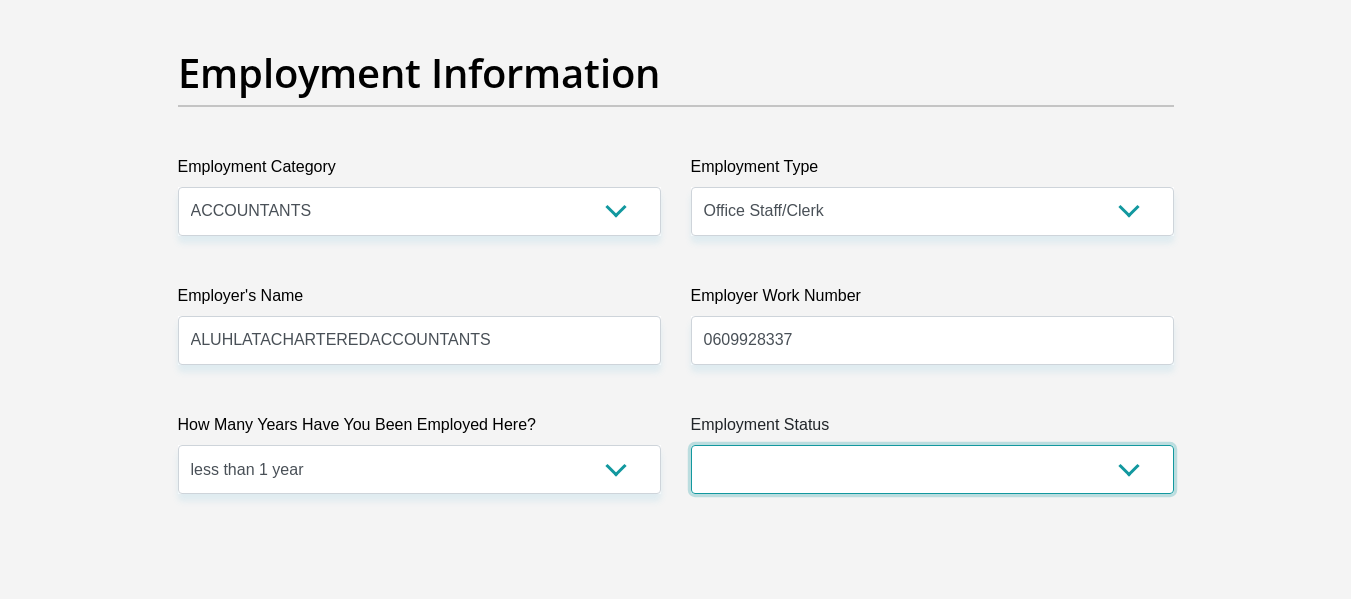 drag, startPoint x: 970, startPoint y: 481, endPoint x: 981, endPoint y: 481, distance: 11 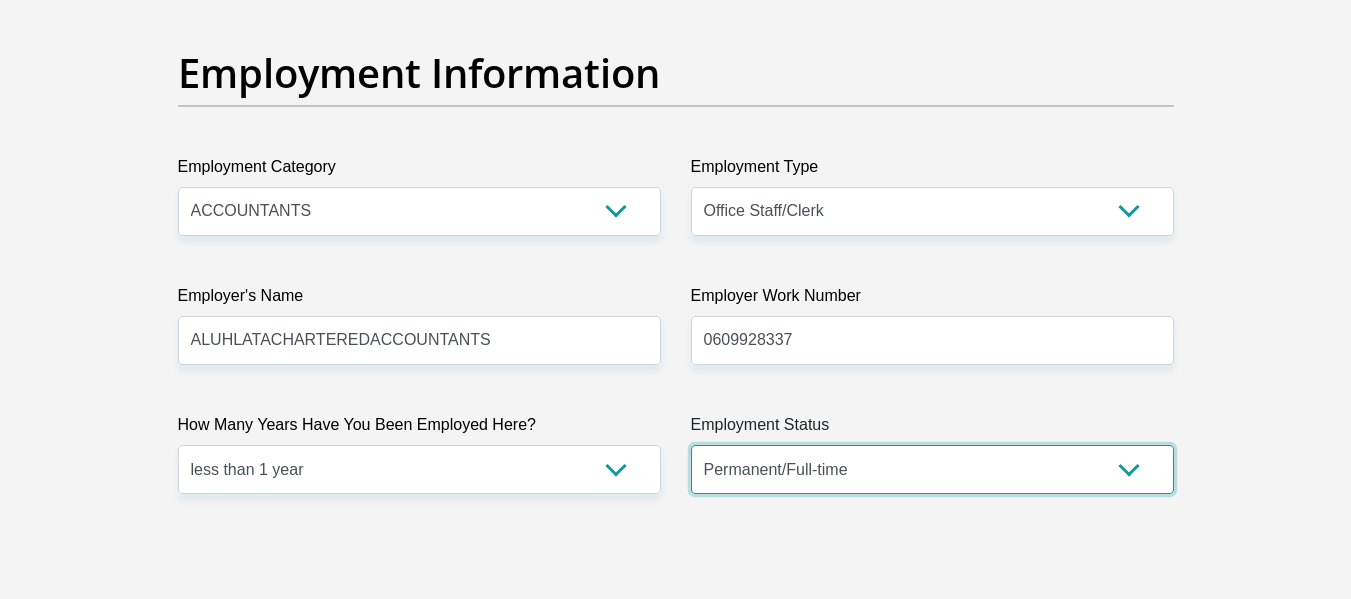 click on "Permanent/Full-time
Part-time/Casual
Contract Worker
Self-Employed
Housewife
Retired
Student
Medically Boarded
Disability
Unemployed" at bounding box center [932, 469] 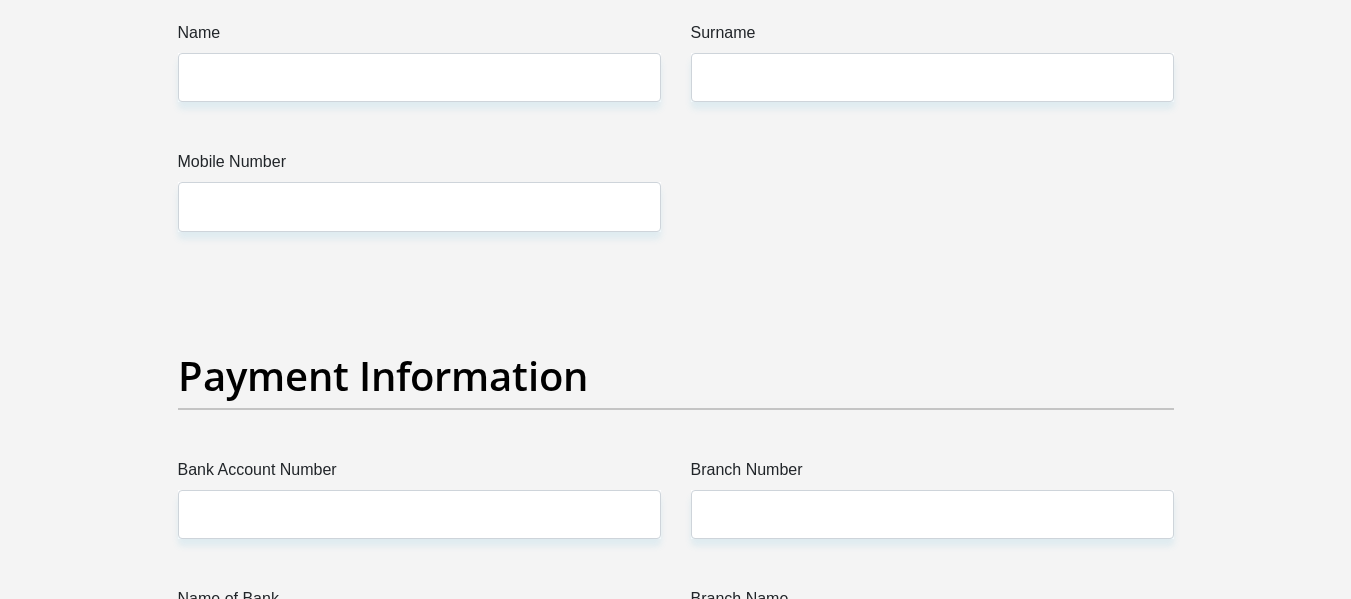 scroll, scrollTop: 4300, scrollLeft: 0, axis: vertical 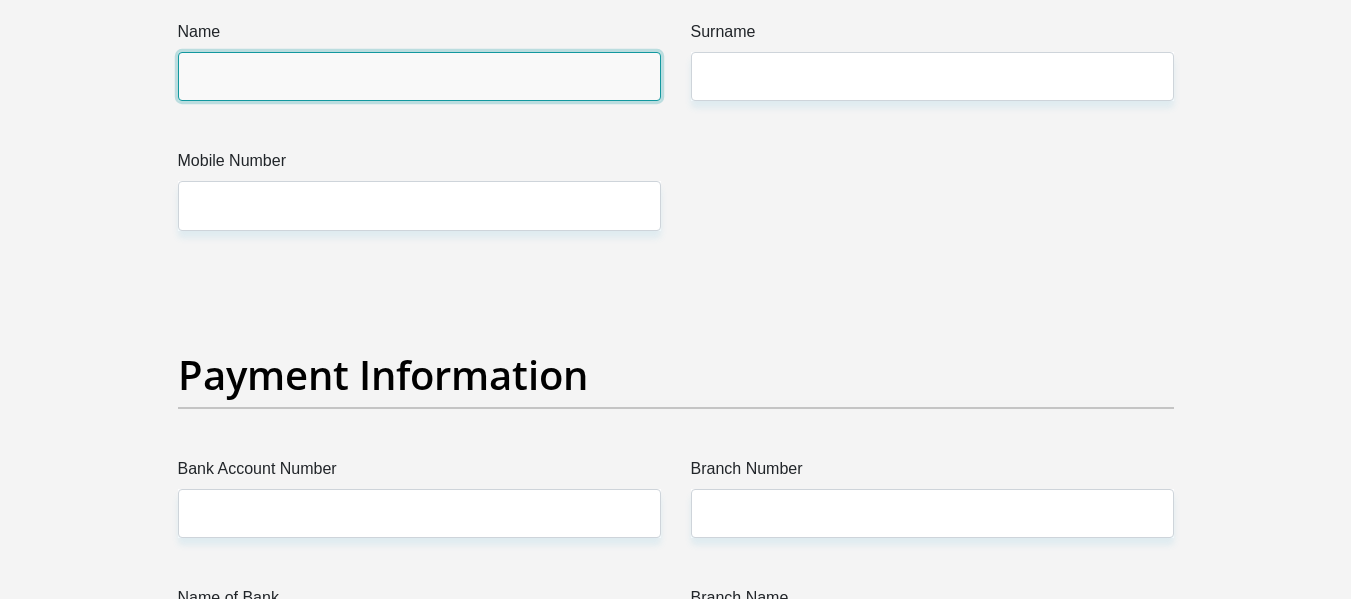 click on "Name" at bounding box center [419, 76] 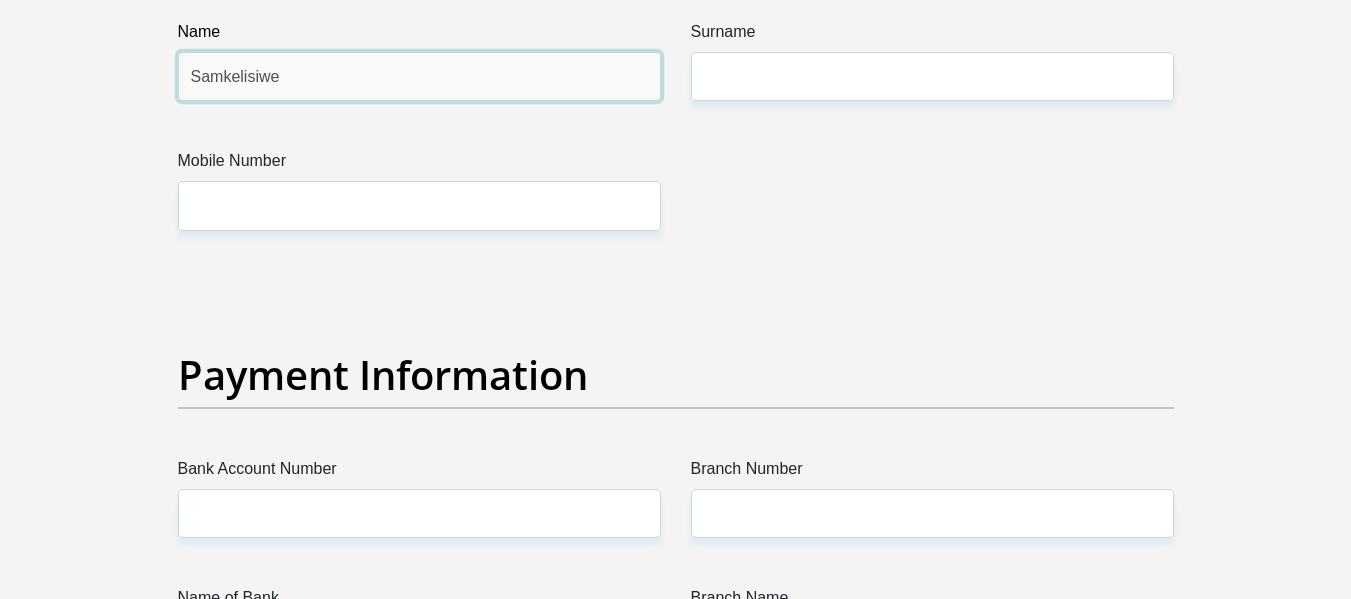 type on "Samkelisiwe" 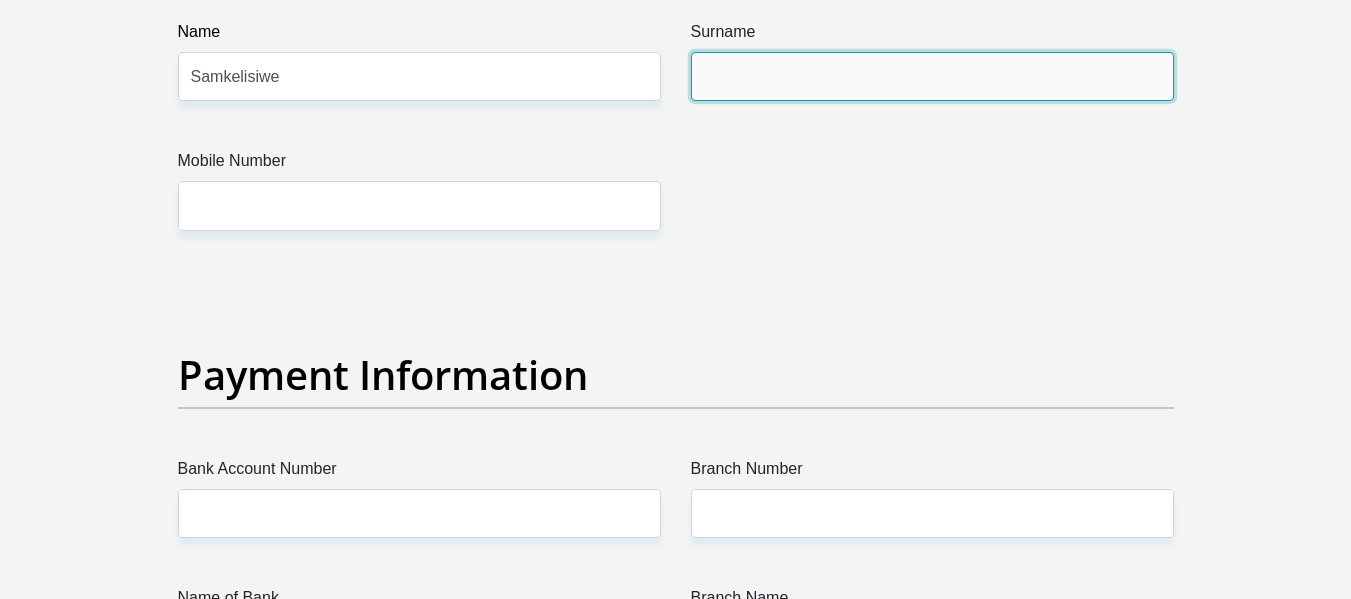 click on "Surname" at bounding box center [932, 76] 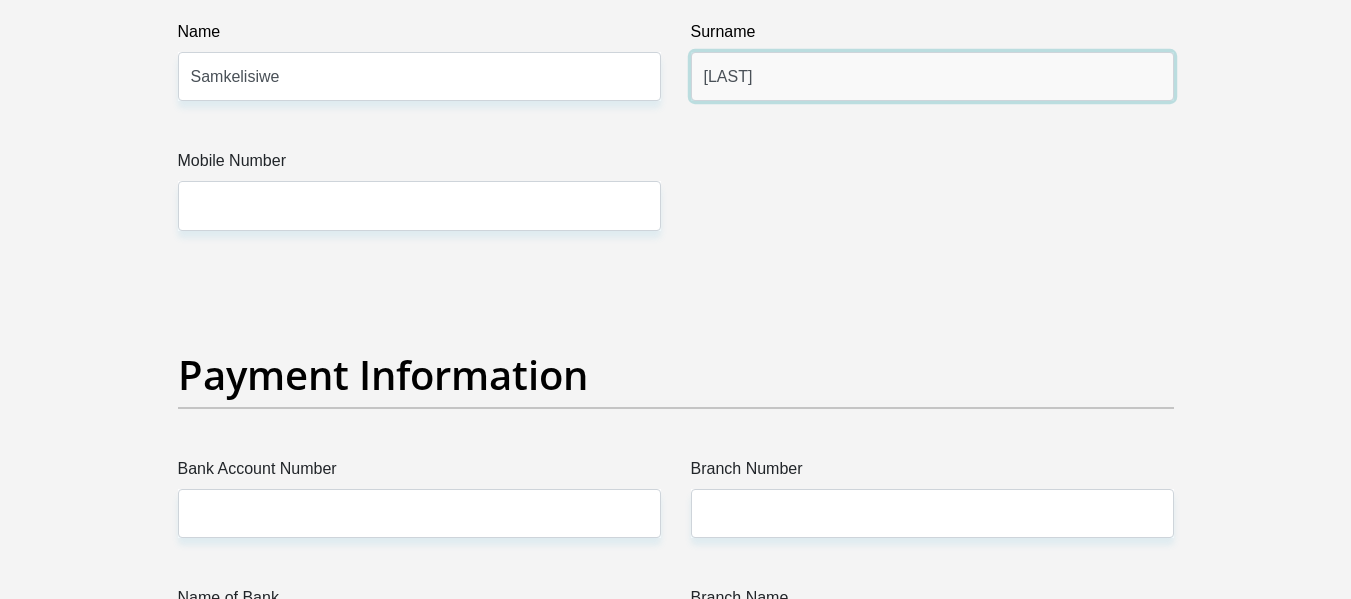 type on "[LAST]" 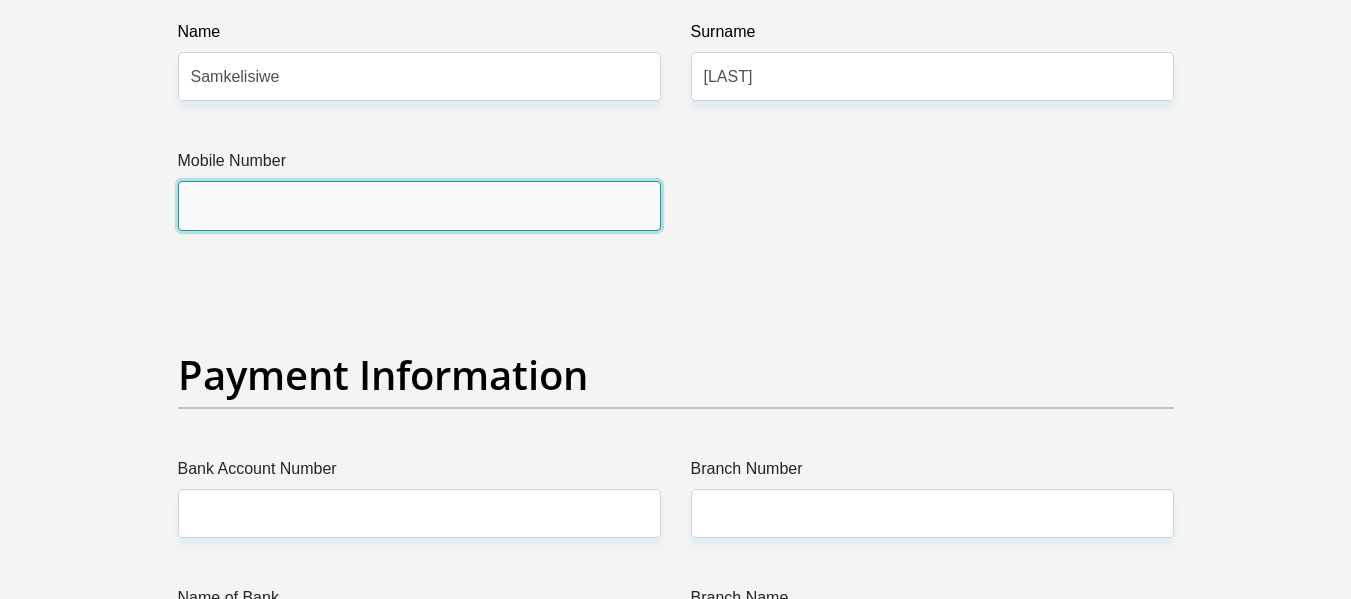 click on "Mobile Number" at bounding box center [419, 205] 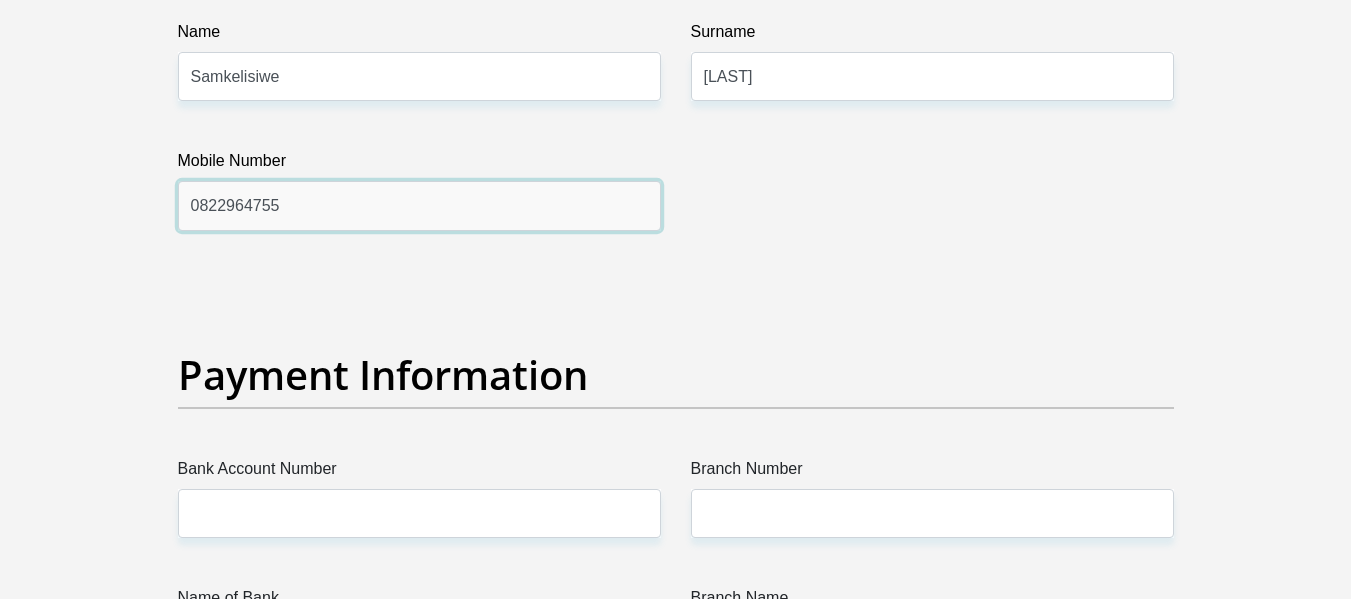 scroll, scrollTop: 4500, scrollLeft: 0, axis: vertical 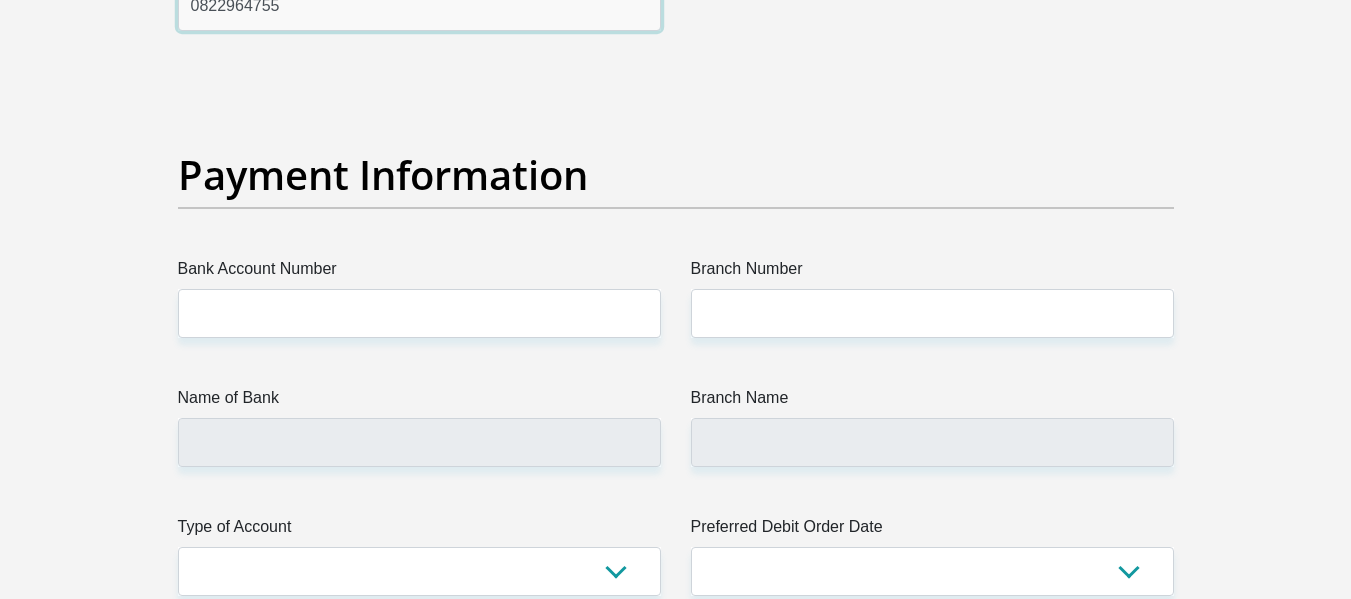 type on "0822964755" 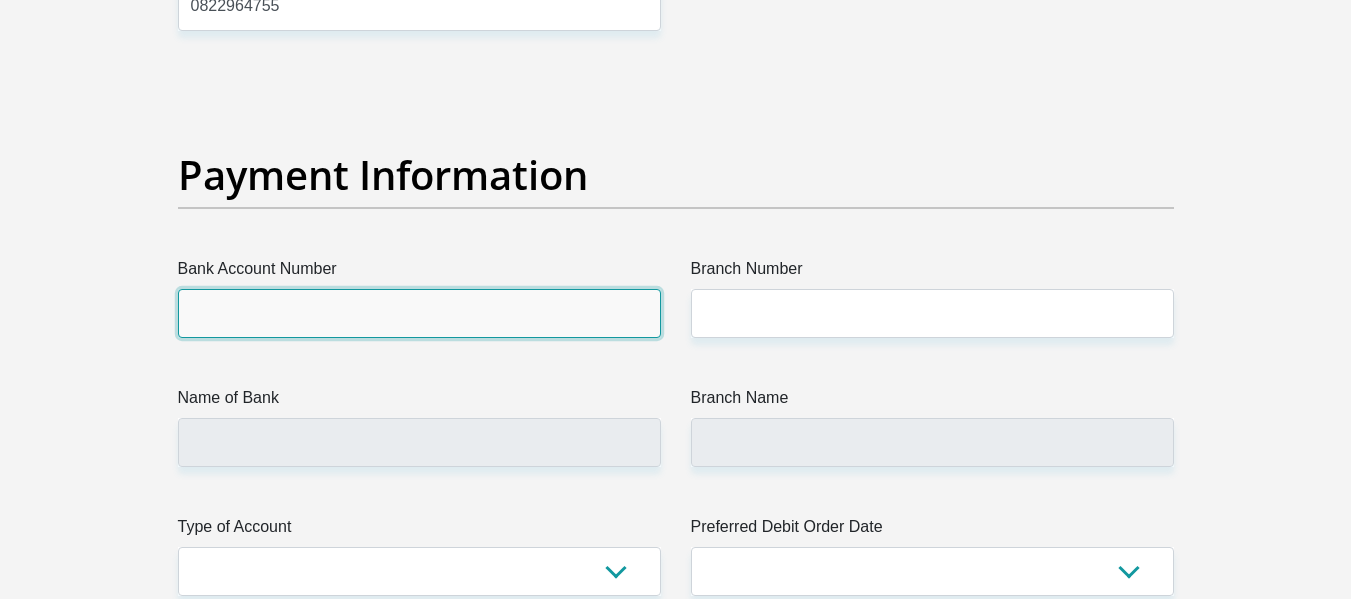 click on "Bank Account Number" at bounding box center [419, 313] 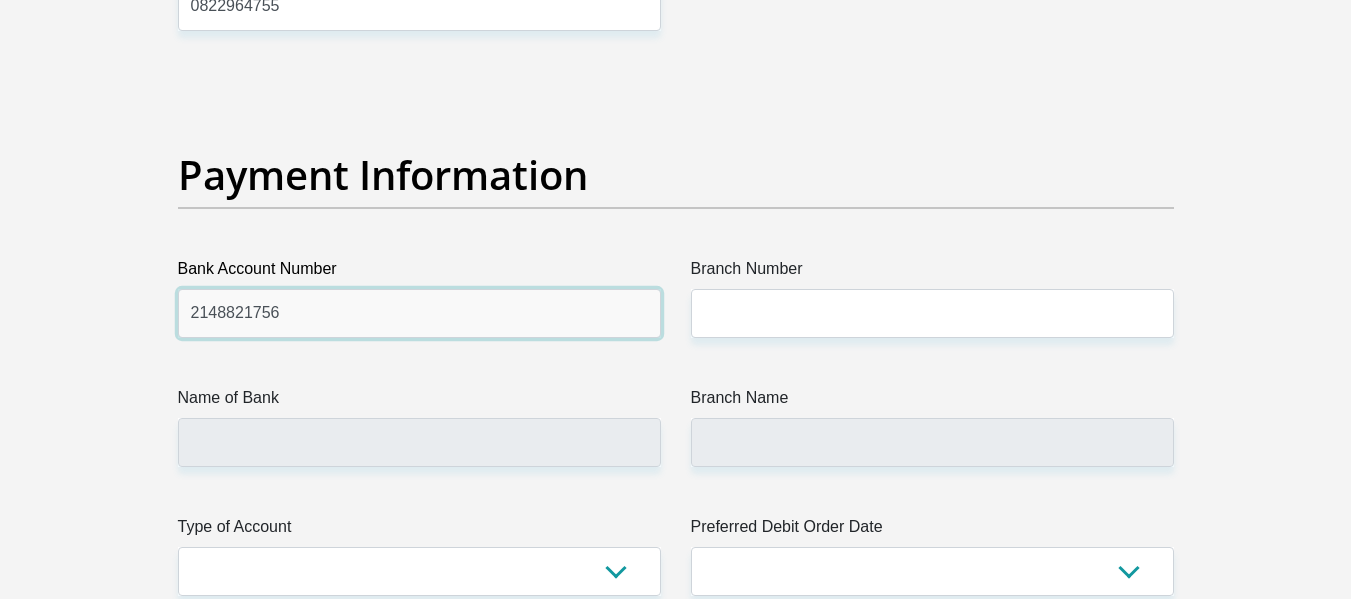 type on "2148821756" 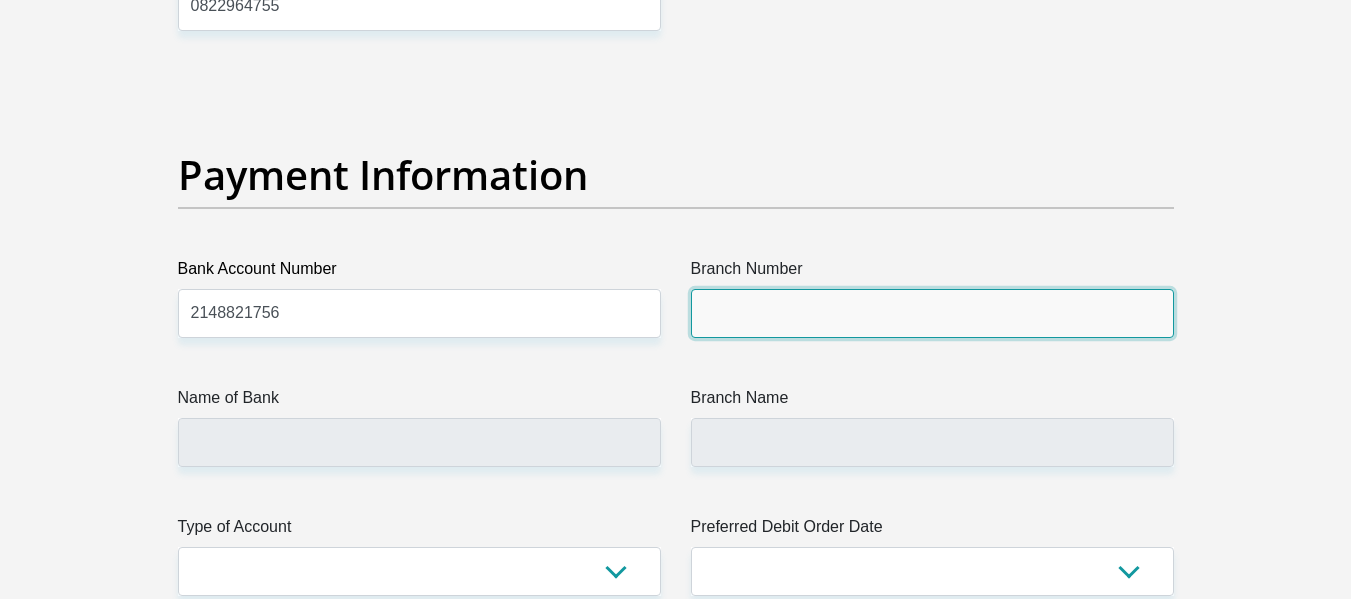 click on "Branch Number" at bounding box center (932, 313) 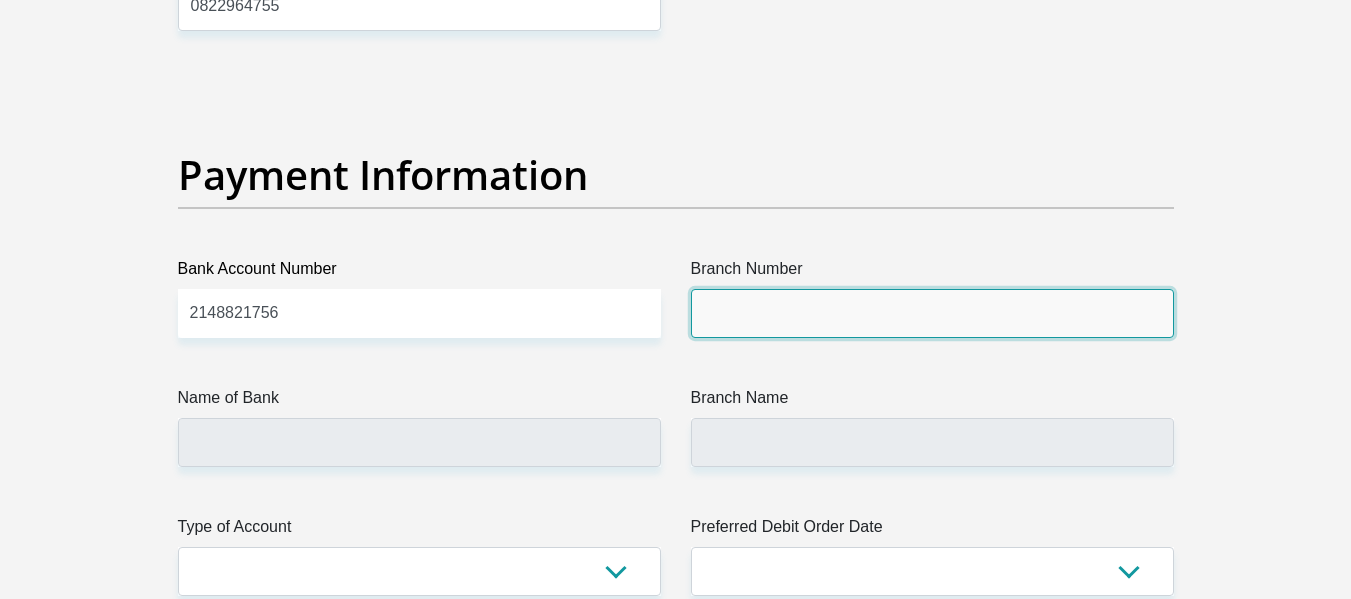 scroll, scrollTop: 4600, scrollLeft: 0, axis: vertical 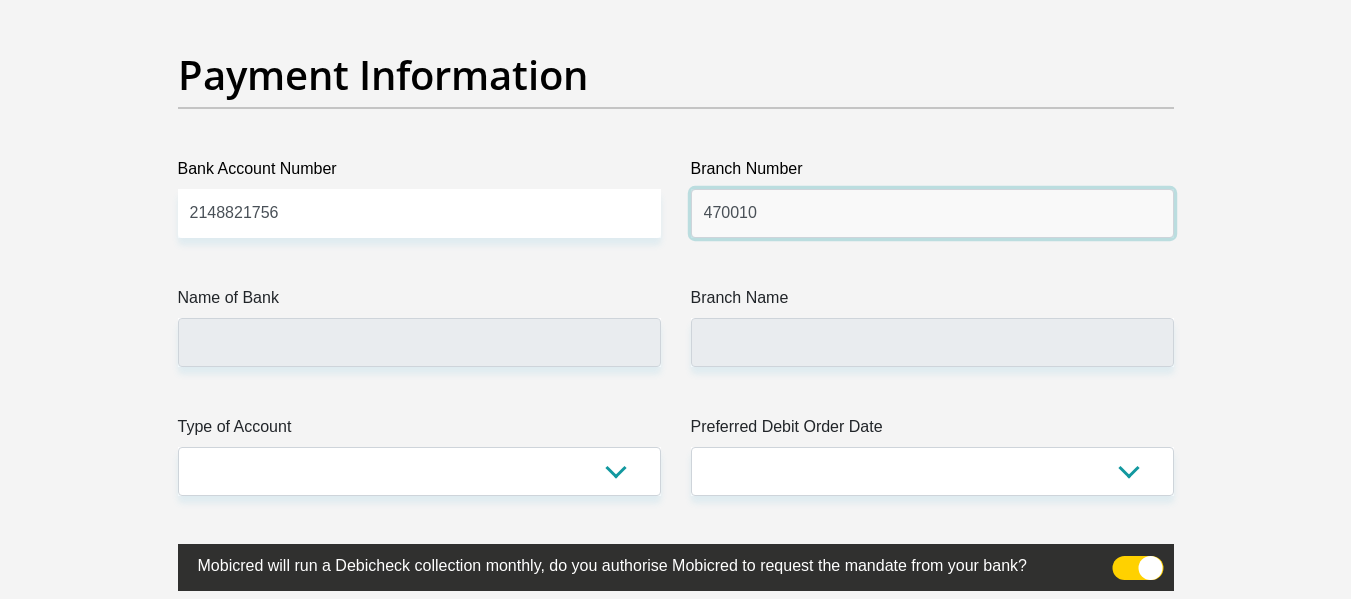 type on "470010" 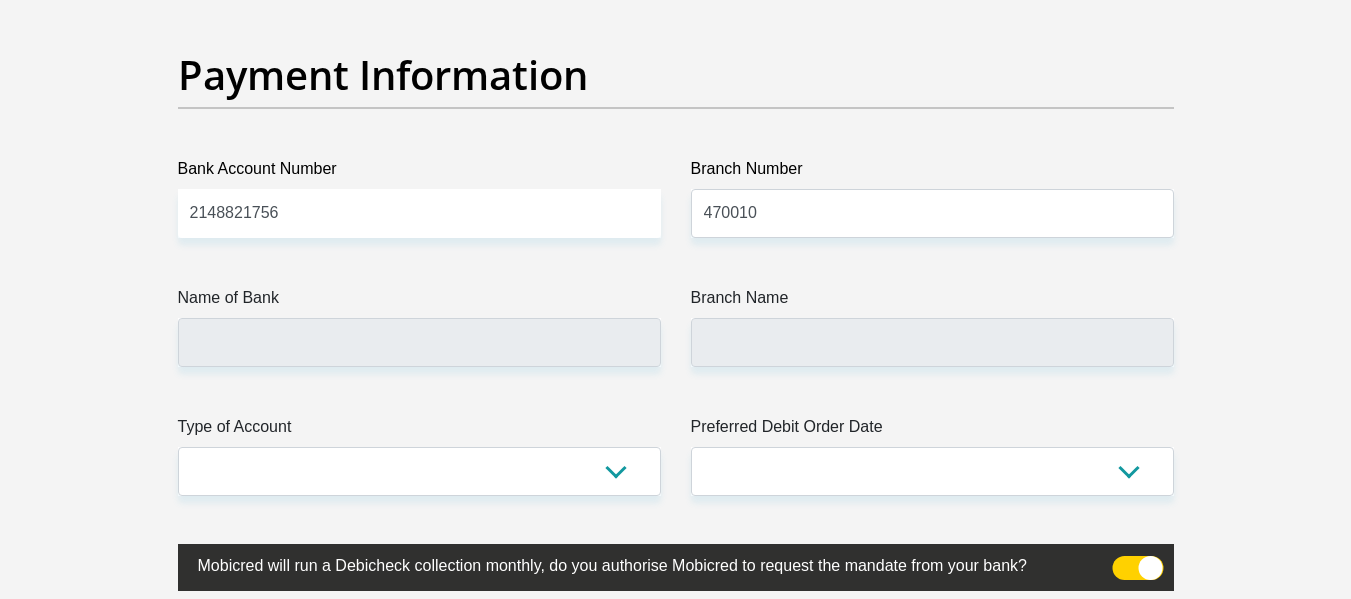click on "Branch Name" at bounding box center [932, 302] 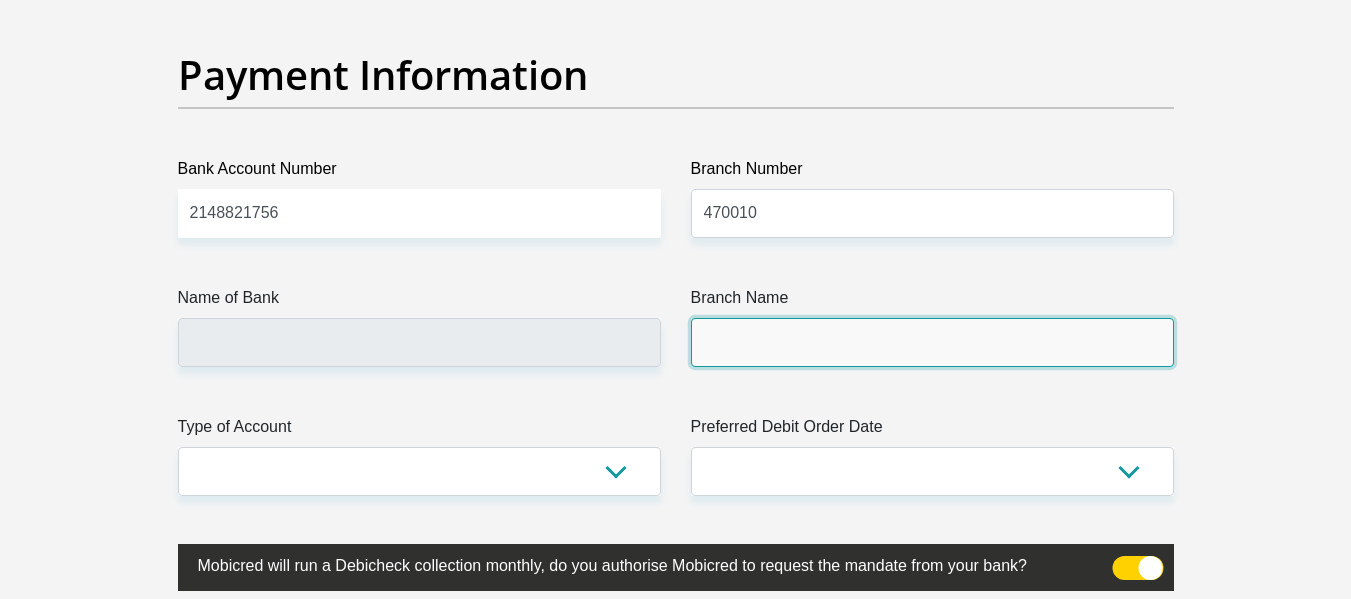 click on "Branch Name" at bounding box center (932, 342) 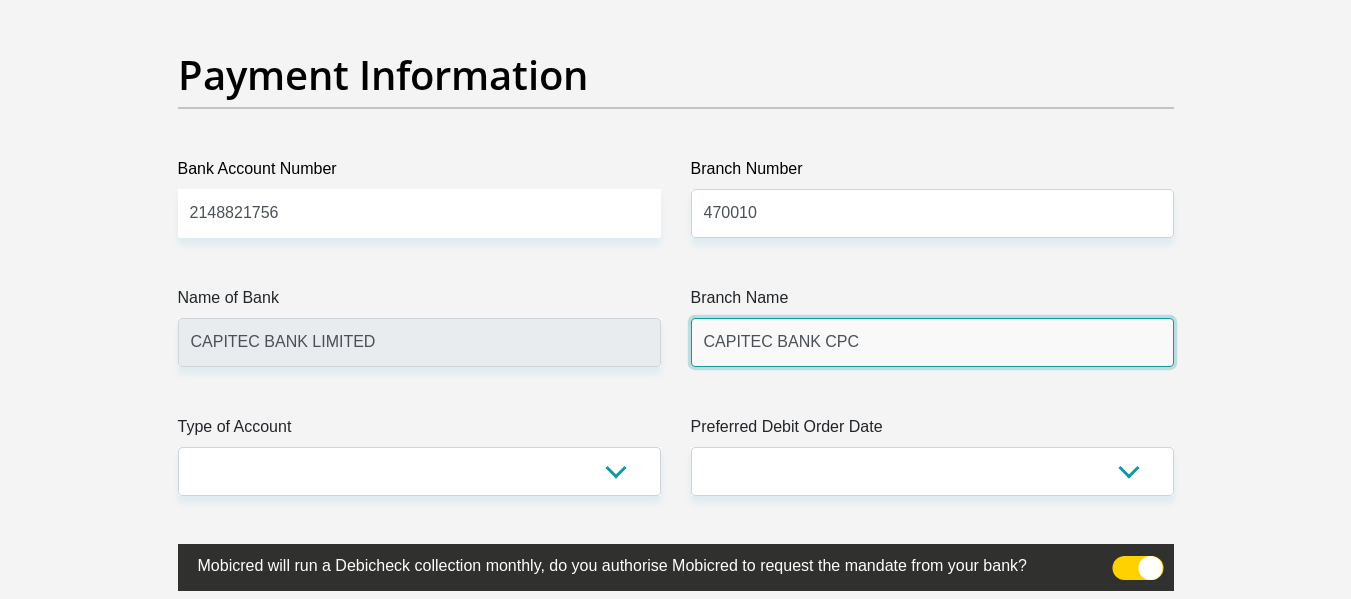 scroll, scrollTop: 4700, scrollLeft: 0, axis: vertical 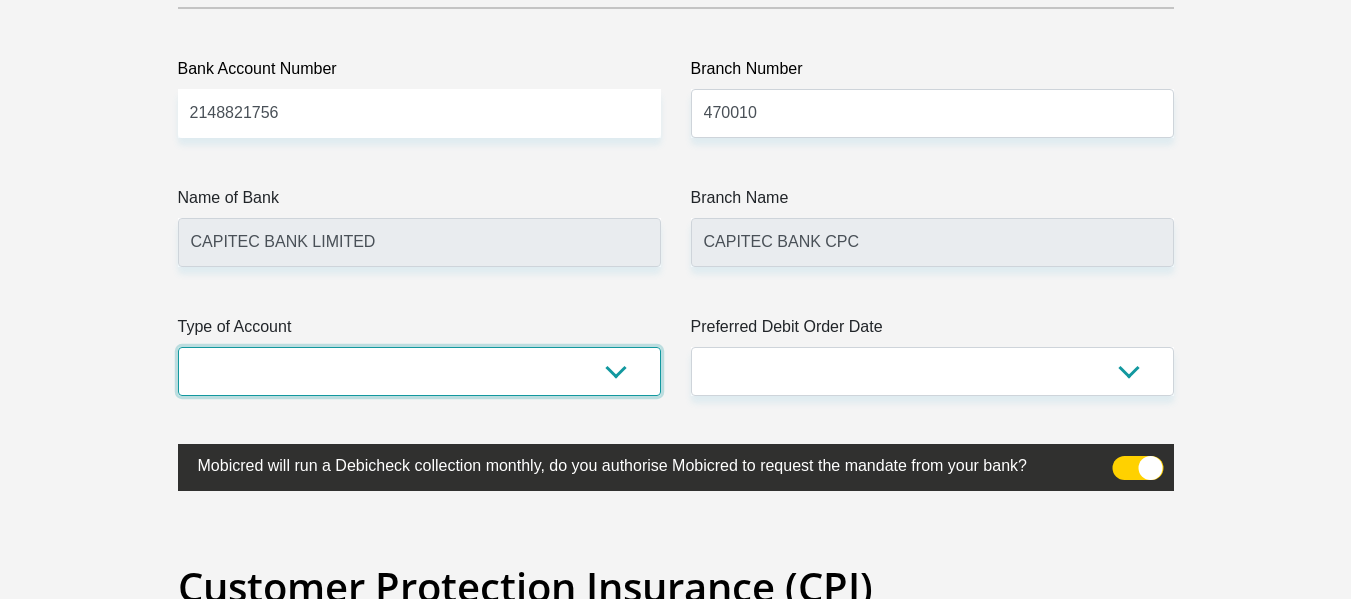 click on "Cheque
Savings" at bounding box center (419, 371) 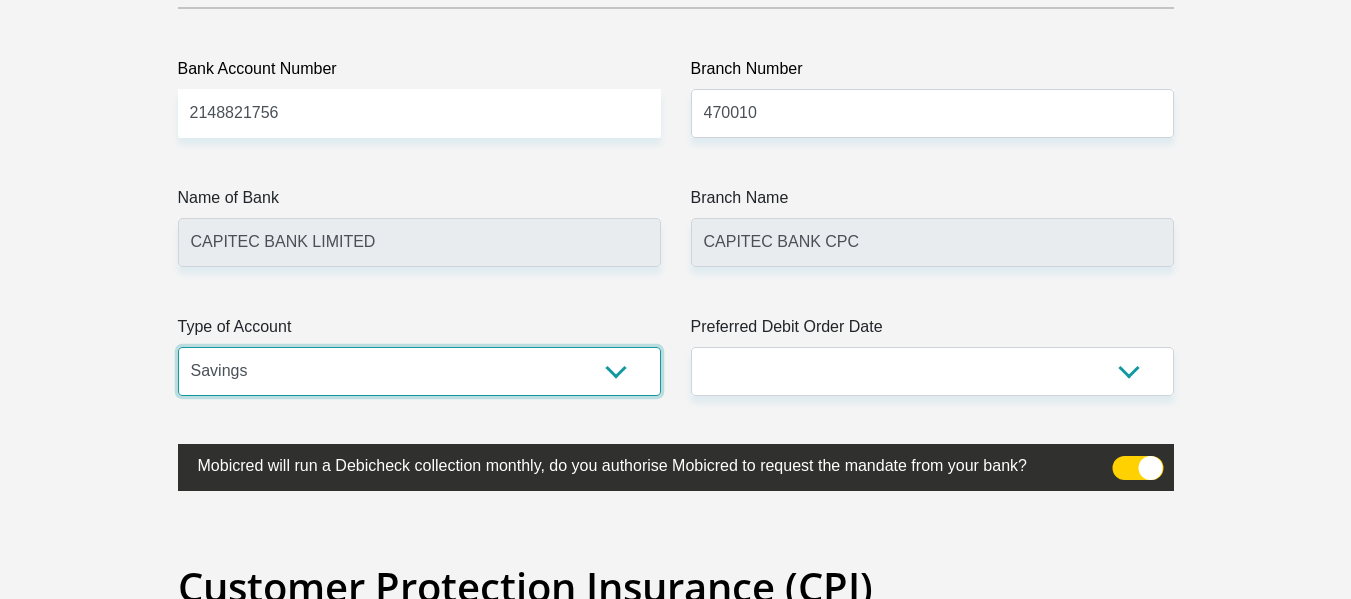 click on "Cheque
Savings" at bounding box center [419, 371] 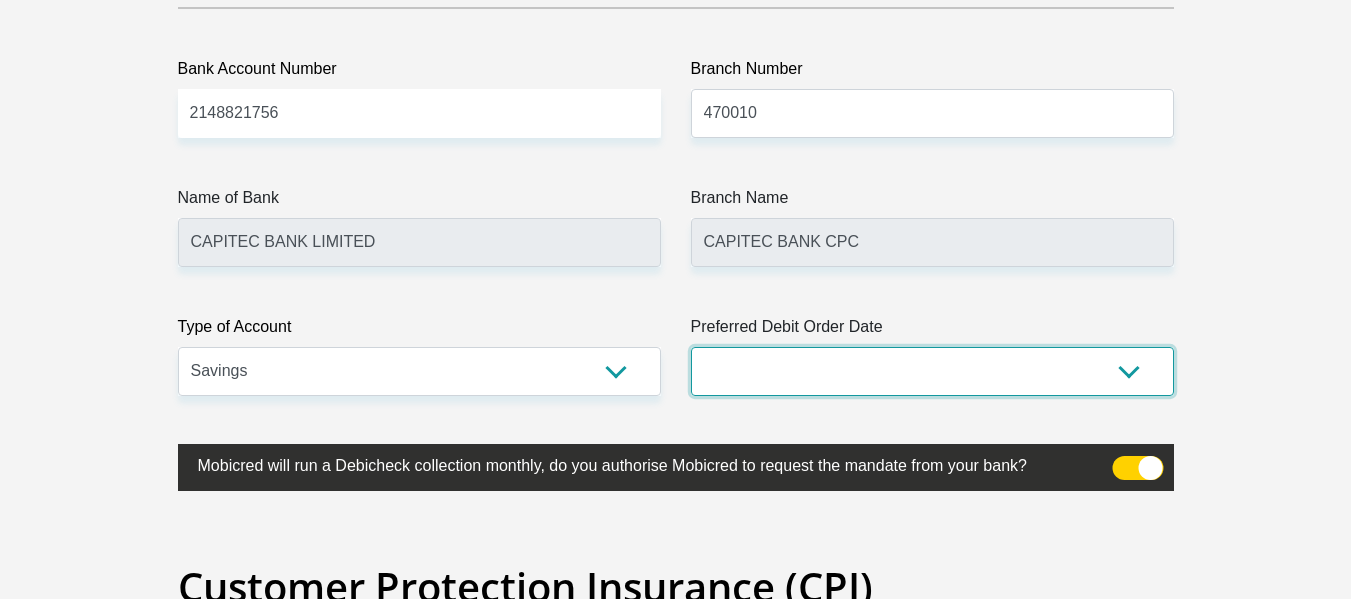 click on "1st
2nd
3rd
4th
5th
7th
18th
19th
20th
21st
22nd
23rd
24th
25th
26th
27th
28th
29th
30th" at bounding box center (932, 371) 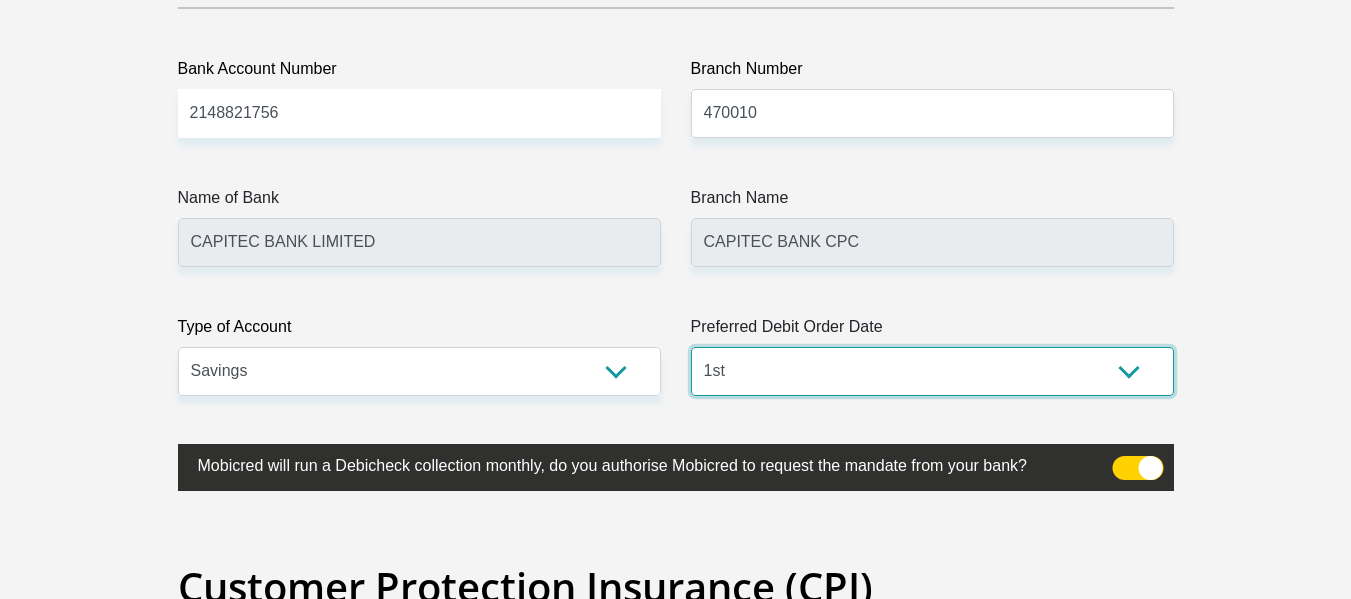 click on "1st
2nd
3rd
4th
5th
7th
18th
19th
20th
21st
22nd
23rd
24th
25th
26th
27th
28th
29th
30th" at bounding box center [932, 371] 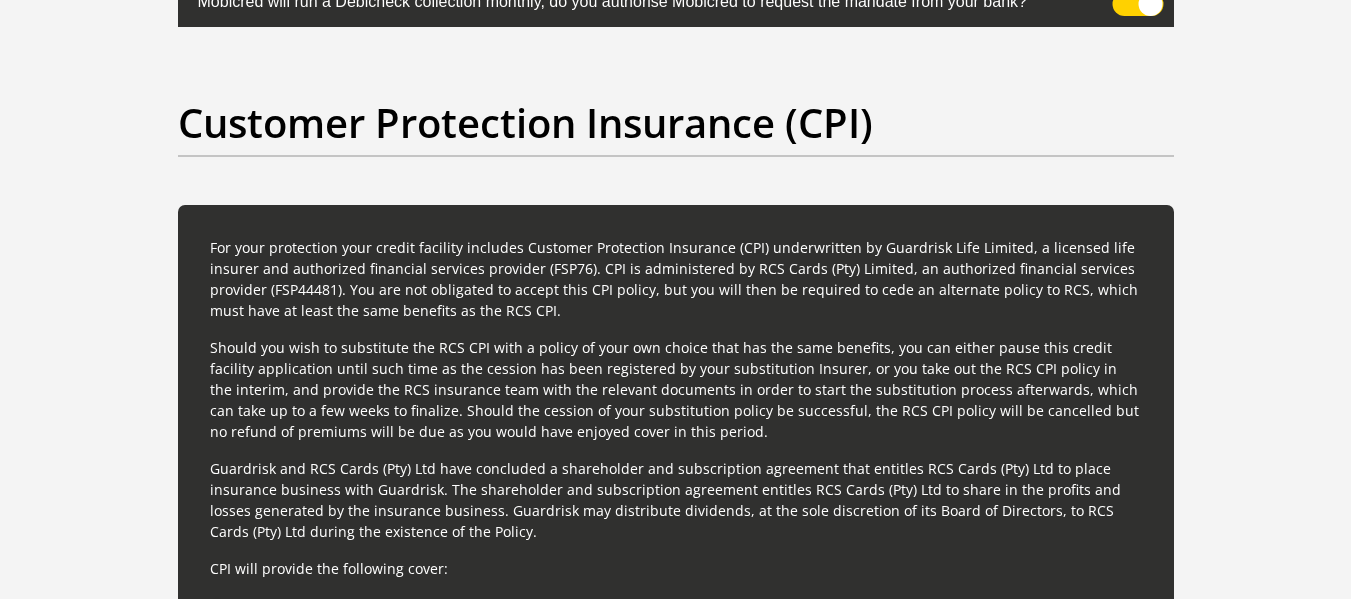 scroll, scrollTop: 4900, scrollLeft: 0, axis: vertical 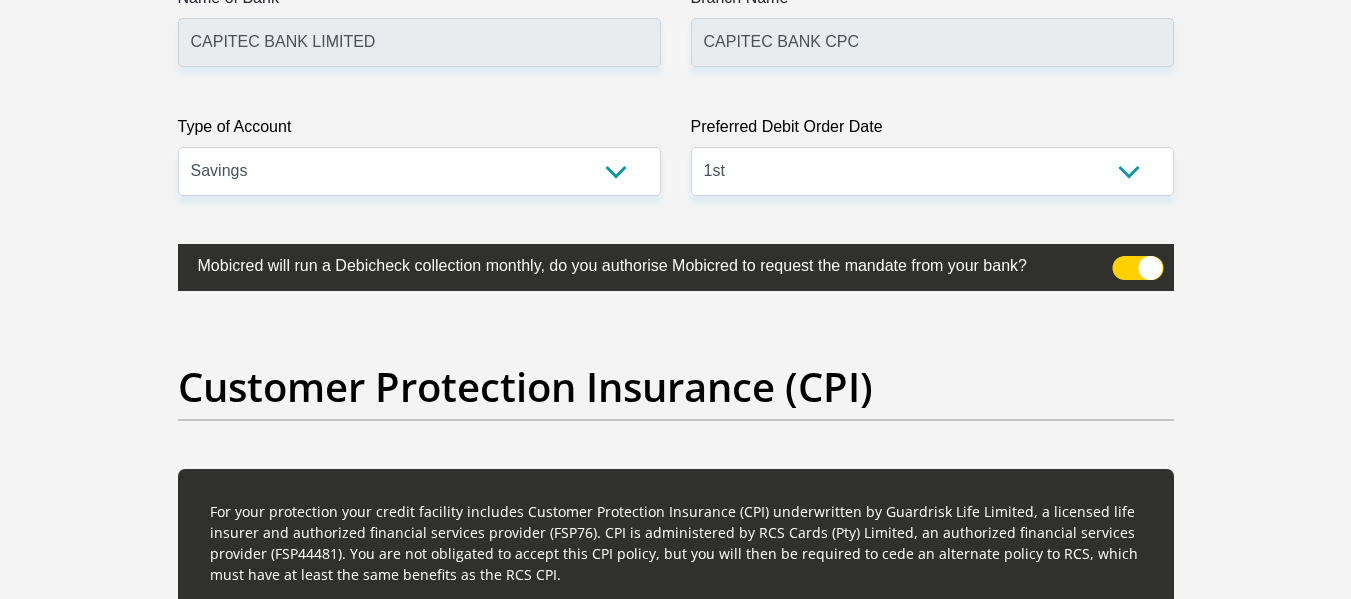 click at bounding box center [1137, 268] 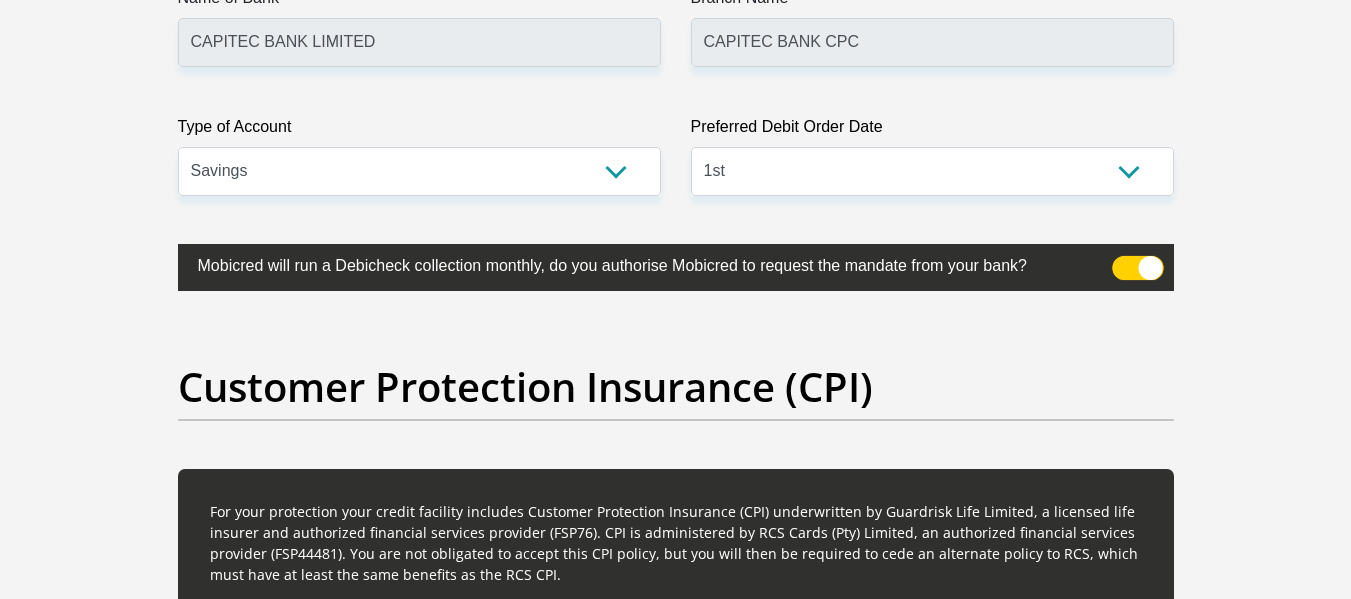click at bounding box center [1124, 261] 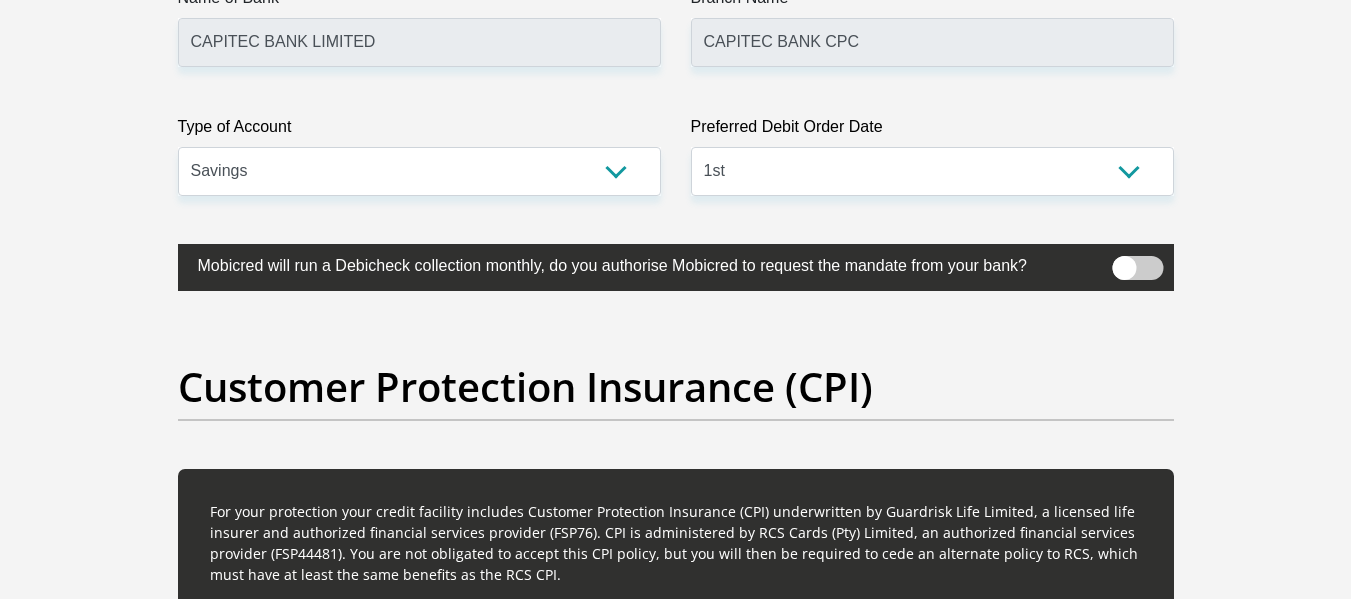 click at bounding box center [1137, 268] 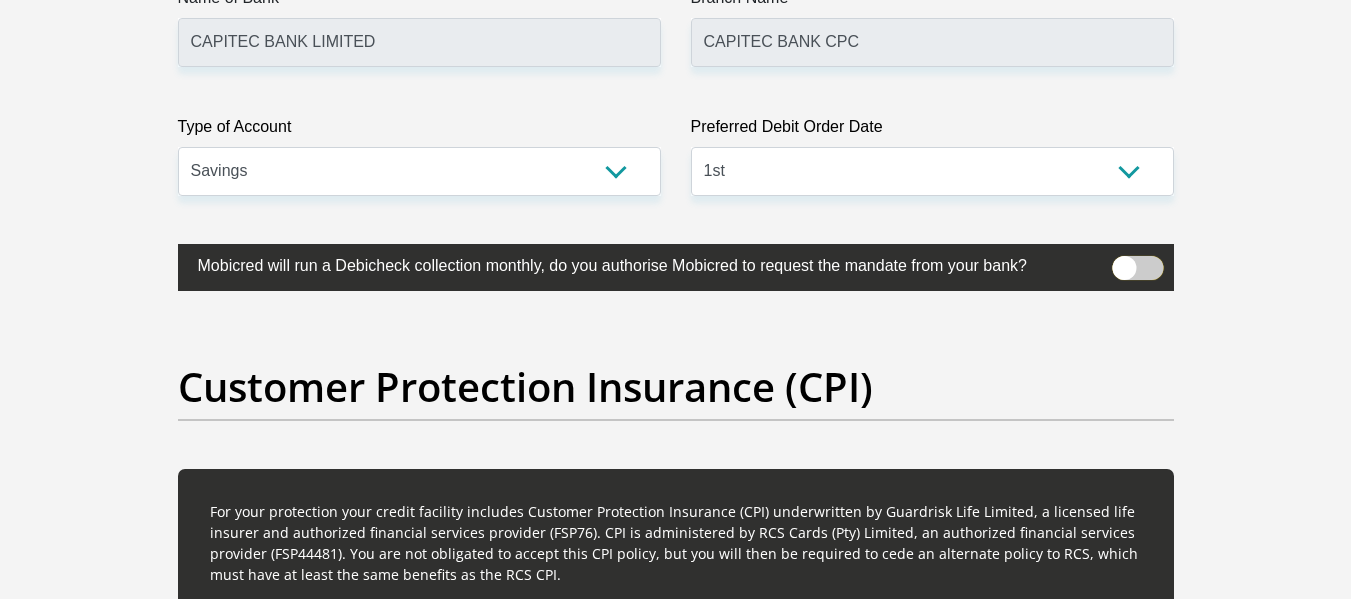 click at bounding box center (1124, 261) 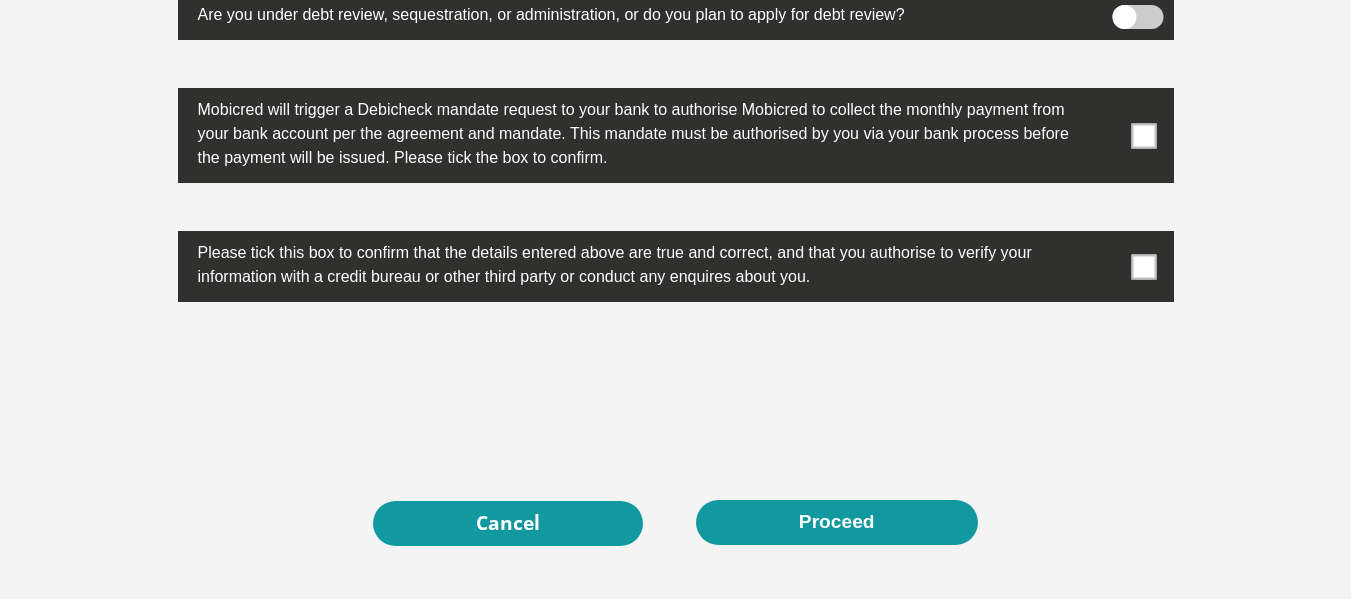 scroll, scrollTop: 6400, scrollLeft: 0, axis: vertical 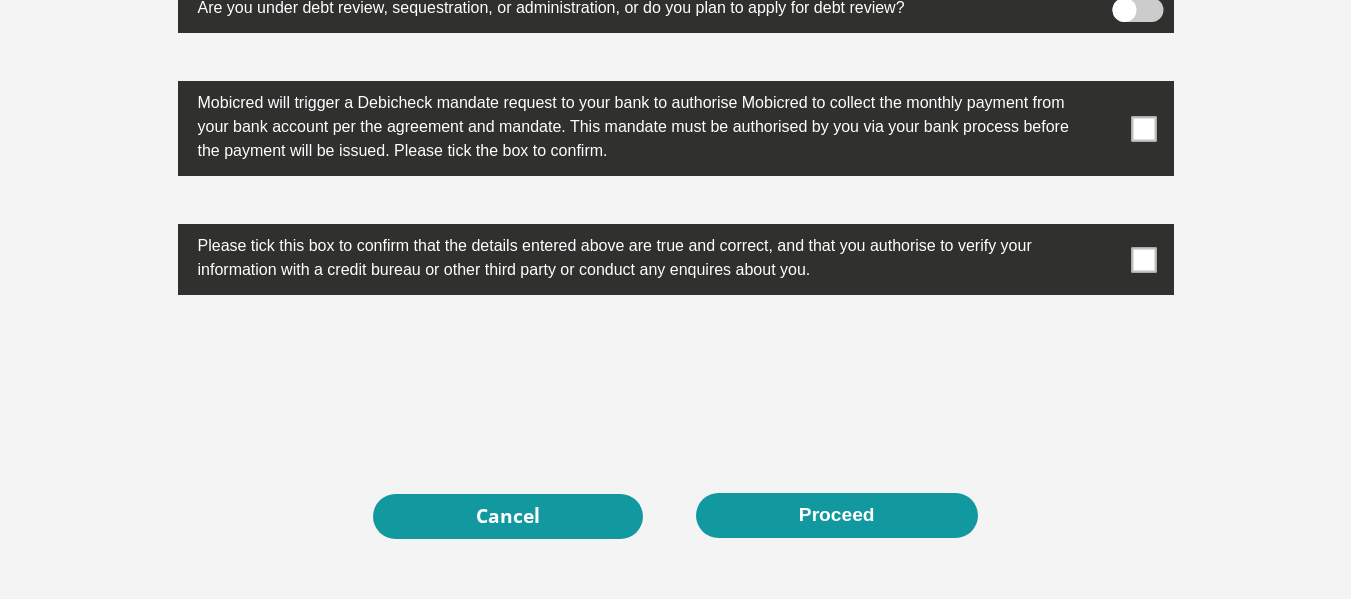 click at bounding box center (1143, 128) 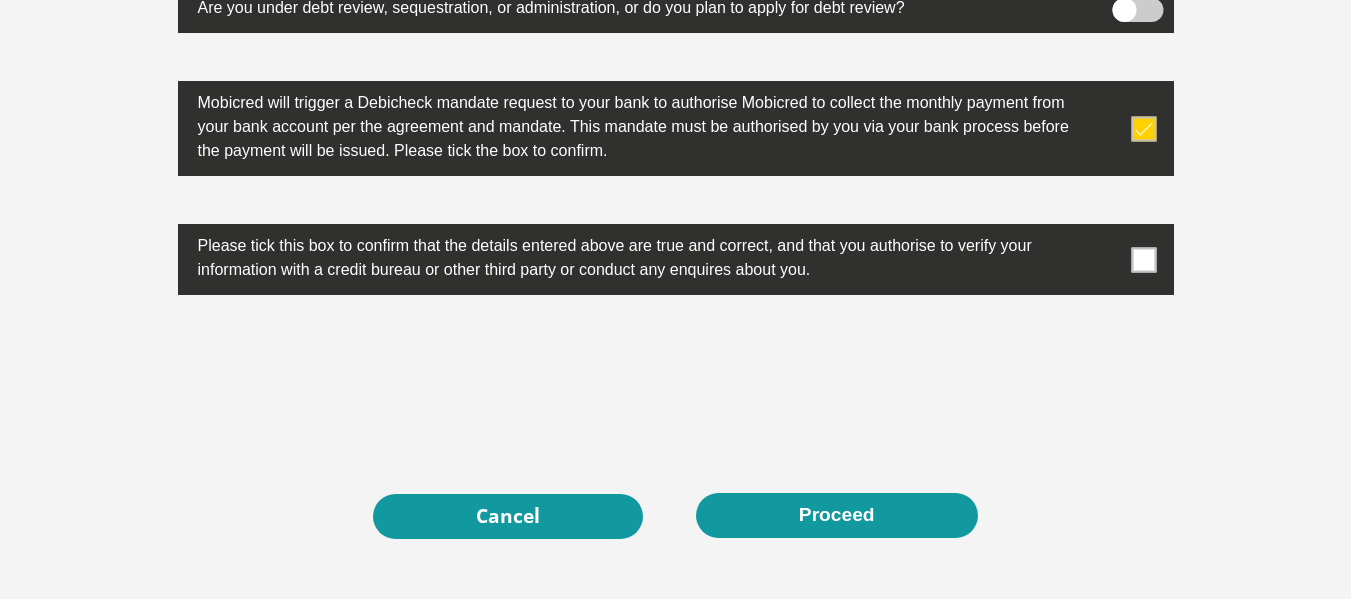 scroll, scrollTop: 6300, scrollLeft: 0, axis: vertical 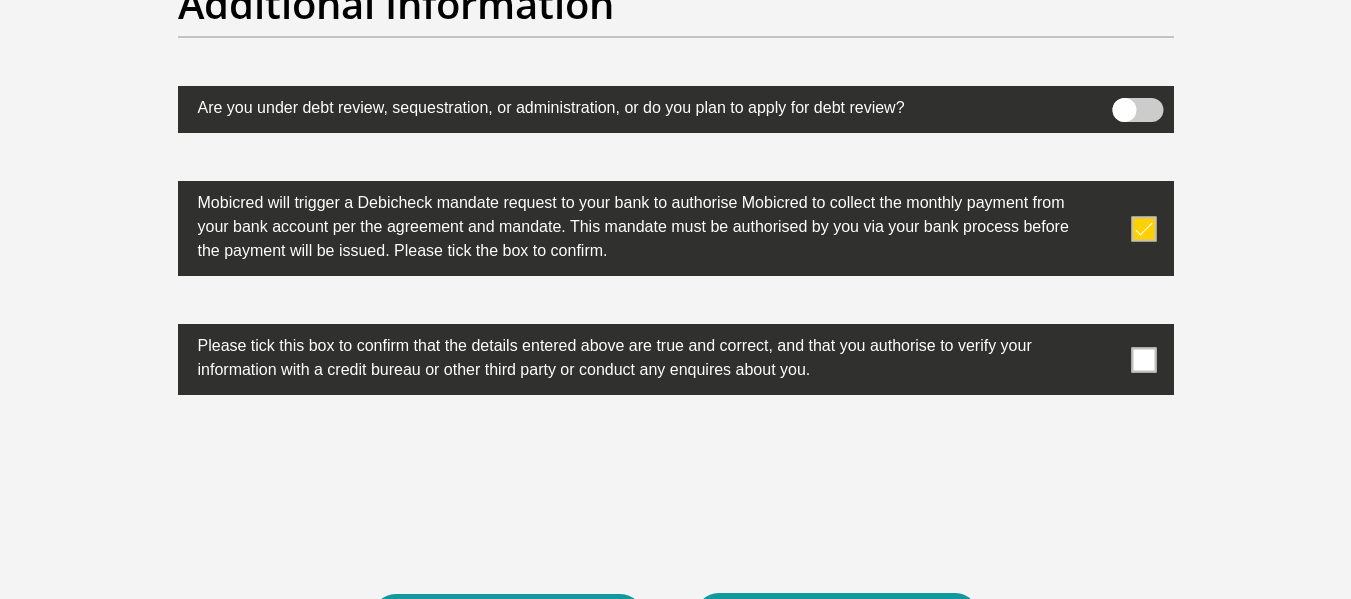 click at bounding box center (1143, 359) 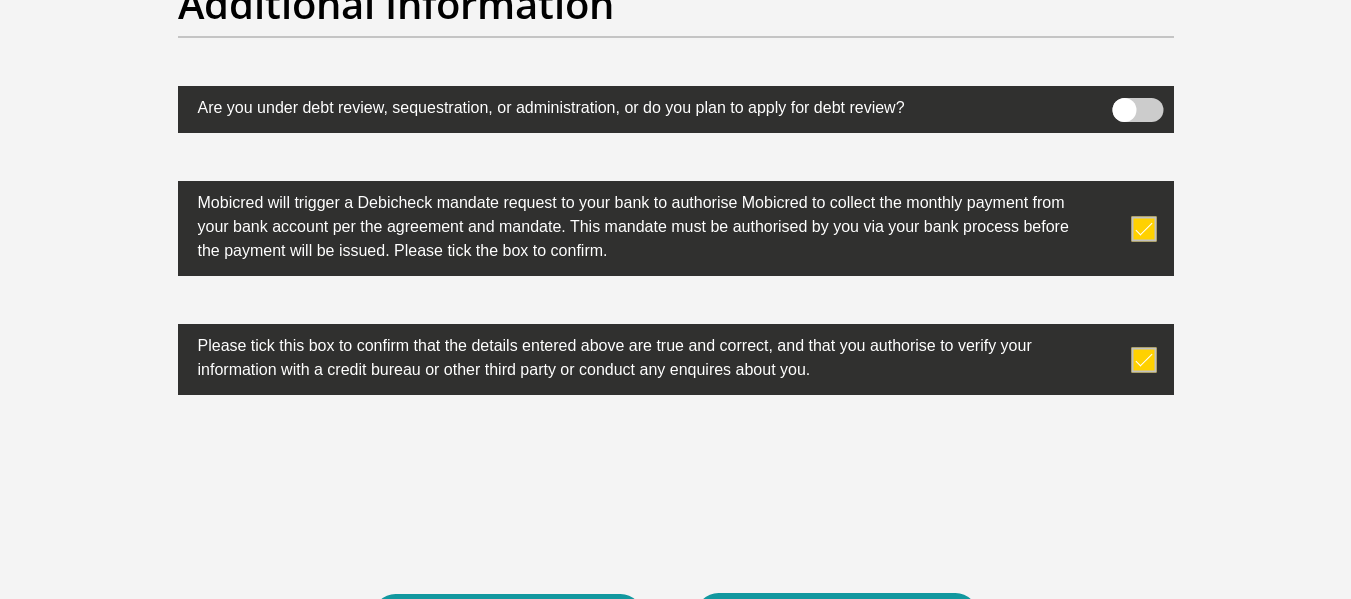 scroll, scrollTop: 6400, scrollLeft: 0, axis: vertical 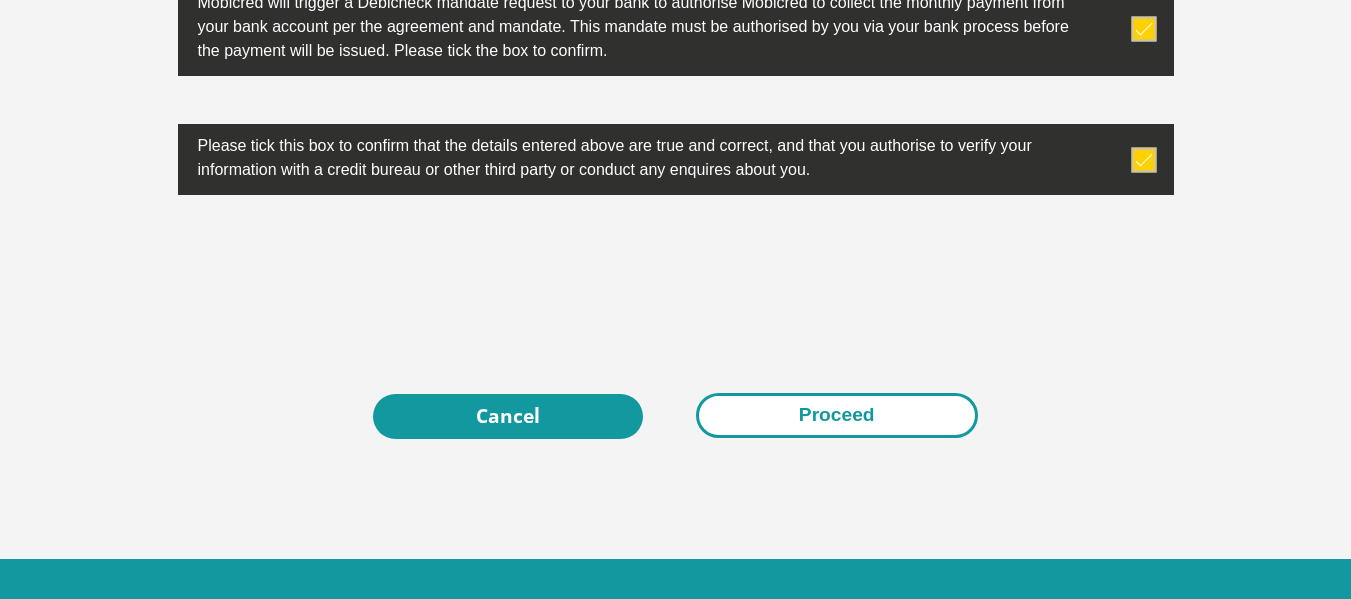 click on "Proceed" at bounding box center [837, 415] 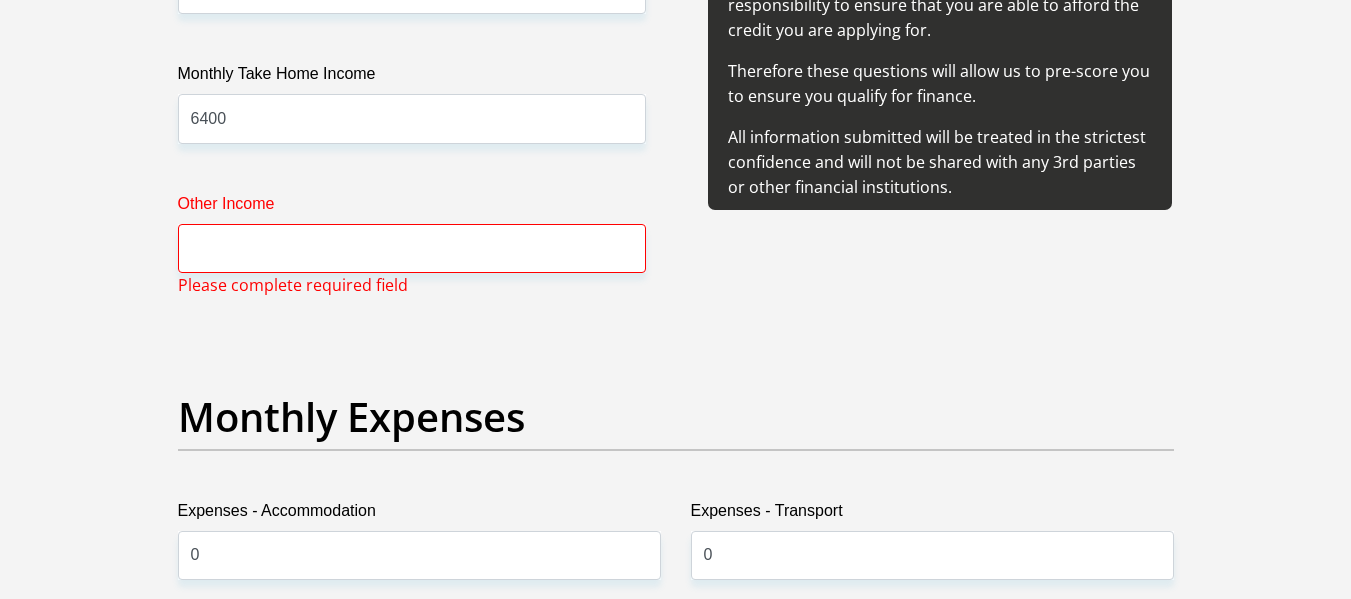 scroll, scrollTop: 2486, scrollLeft: 0, axis: vertical 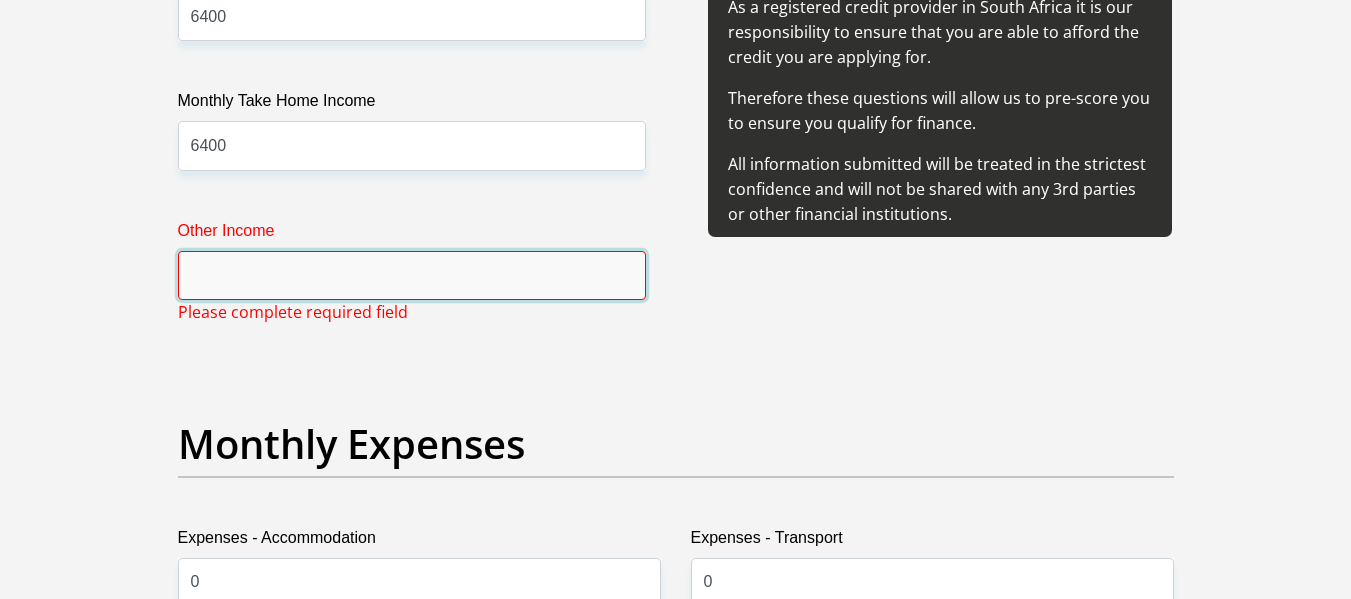 click on "Other Income" at bounding box center [412, 275] 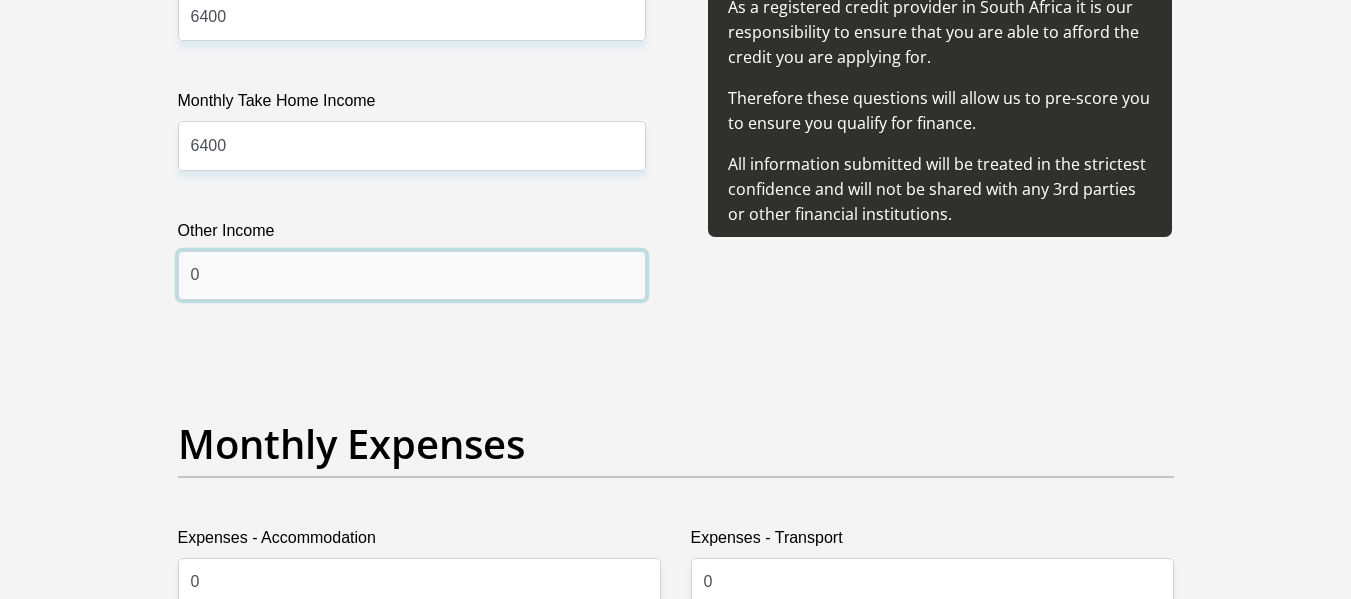 type on "0" 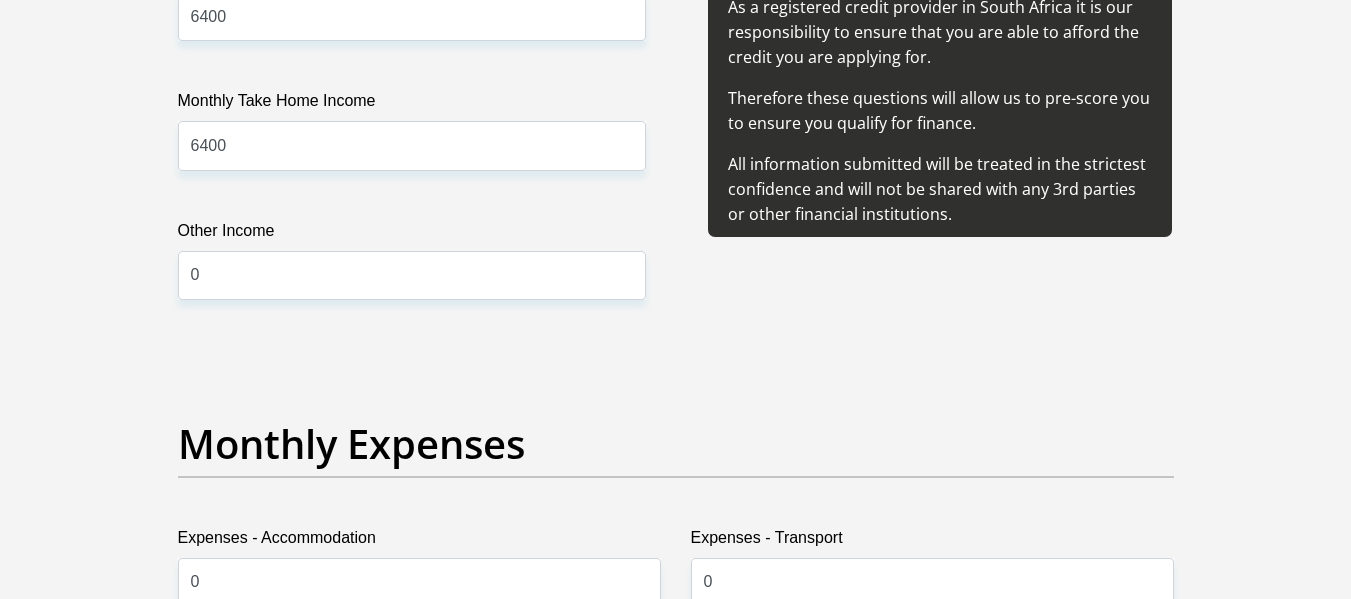 click on "Why do we need to know this information?
As a registered credit provider in South Africa it is our responsibility
to ensure that you are able to afford the credit you are applying for.
Therefore these questions will allow us to pre-score you to ensure you qualify for finance.
All information submitted will be treated in the strictest confidence
and will not be shared with any 3rd parties or other financial institutions." at bounding box center (940, 154) 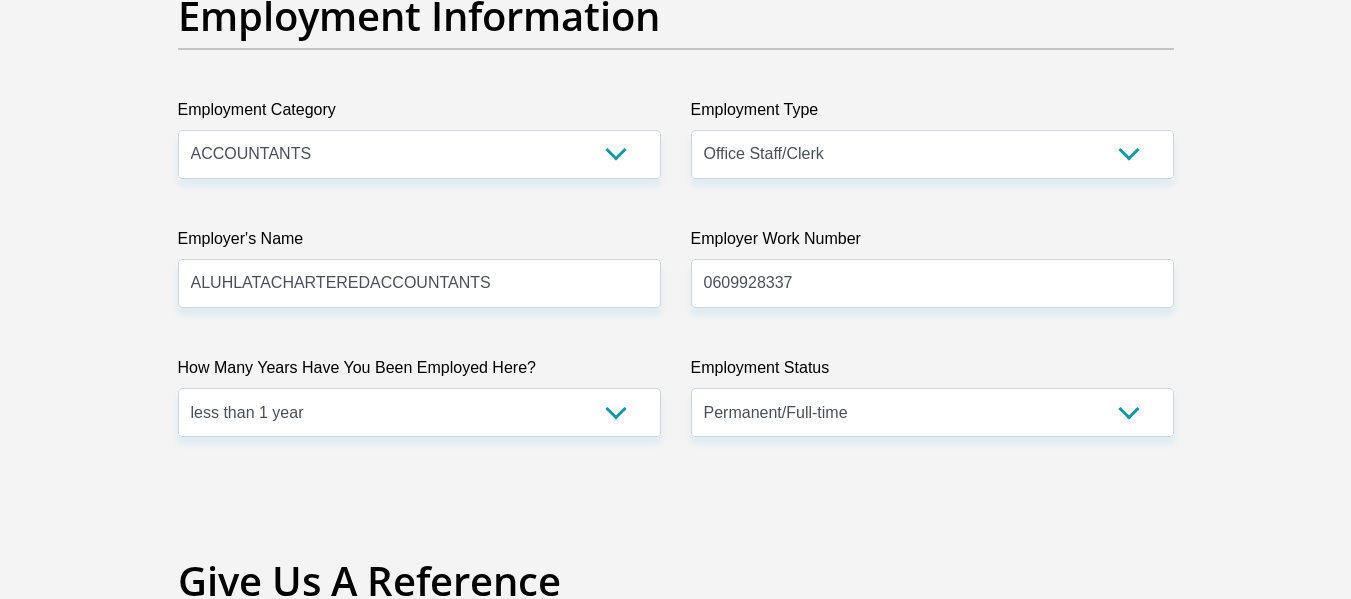 scroll, scrollTop: 6576, scrollLeft: 0, axis: vertical 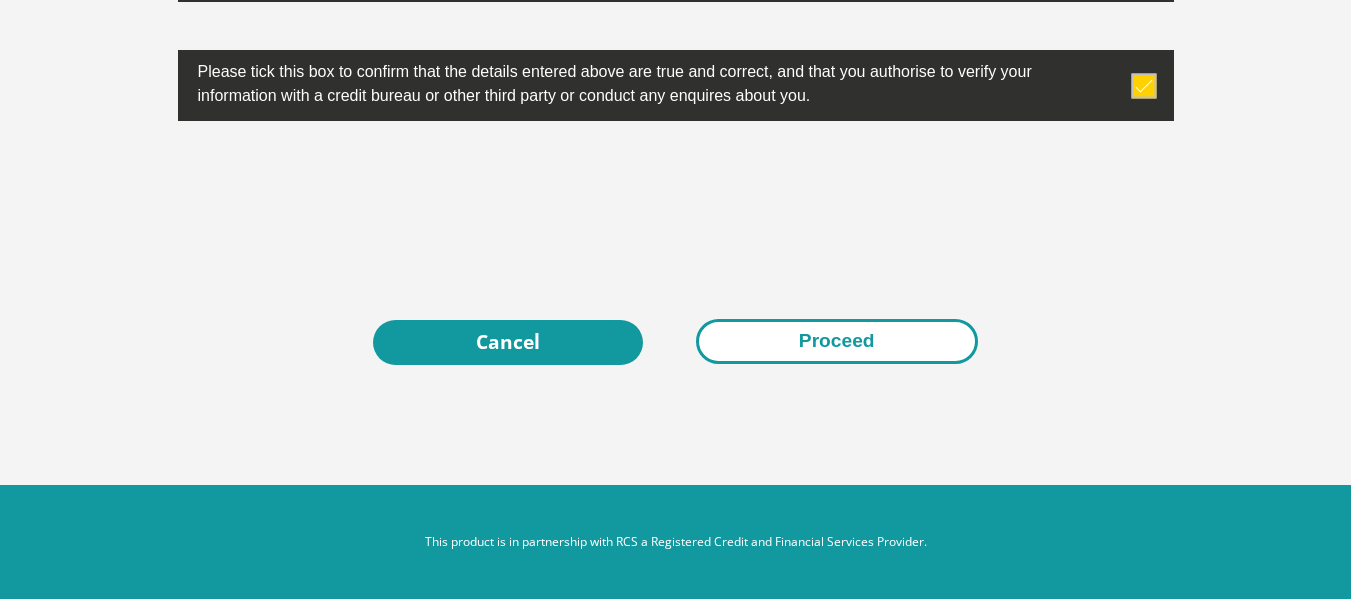 click on "Proceed" at bounding box center (837, 341) 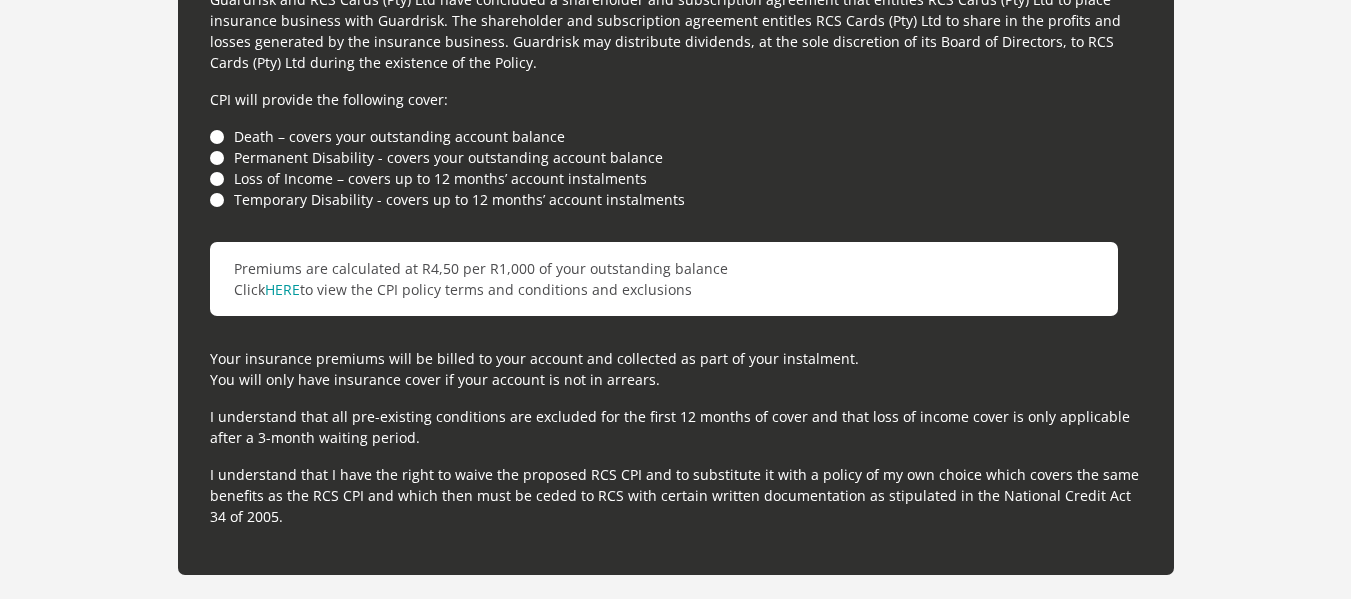 scroll, scrollTop: 5633, scrollLeft: 0, axis: vertical 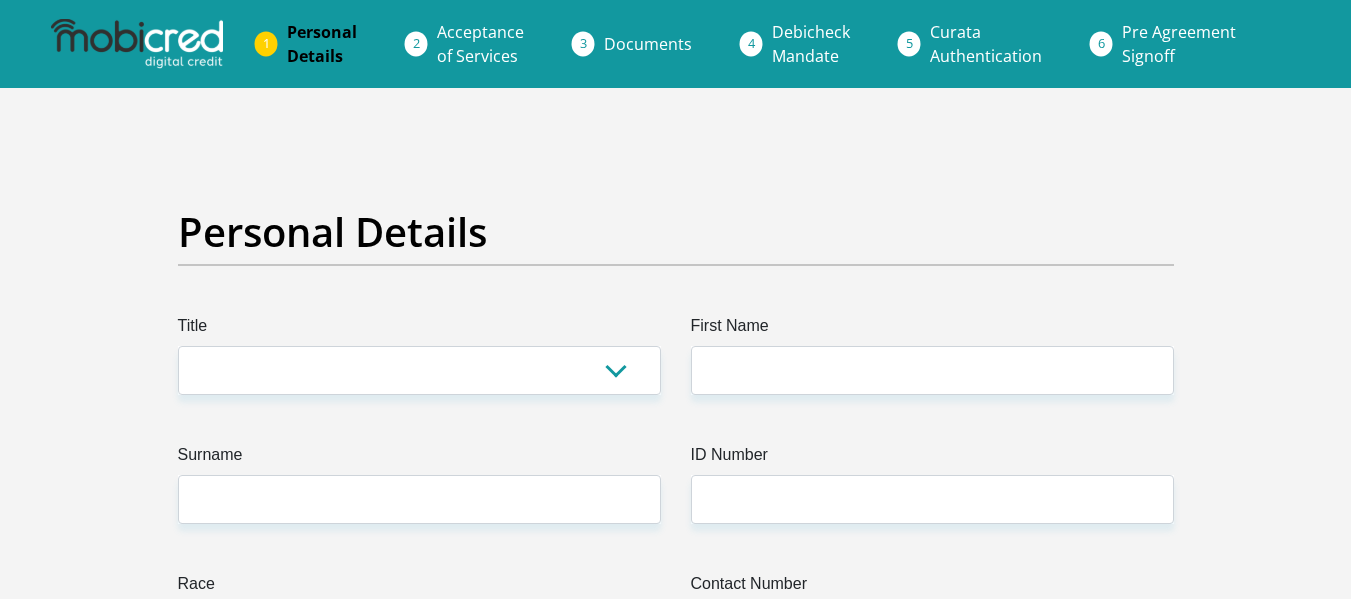 click on "Acceptance  of Services" at bounding box center (480, 44) 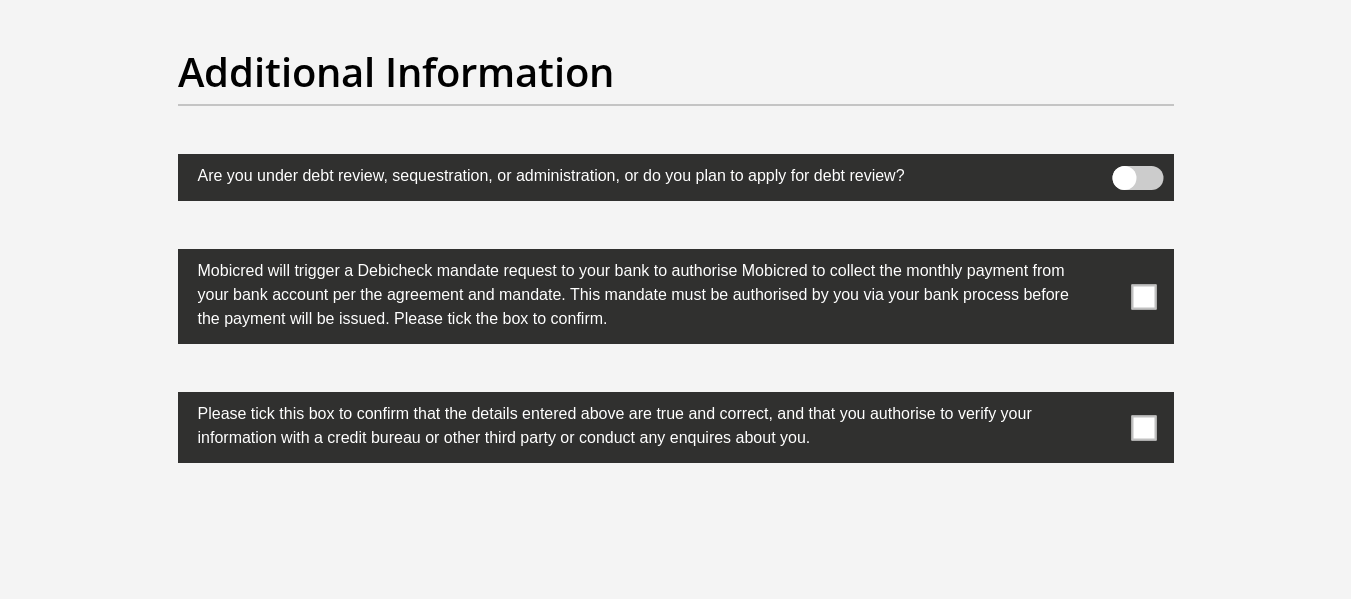 scroll, scrollTop: 6576, scrollLeft: 0, axis: vertical 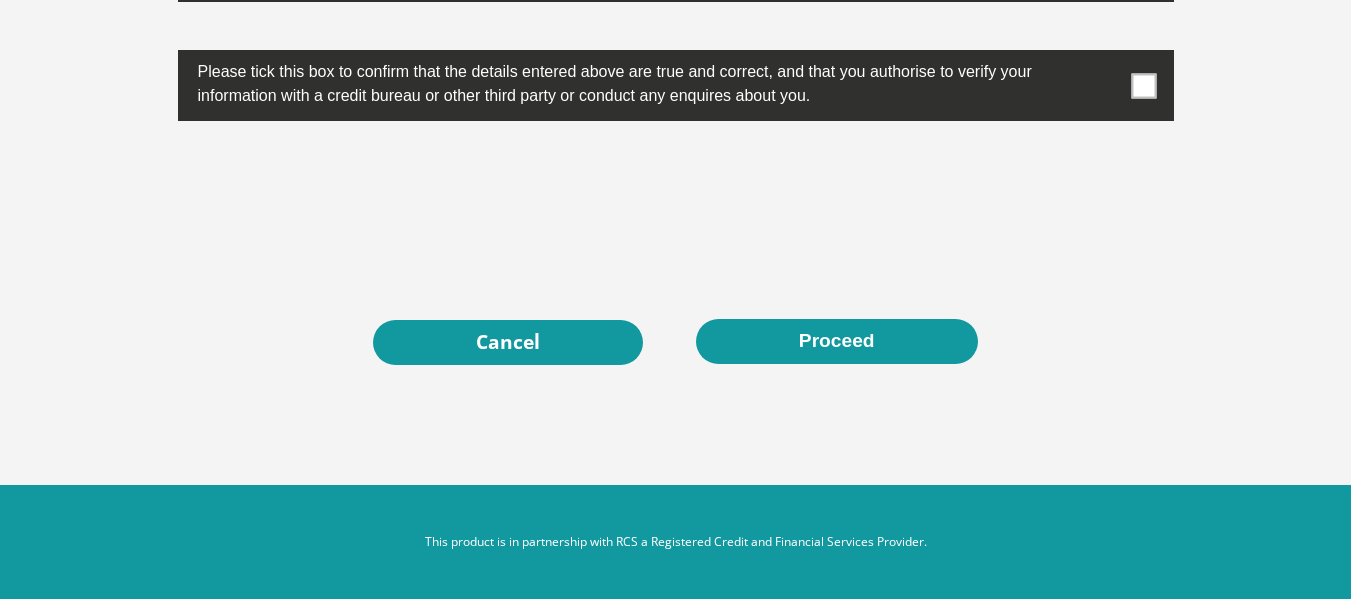 click on "Proceed" at bounding box center (837, 341) 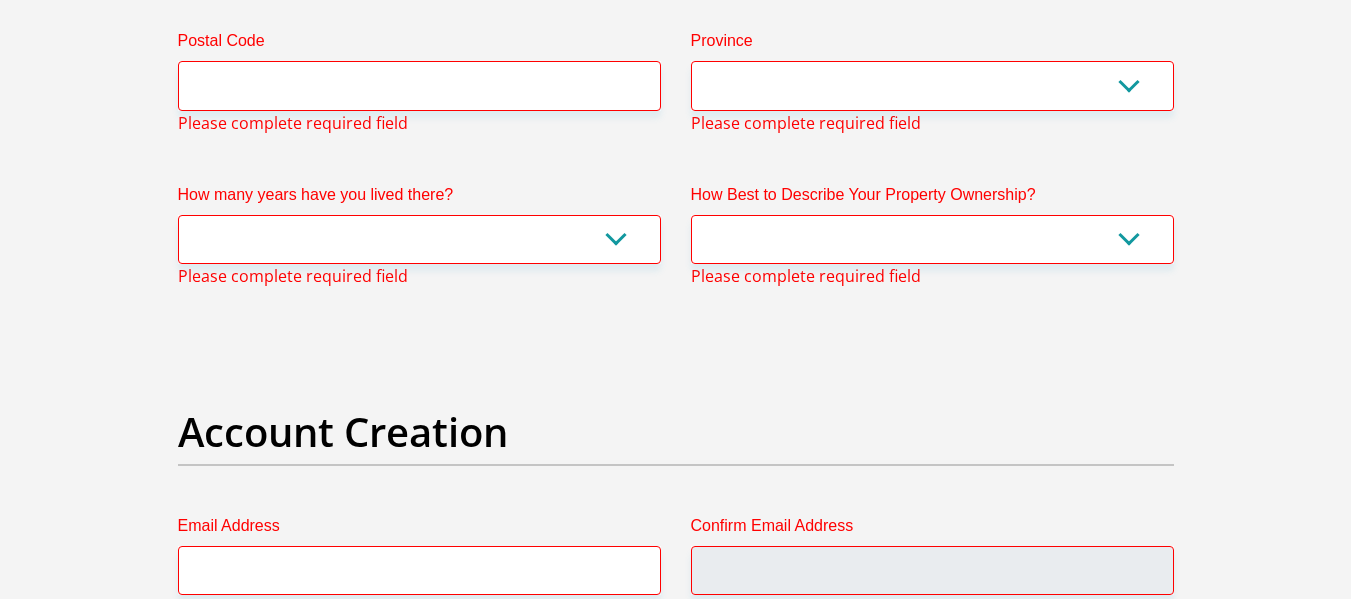 scroll, scrollTop: 95, scrollLeft: 0, axis: vertical 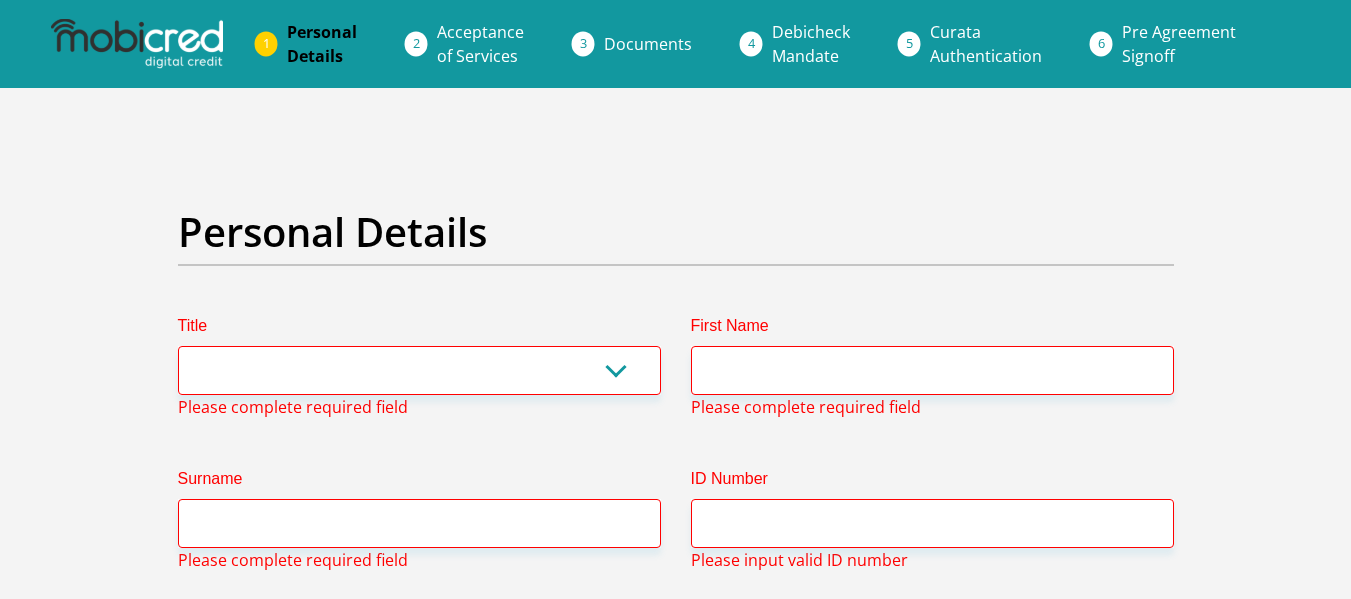click on "Debicheck   Mandate" at bounding box center (811, 44) 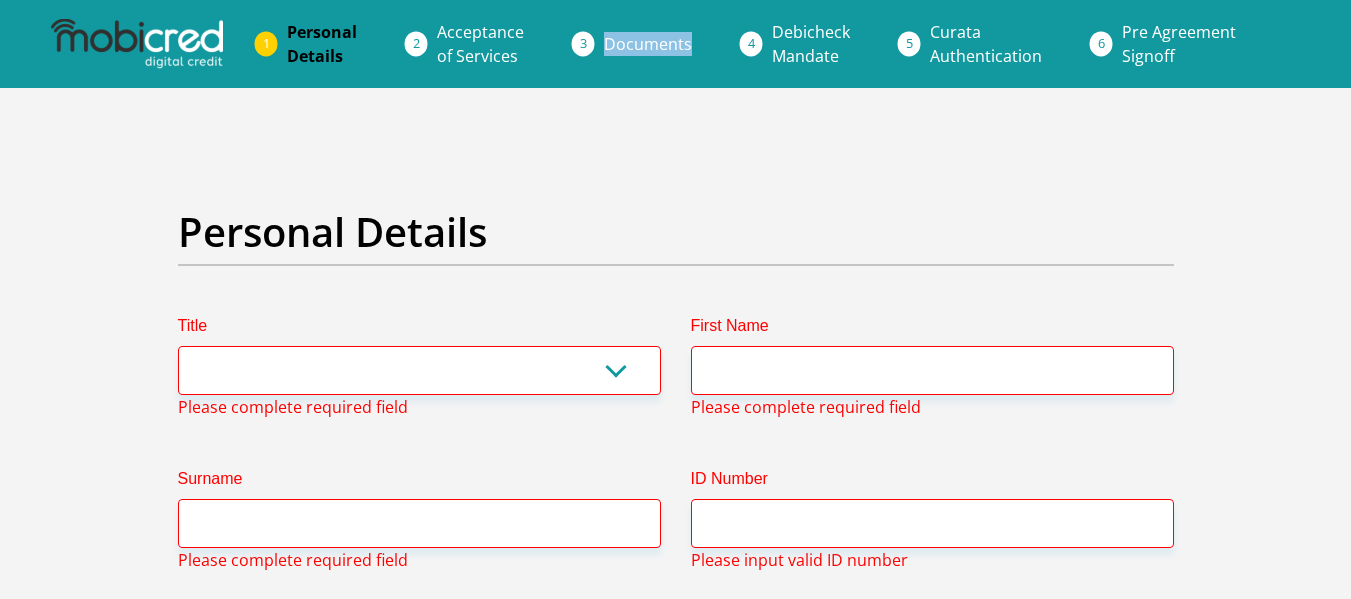 click on "Documents" at bounding box center [672, 44] 